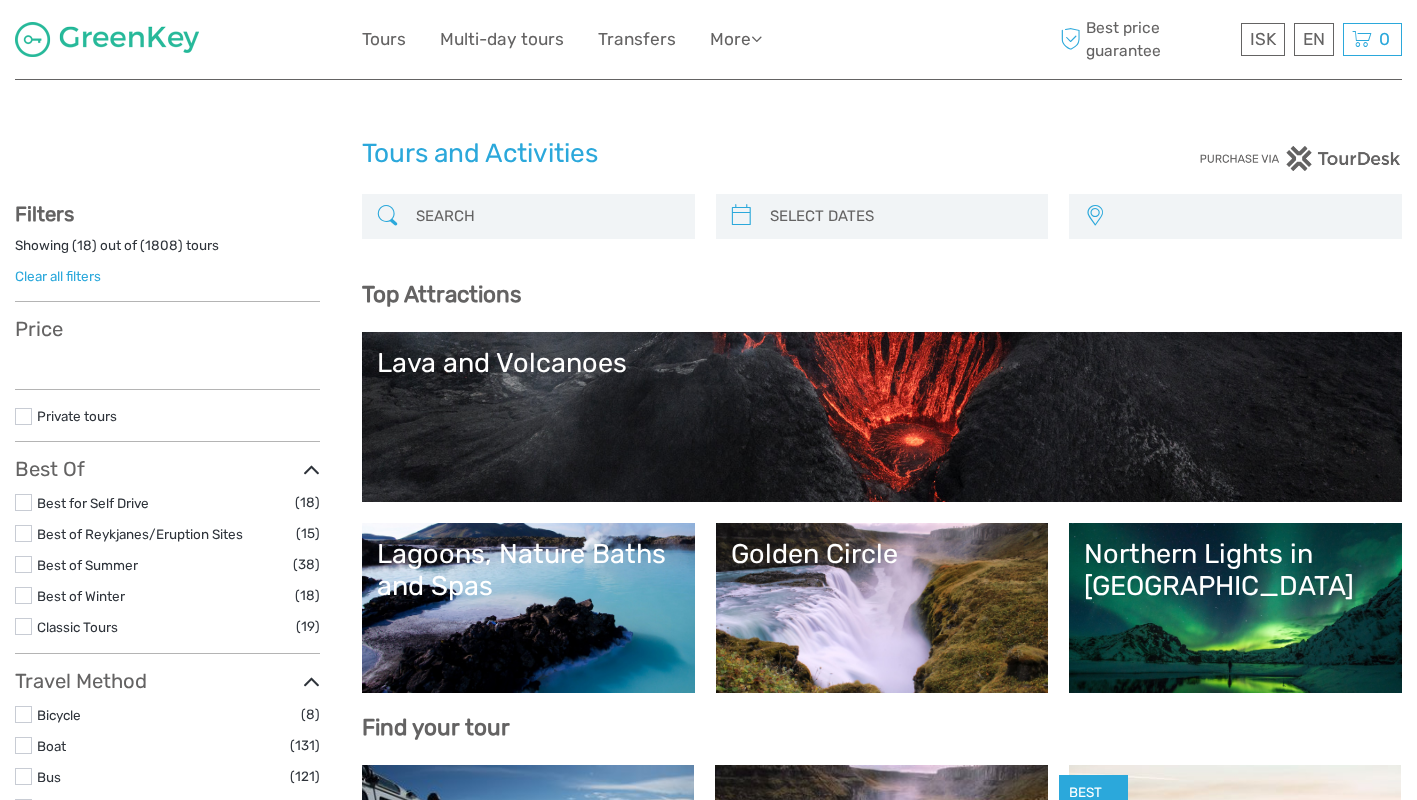 select 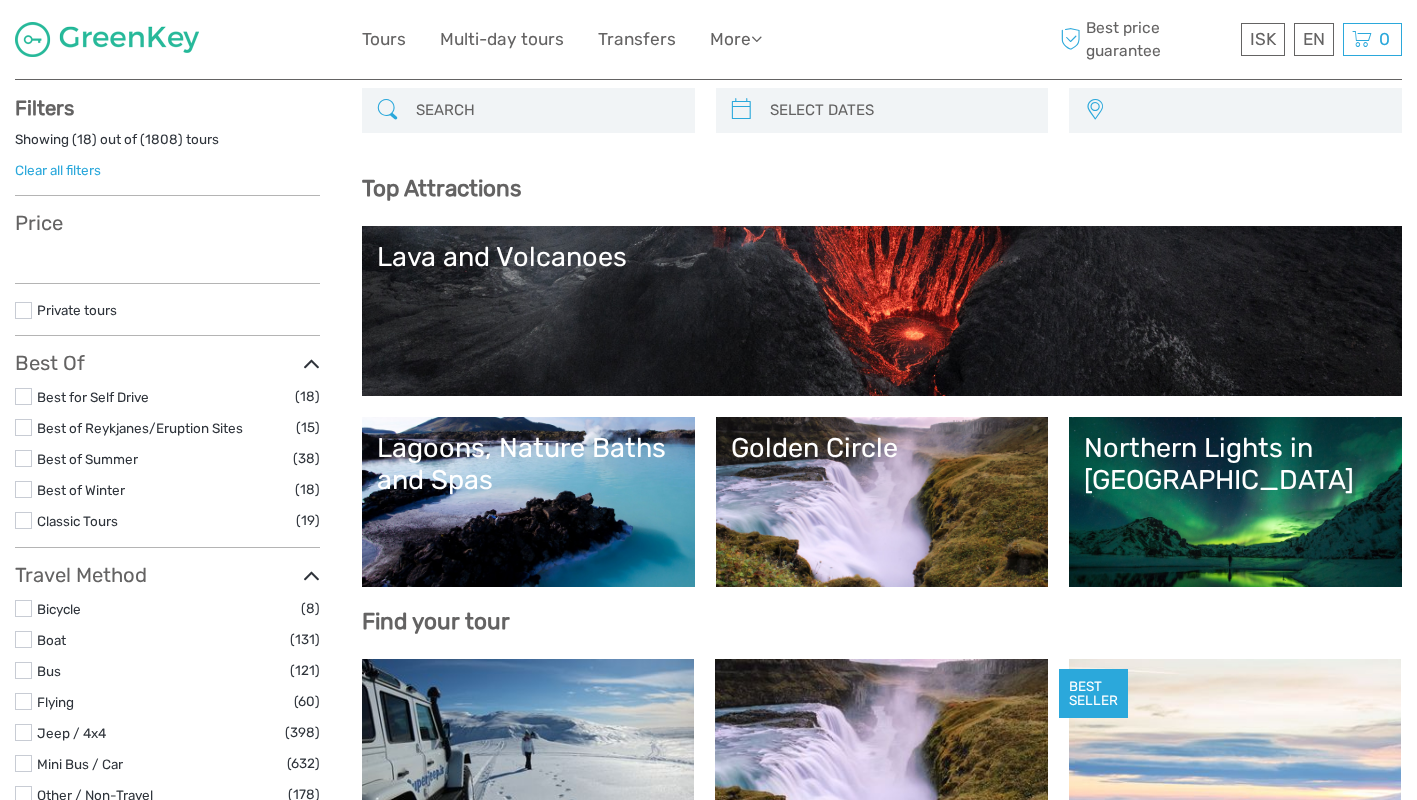 scroll, scrollTop: 179, scrollLeft: 0, axis: vertical 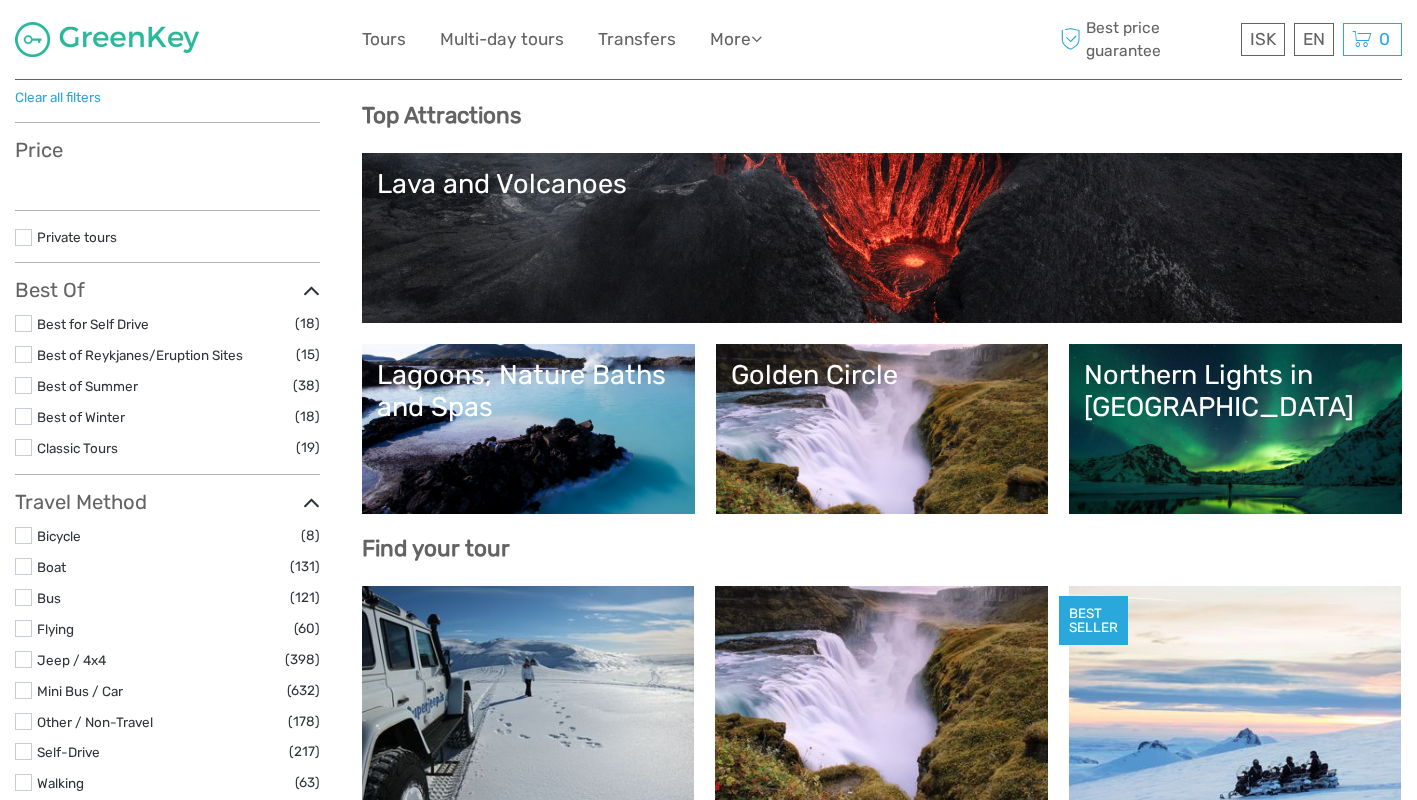 select 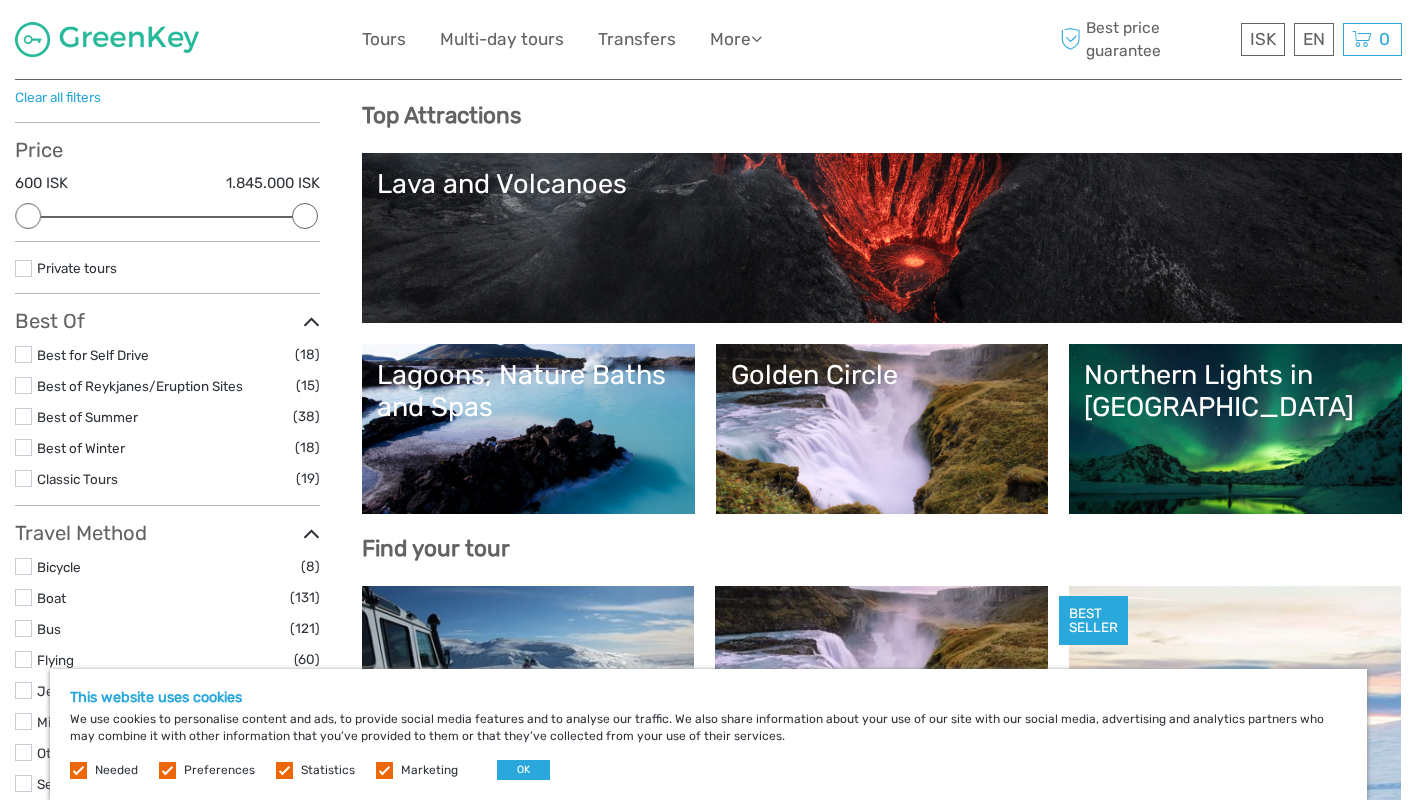 scroll, scrollTop: 299, scrollLeft: 0, axis: vertical 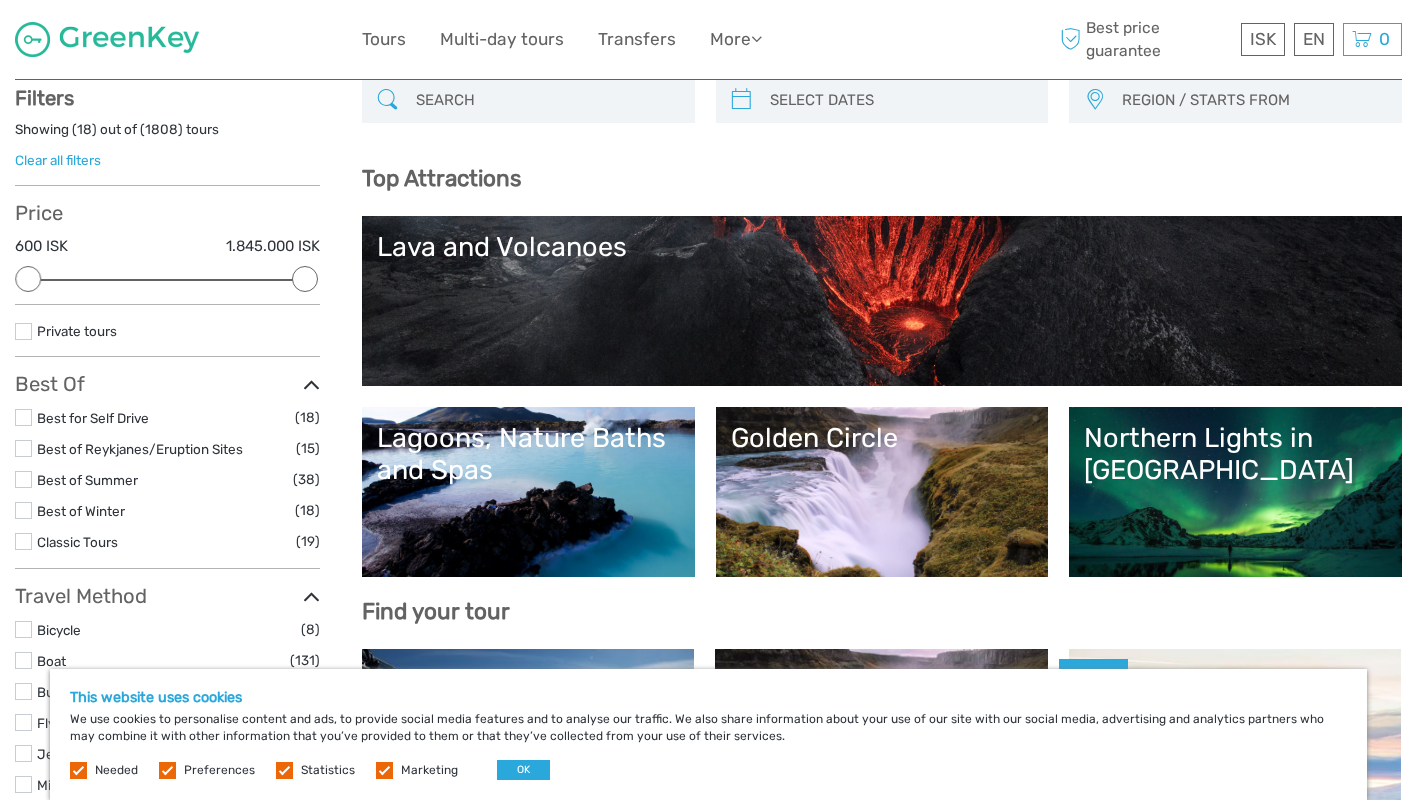 click on "Lava and Volcanoes" at bounding box center [882, 301] 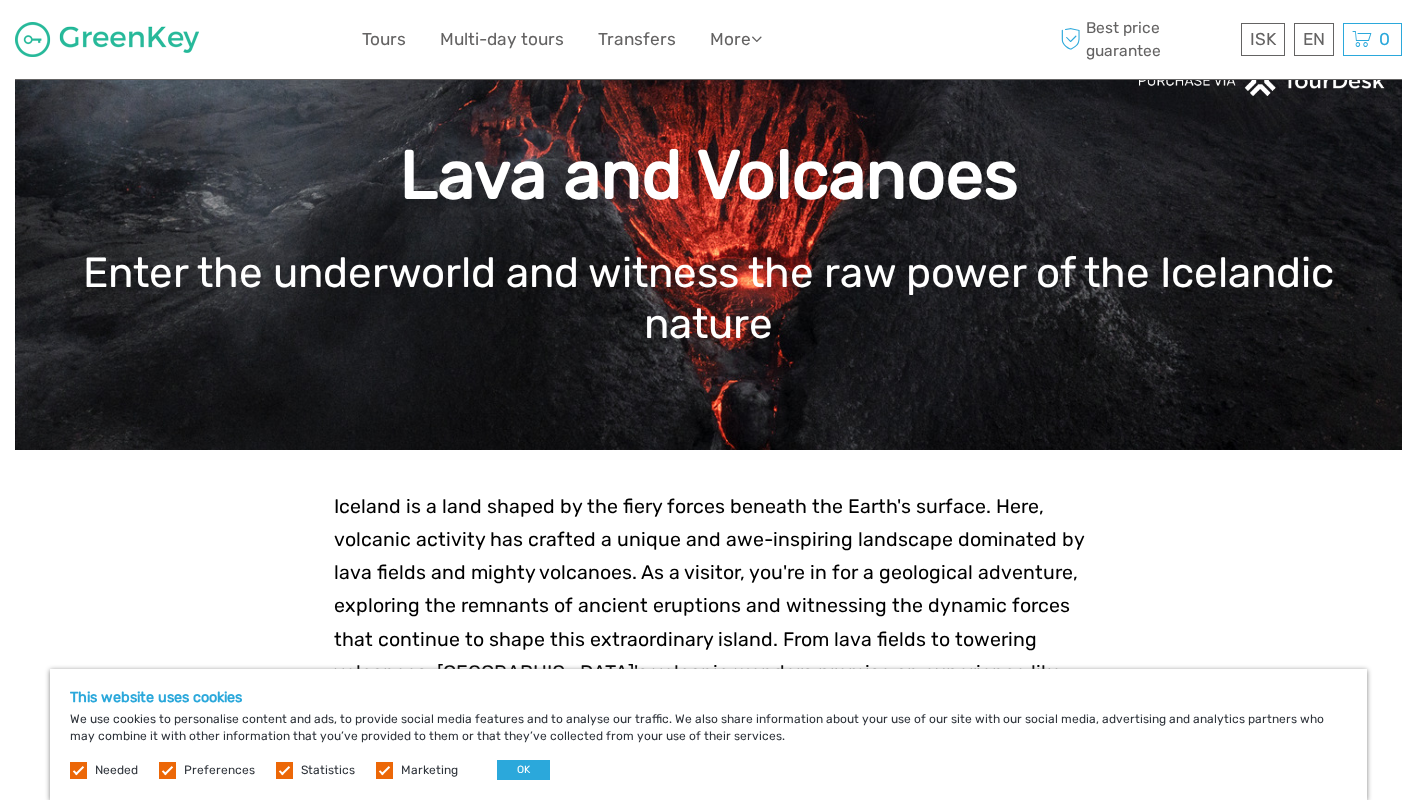 scroll, scrollTop: 110, scrollLeft: 0, axis: vertical 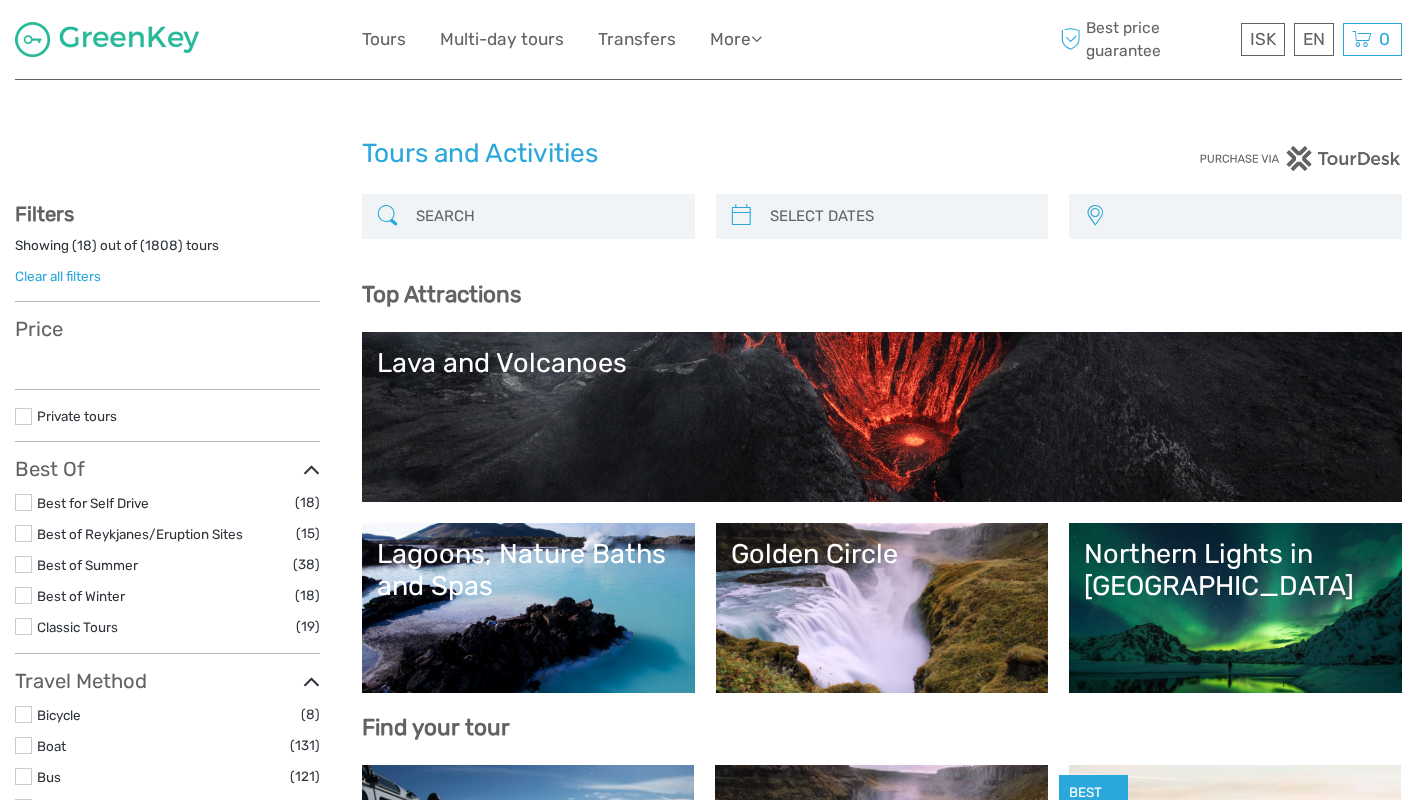 select 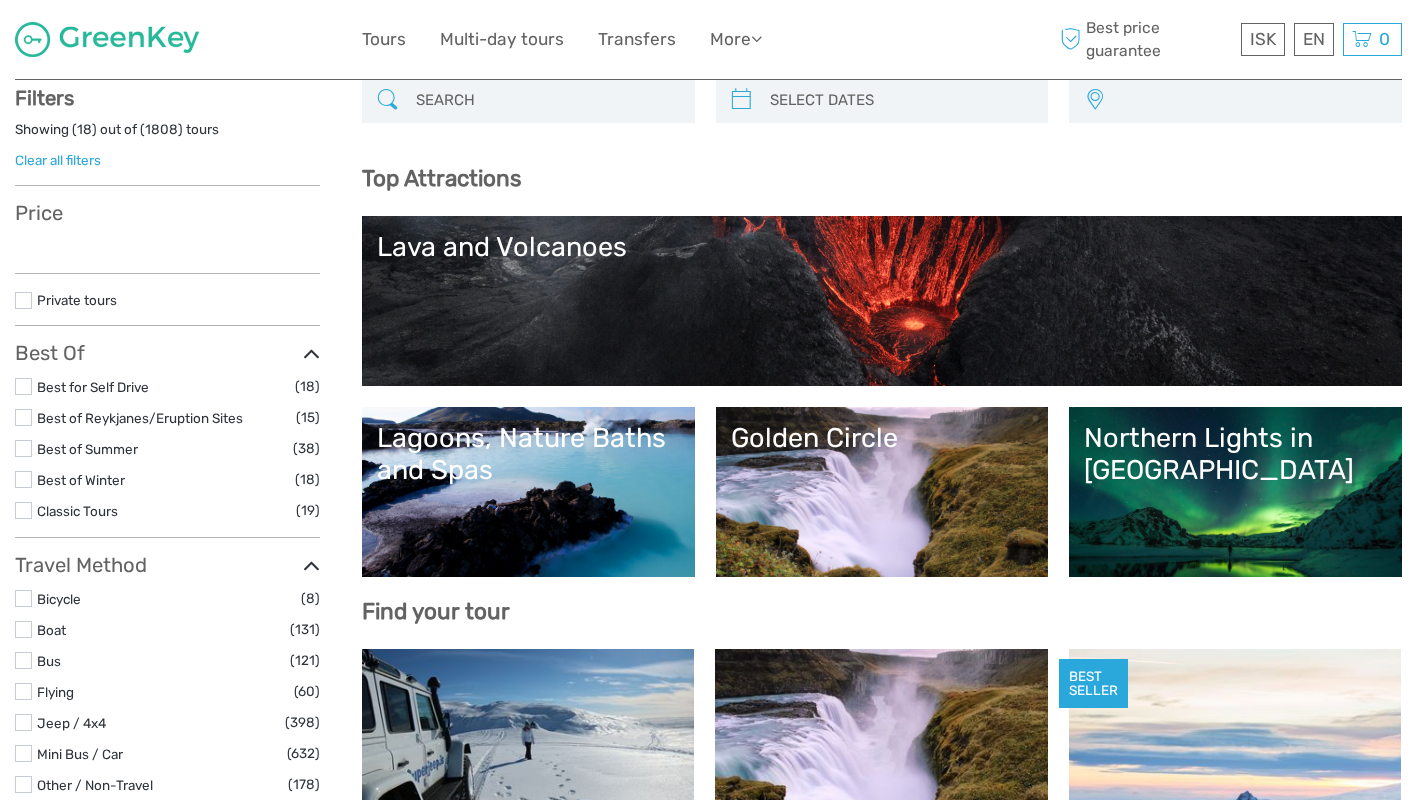 select 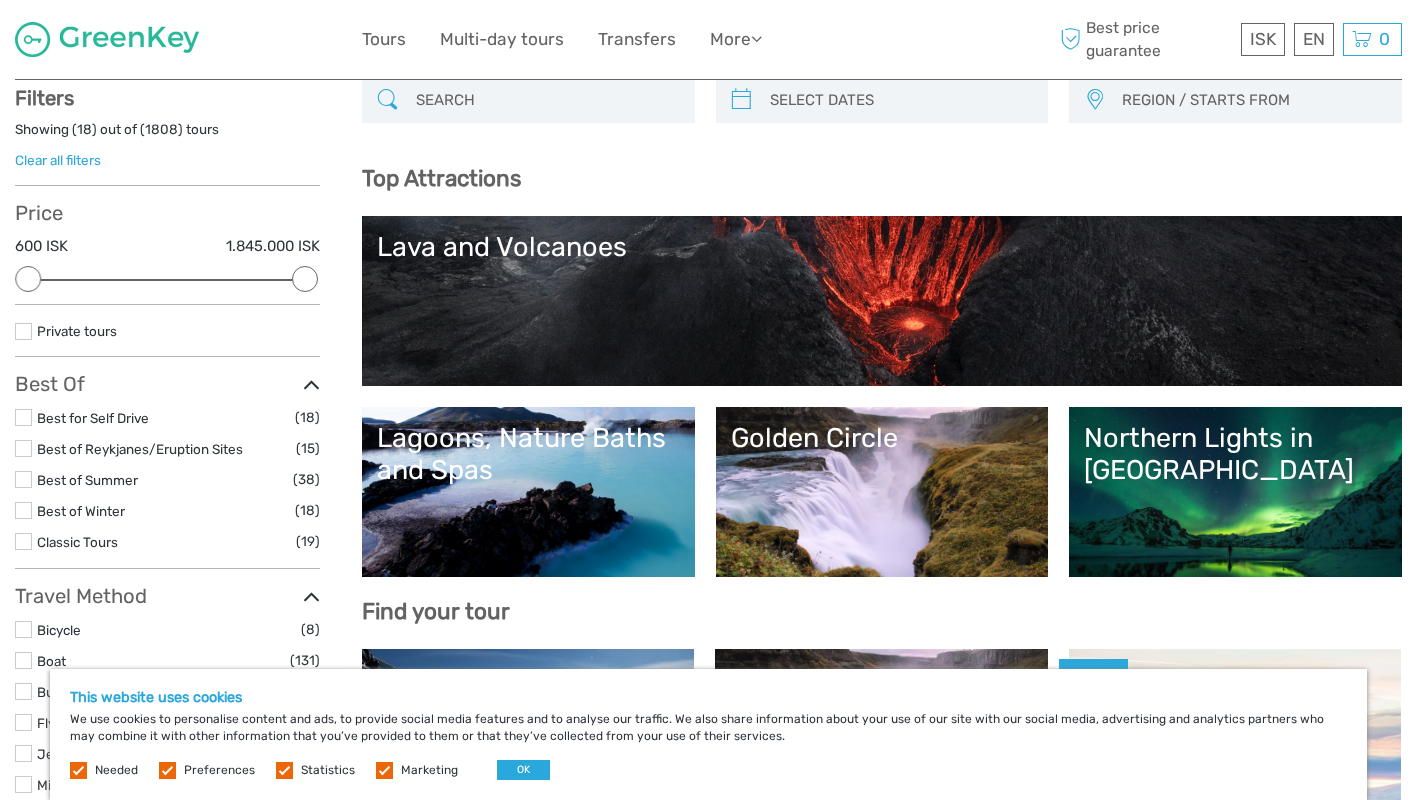 scroll, scrollTop: 0, scrollLeft: 0, axis: both 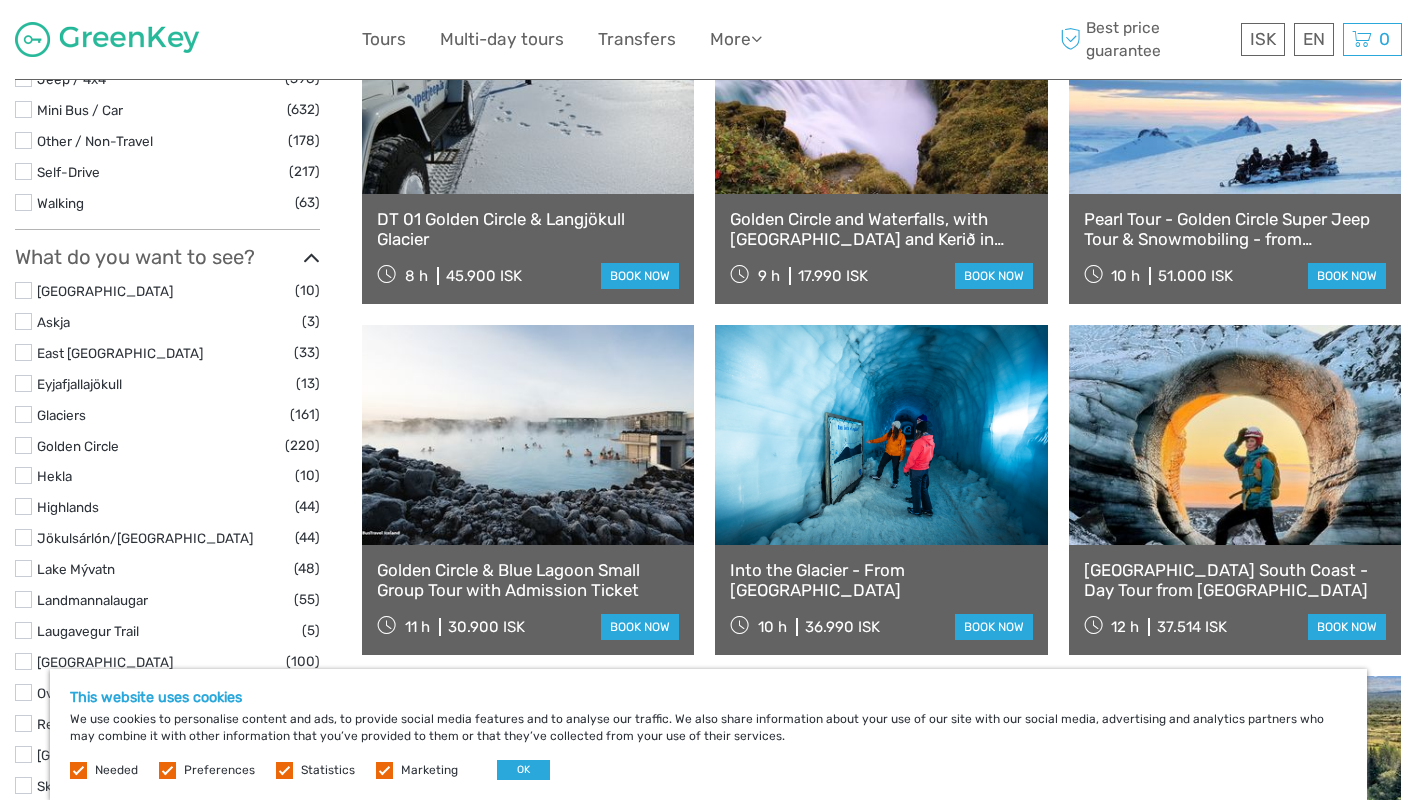 drag, startPoint x: 785, startPoint y: 325, endPoint x: 547, endPoint y: 472, distance: 279.73737 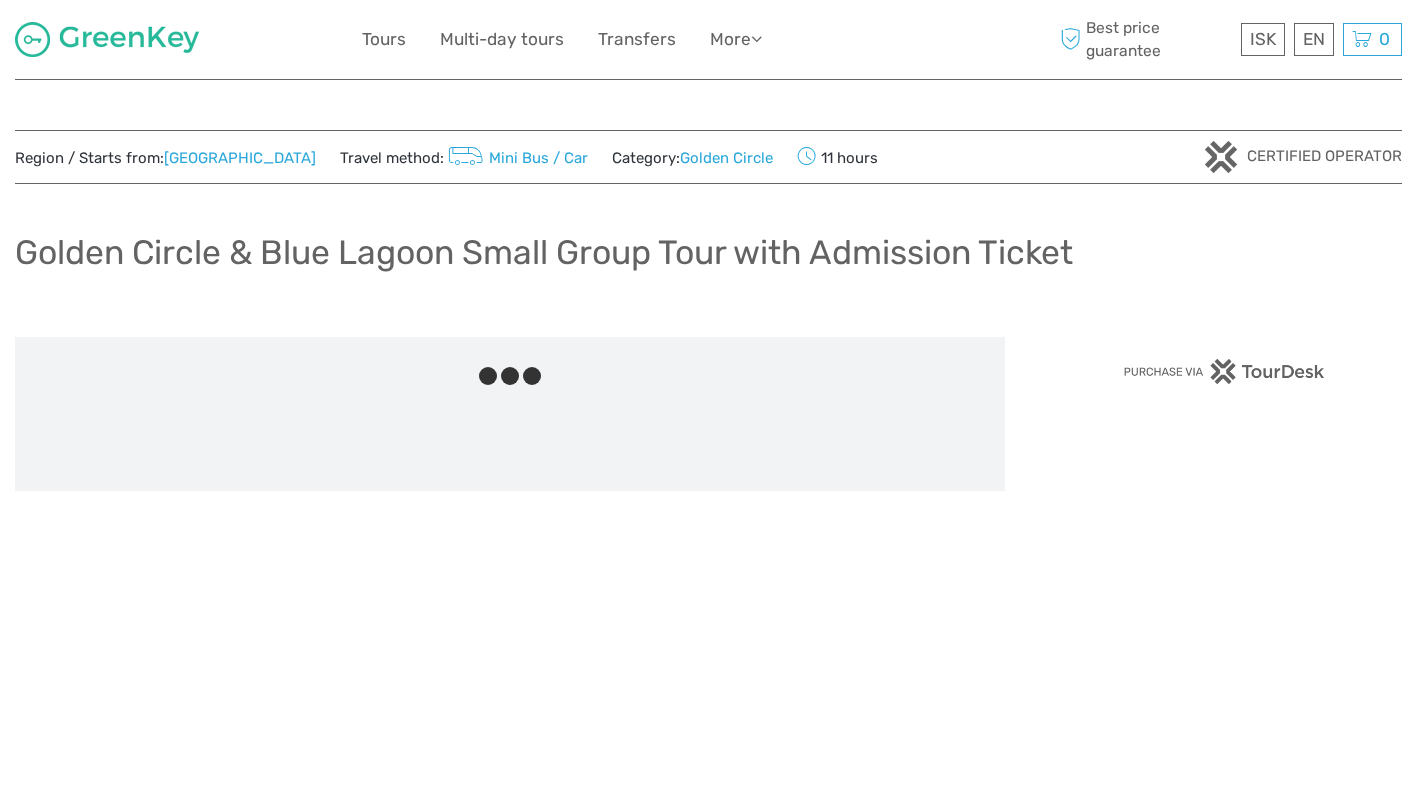 scroll, scrollTop: 0, scrollLeft: 0, axis: both 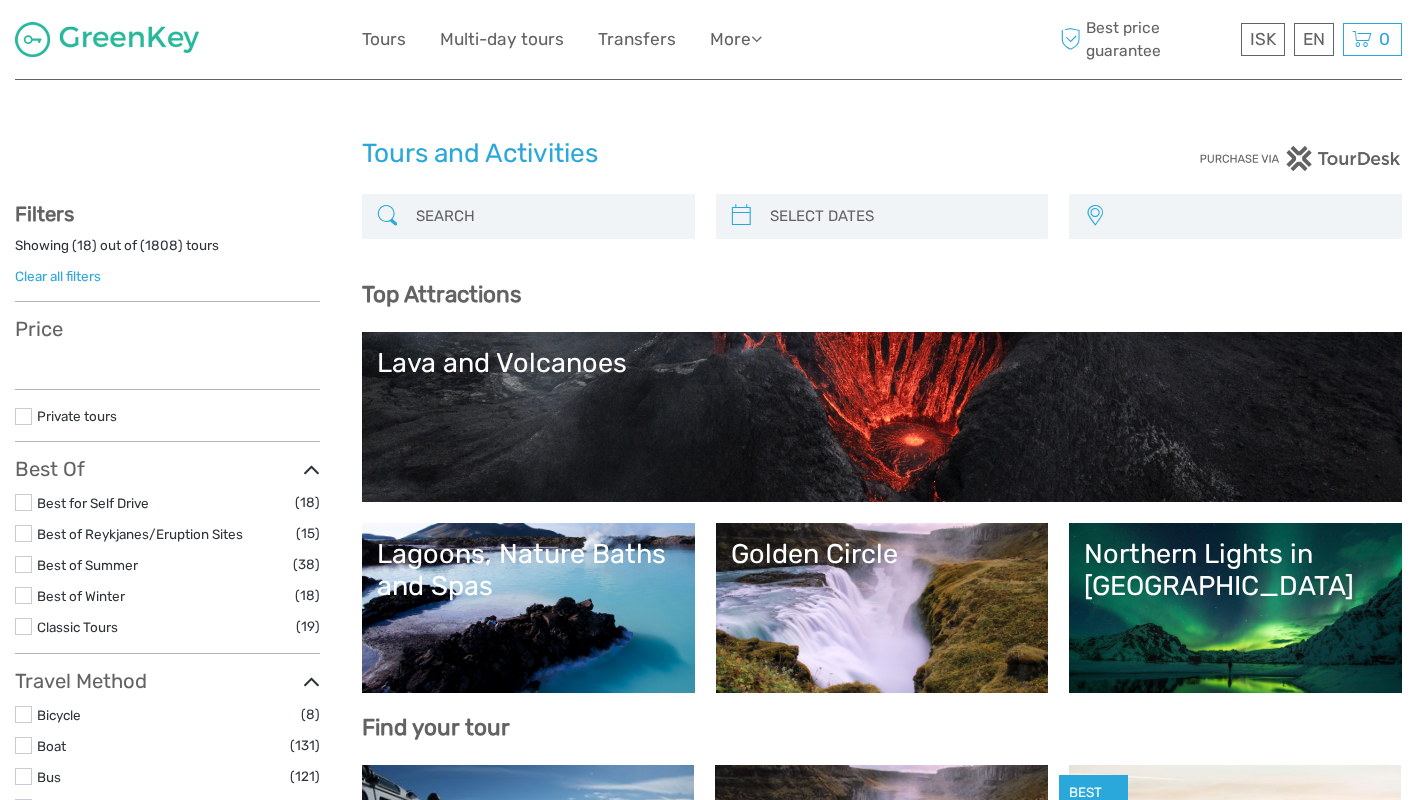 select 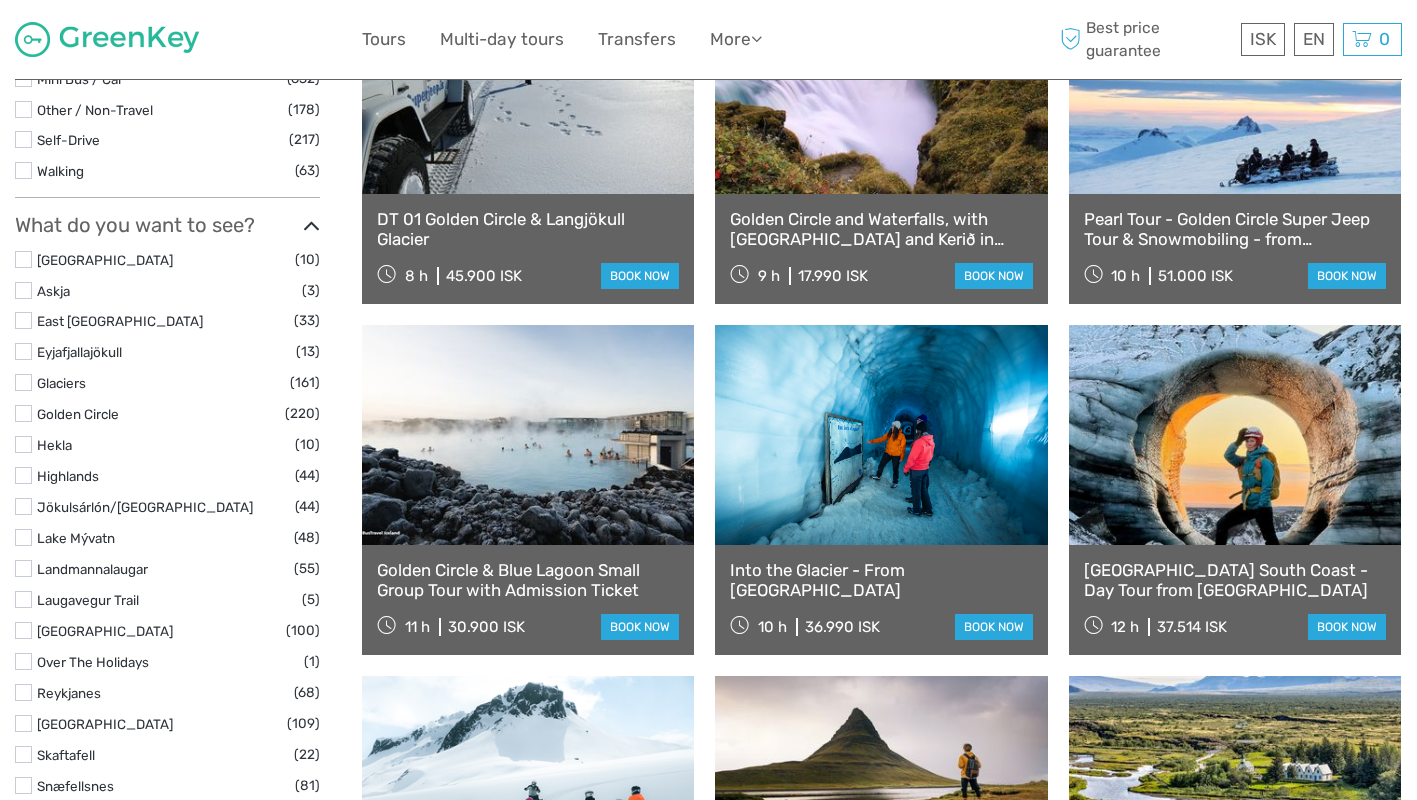 scroll, scrollTop: 791, scrollLeft: 0, axis: vertical 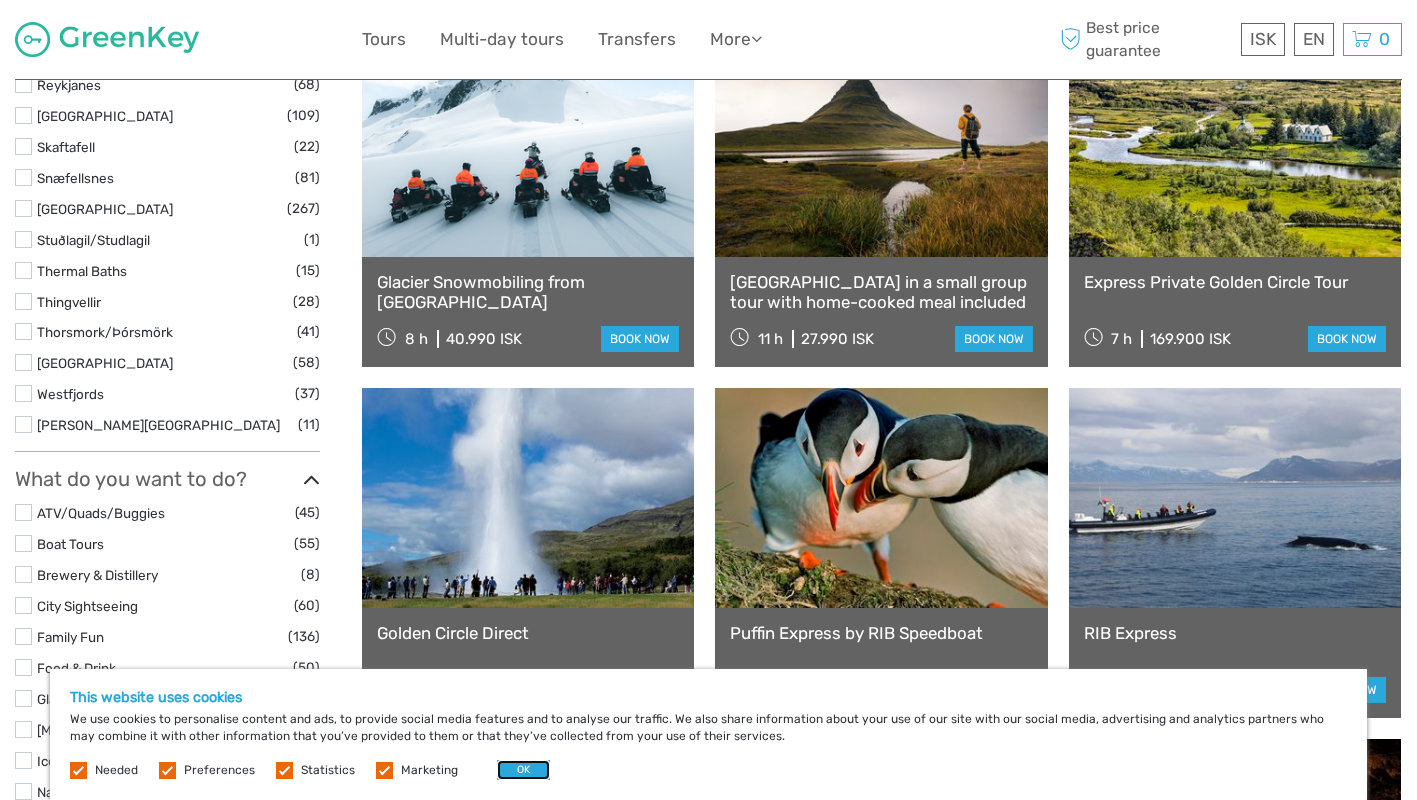 click on "OK" at bounding box center [523, 770] 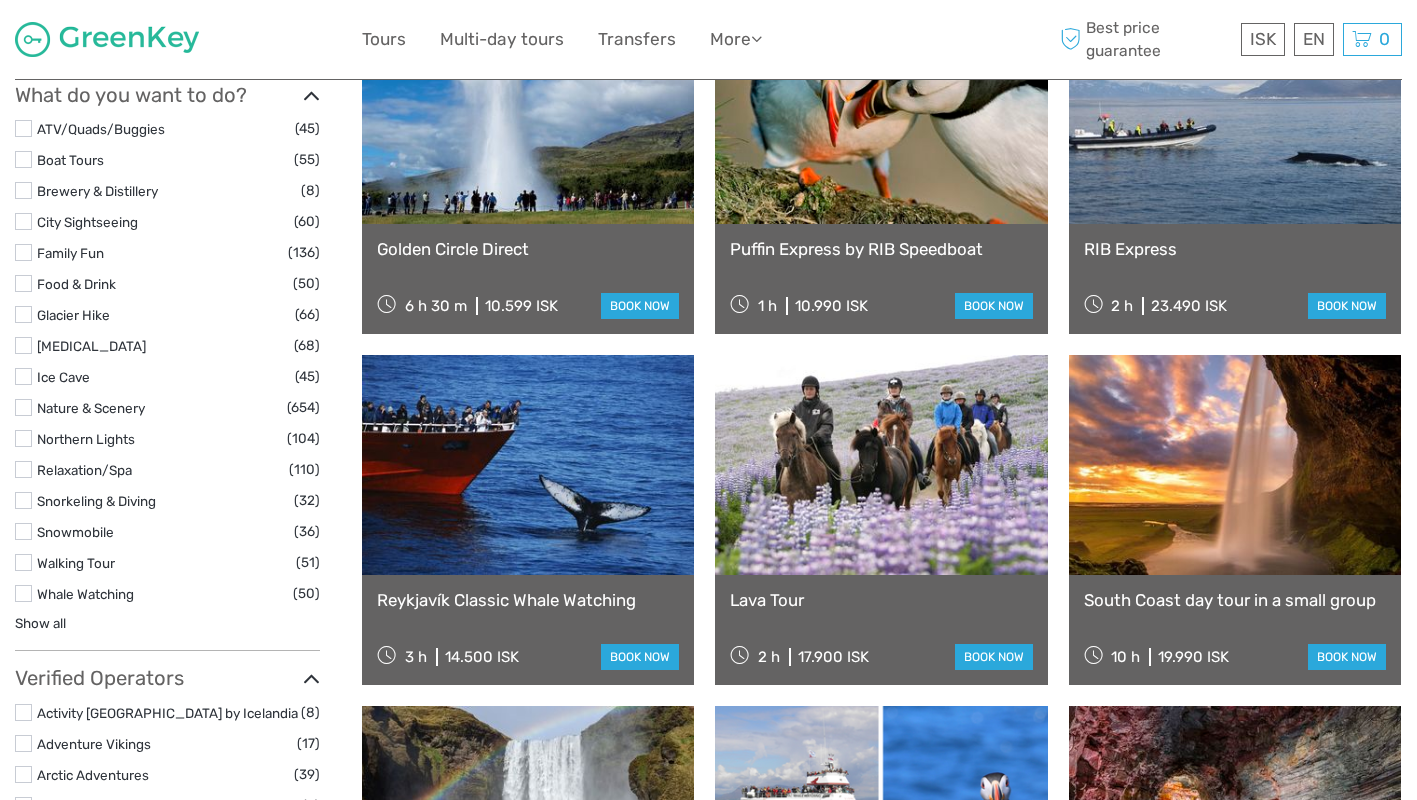 scroll, scrollTop: 1805, scrollLeft: 0, axis: vertical 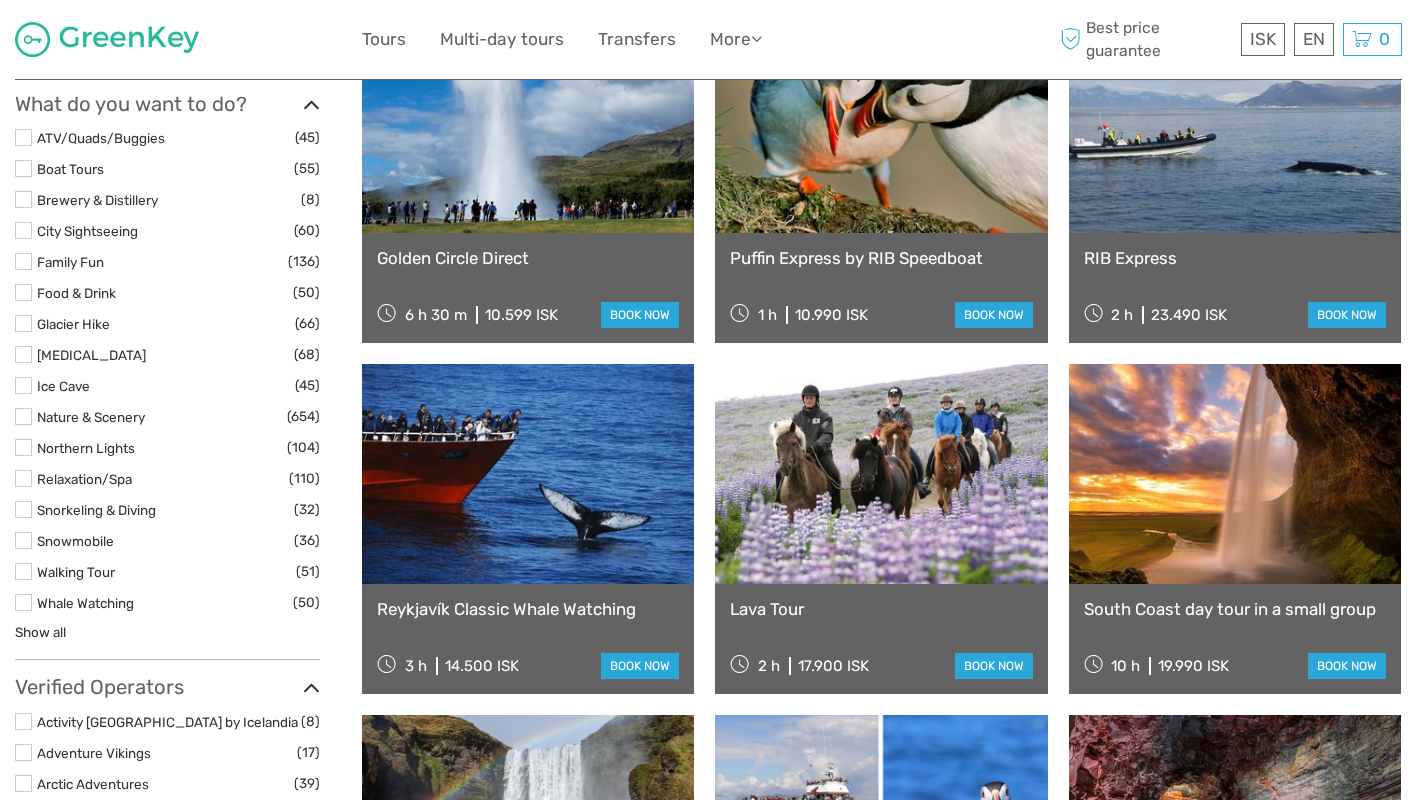 click at bounding box center [528, 474] 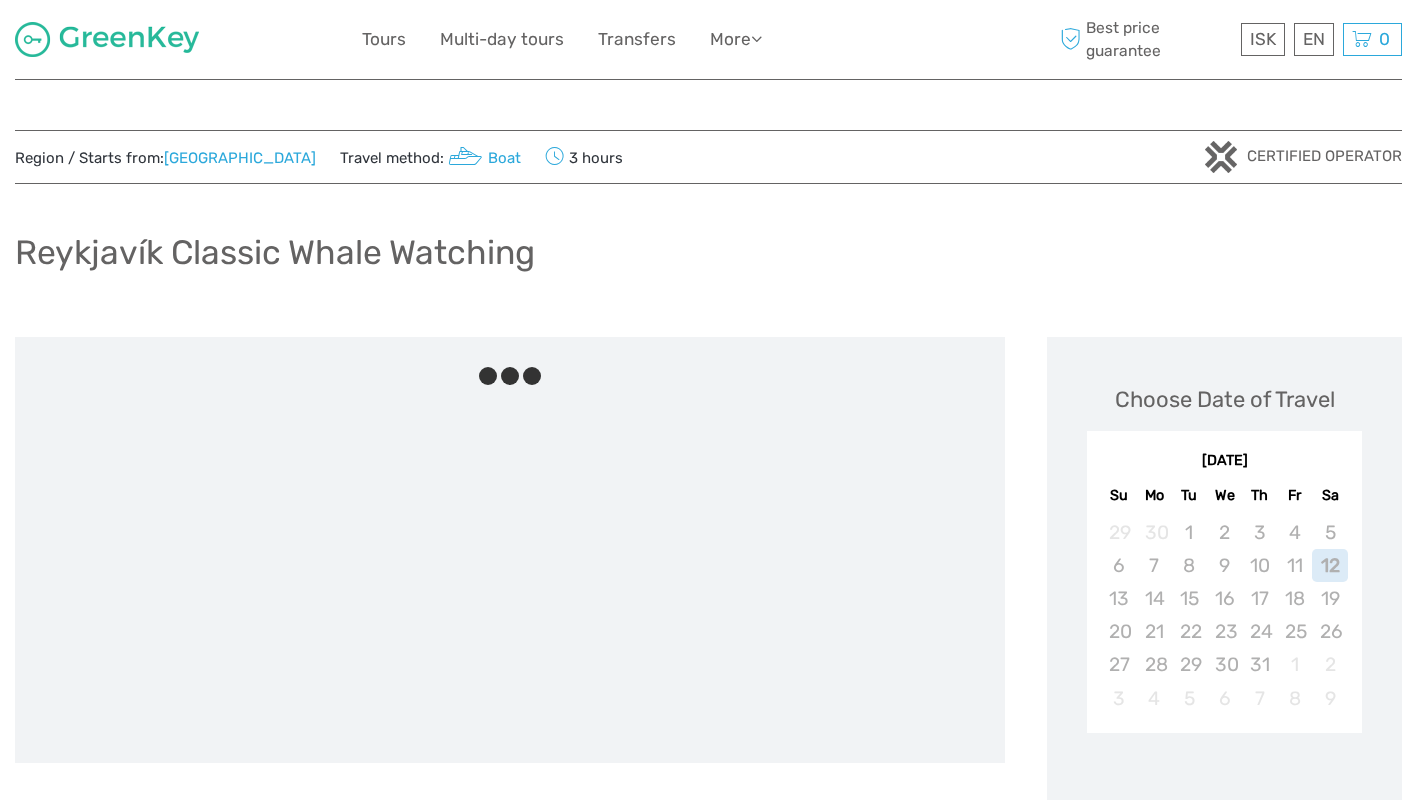 scroll, scrollTop: 0, scrollLeft: 0, axis: both 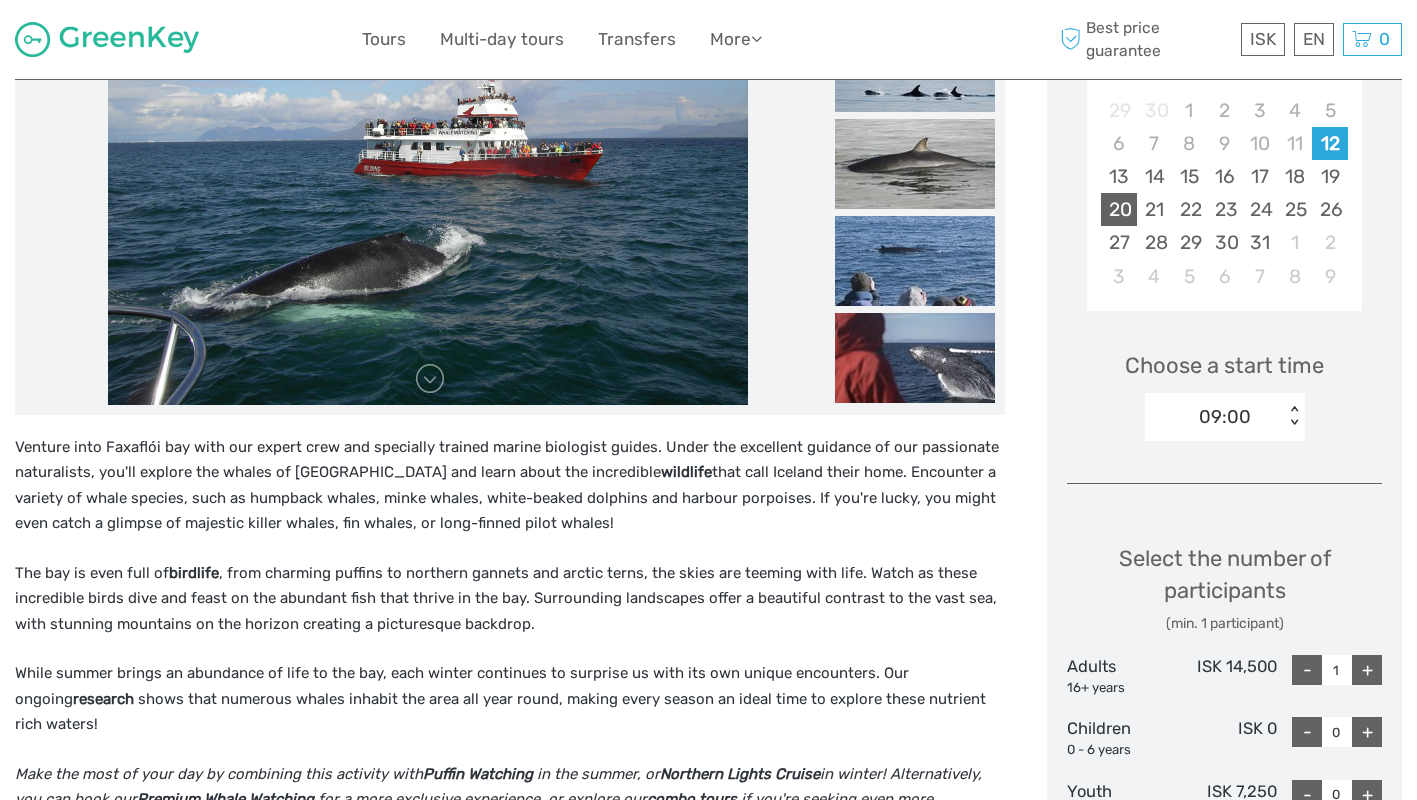 click on "20" at bounding box center (1118, 209) 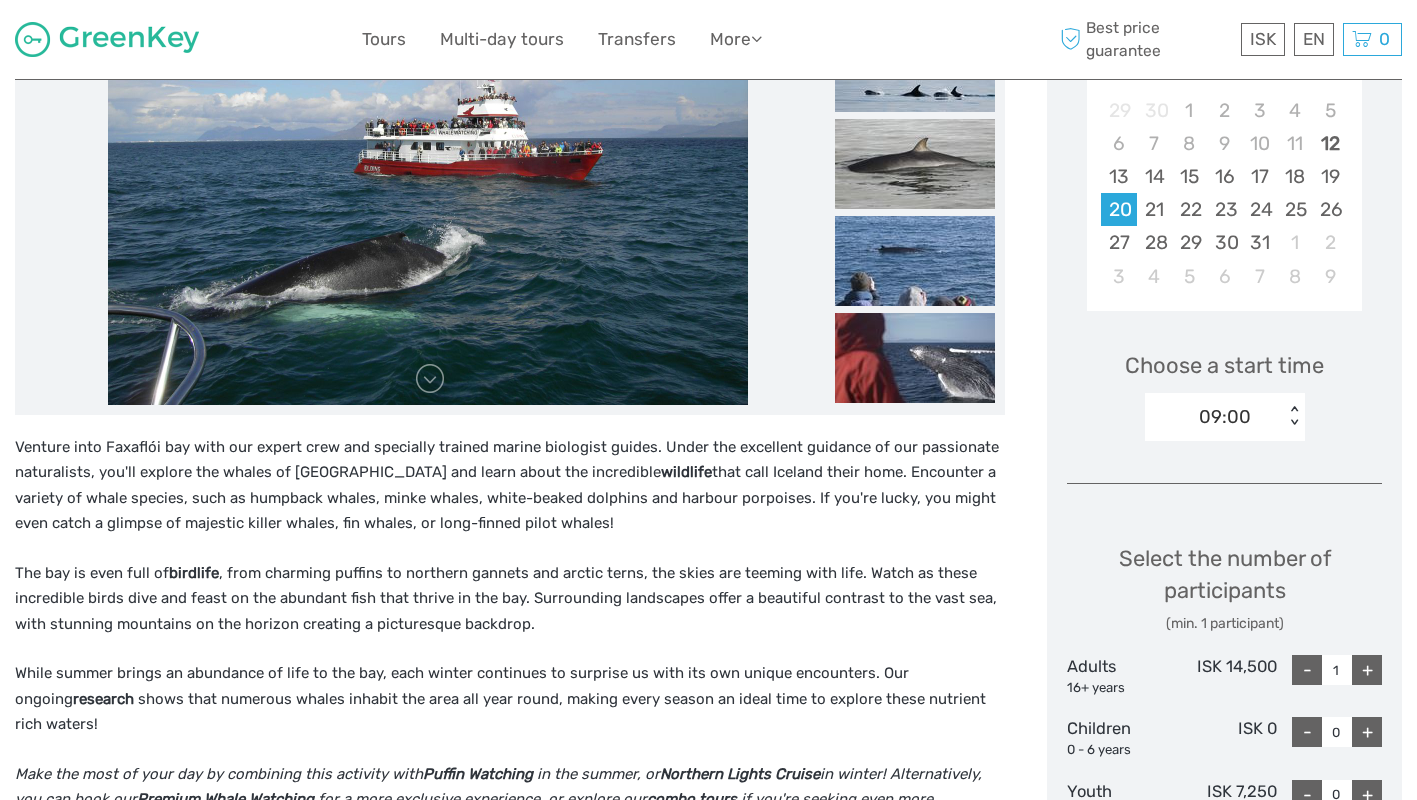 click on "09:00" at bounding box center [1225, 417] 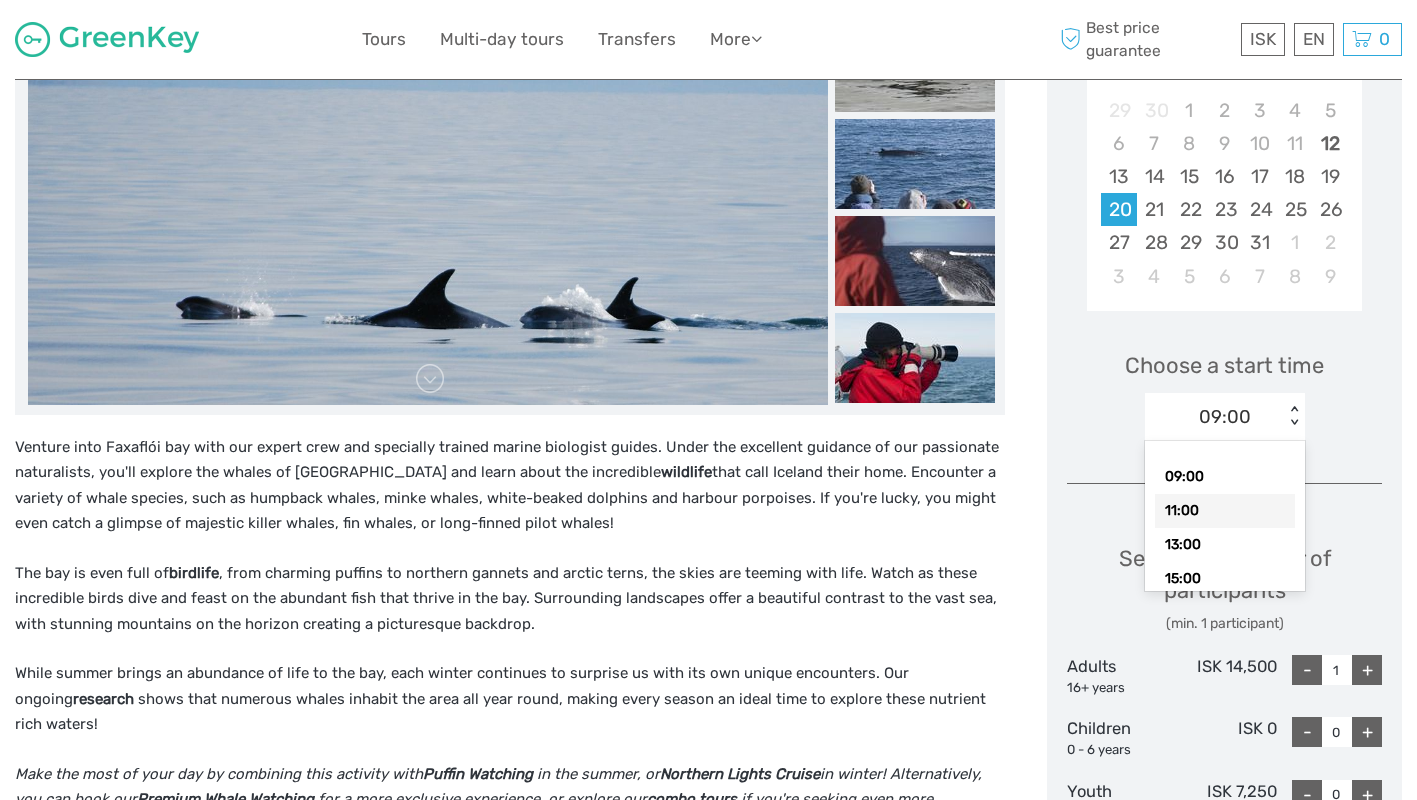 scroll, scrollTop: 92, scrollLeft: 0, axis: vertical 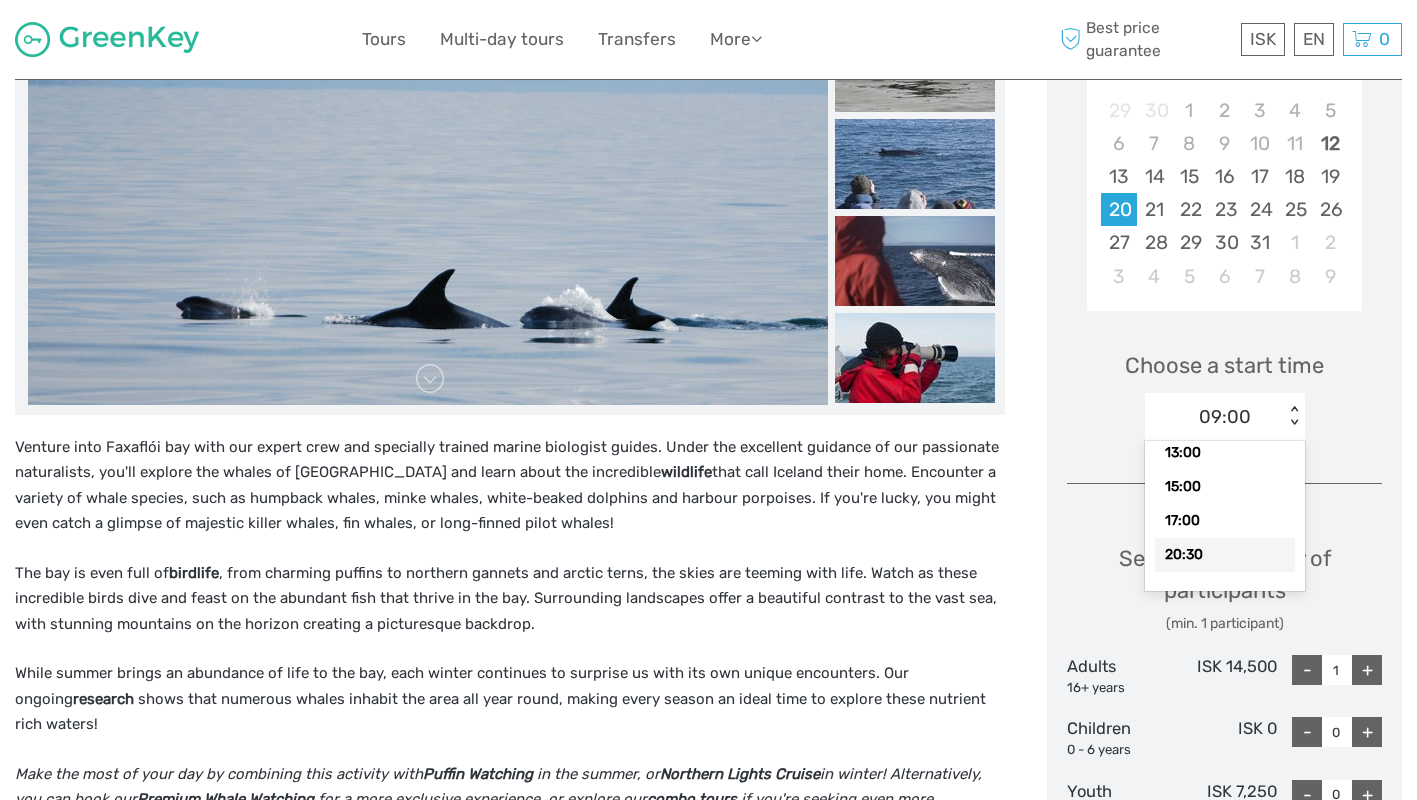 click on "20:30" at bounding box center [1225, 555] 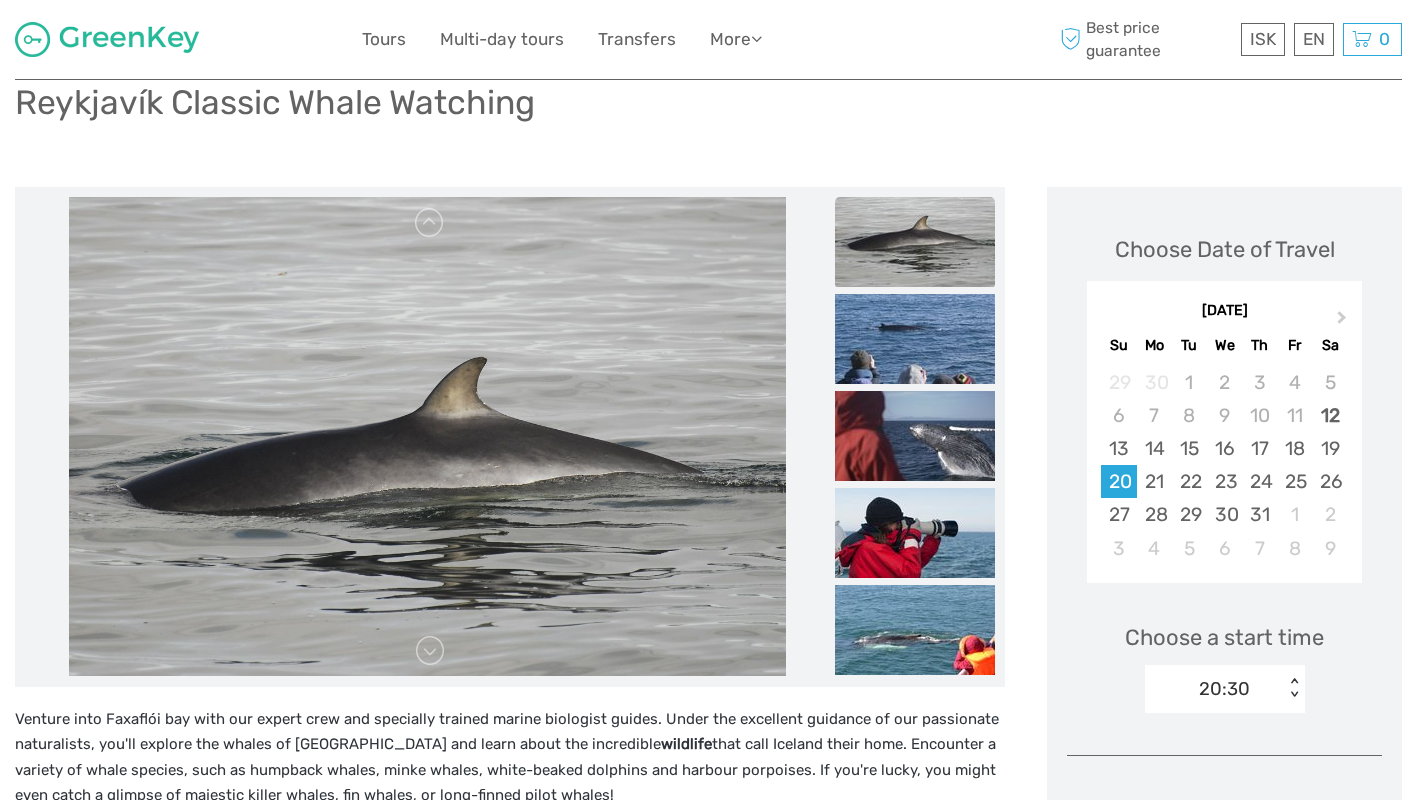 scroll, scrollTop: 0, scrollLeft: 0, axis: both 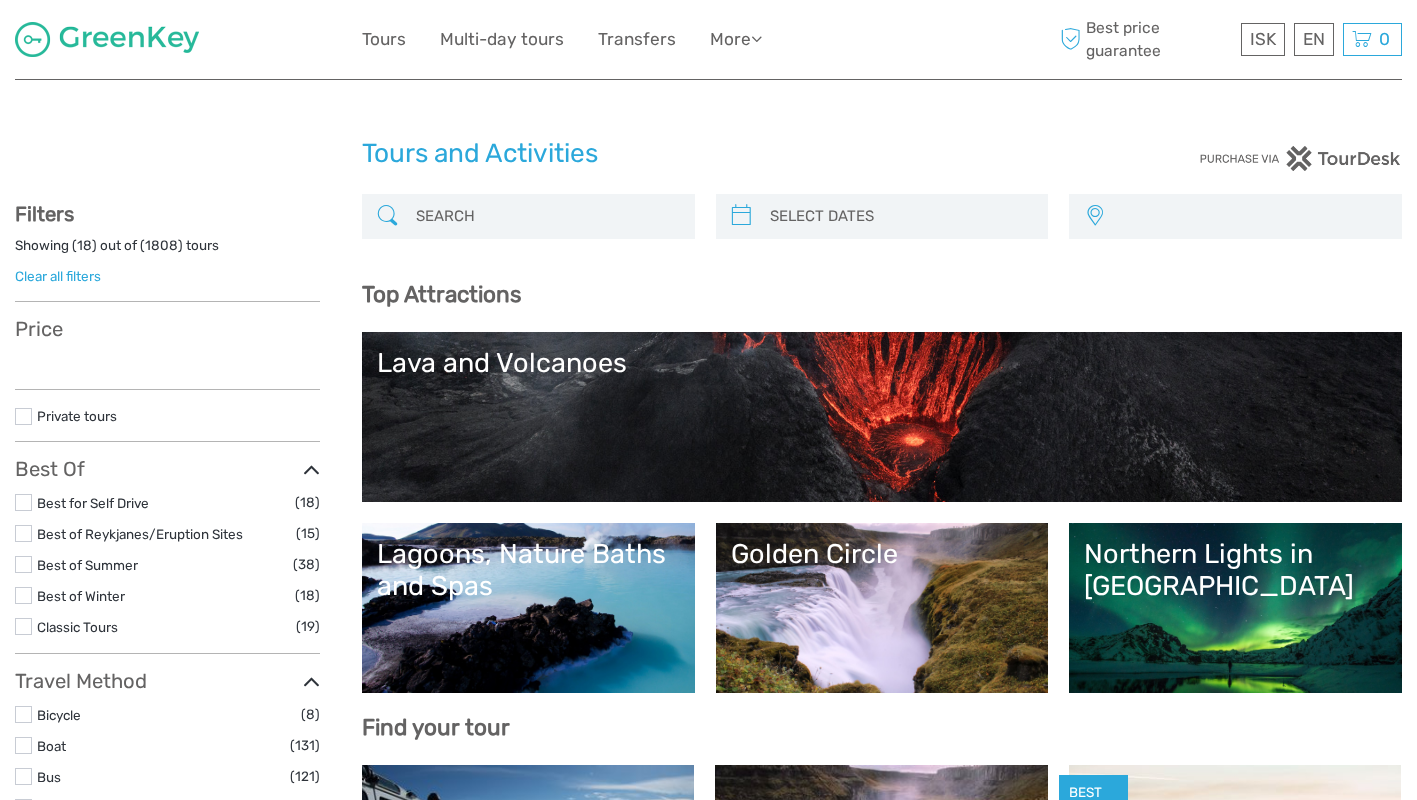 select 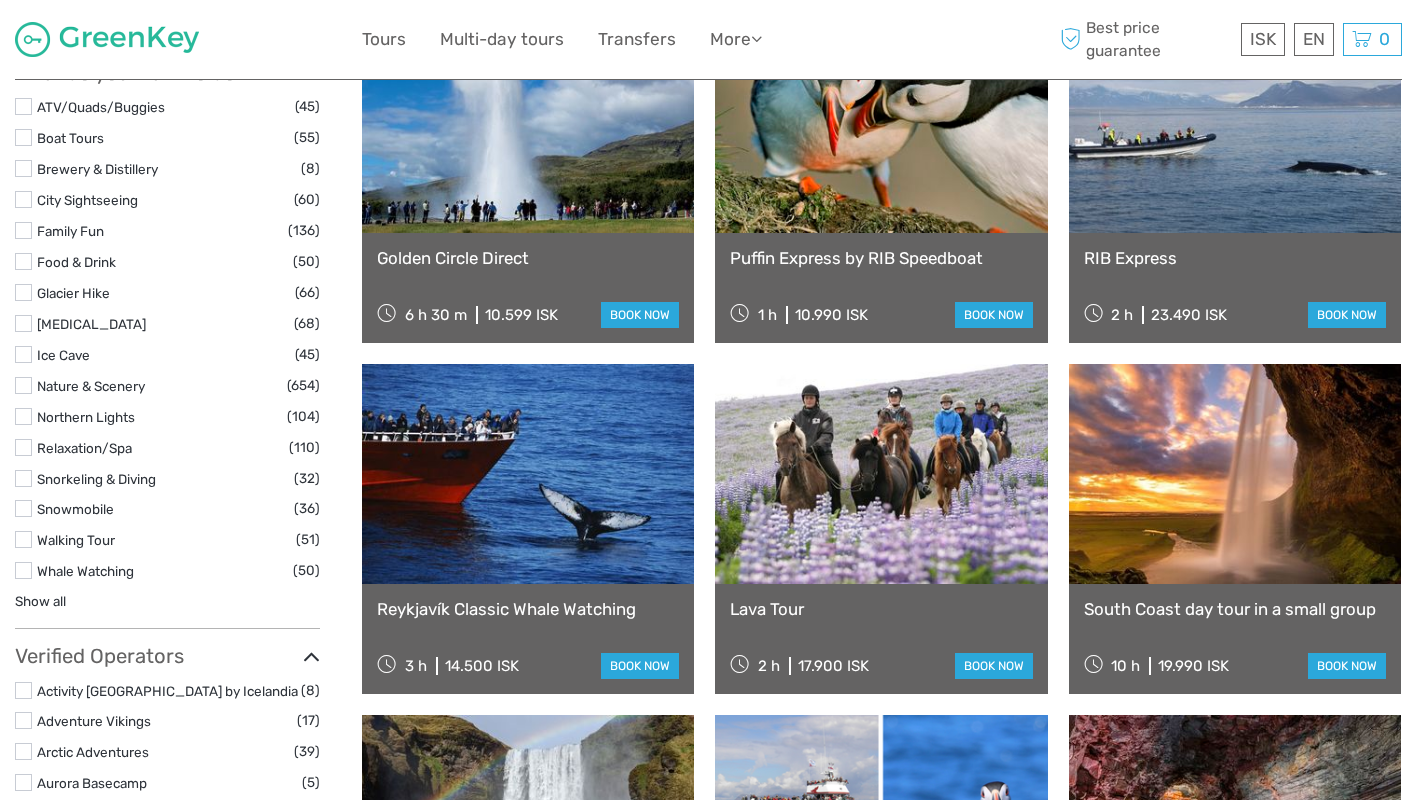 scroll, scrollTop: 1805, scrollLeft: 0, axis: vertical 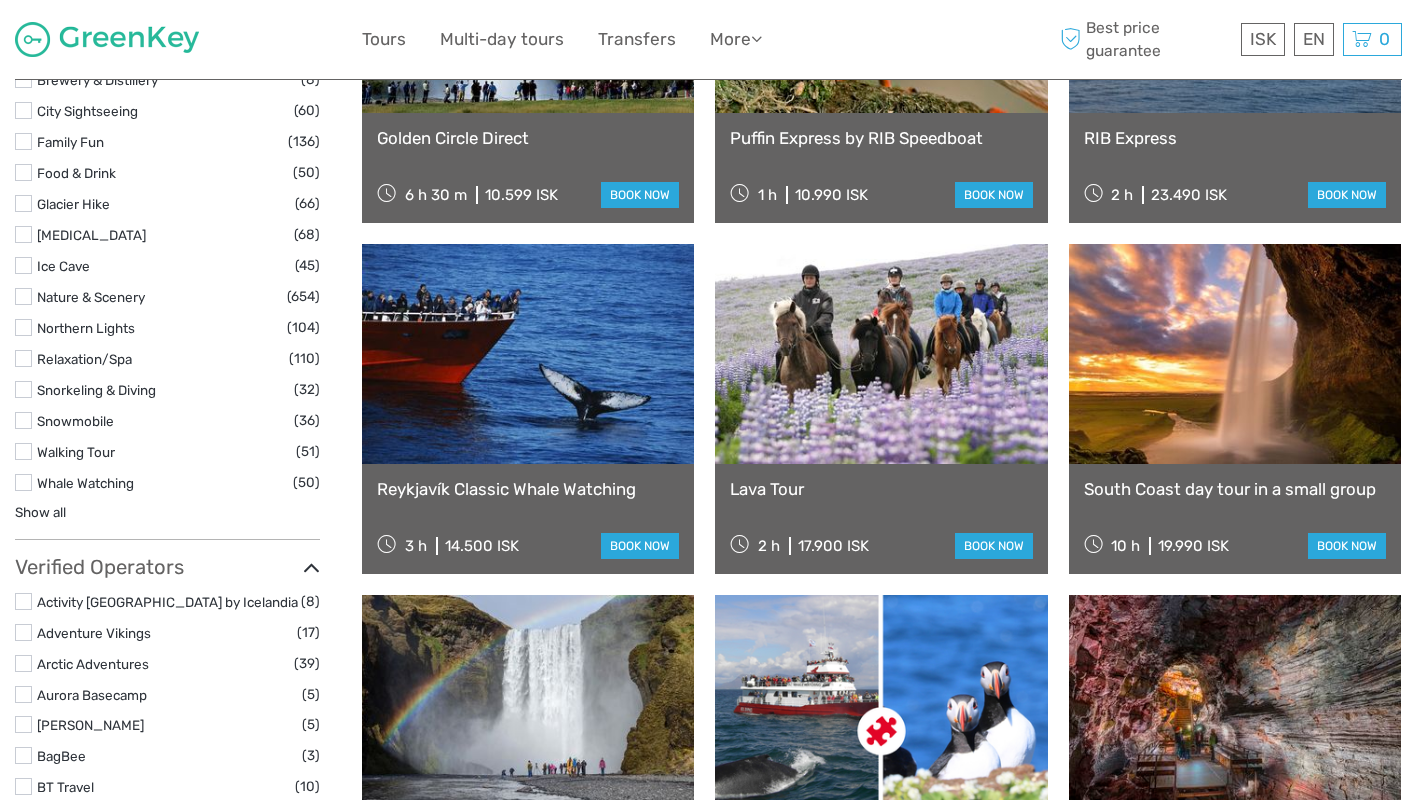 click at bounding box center (881, 354) 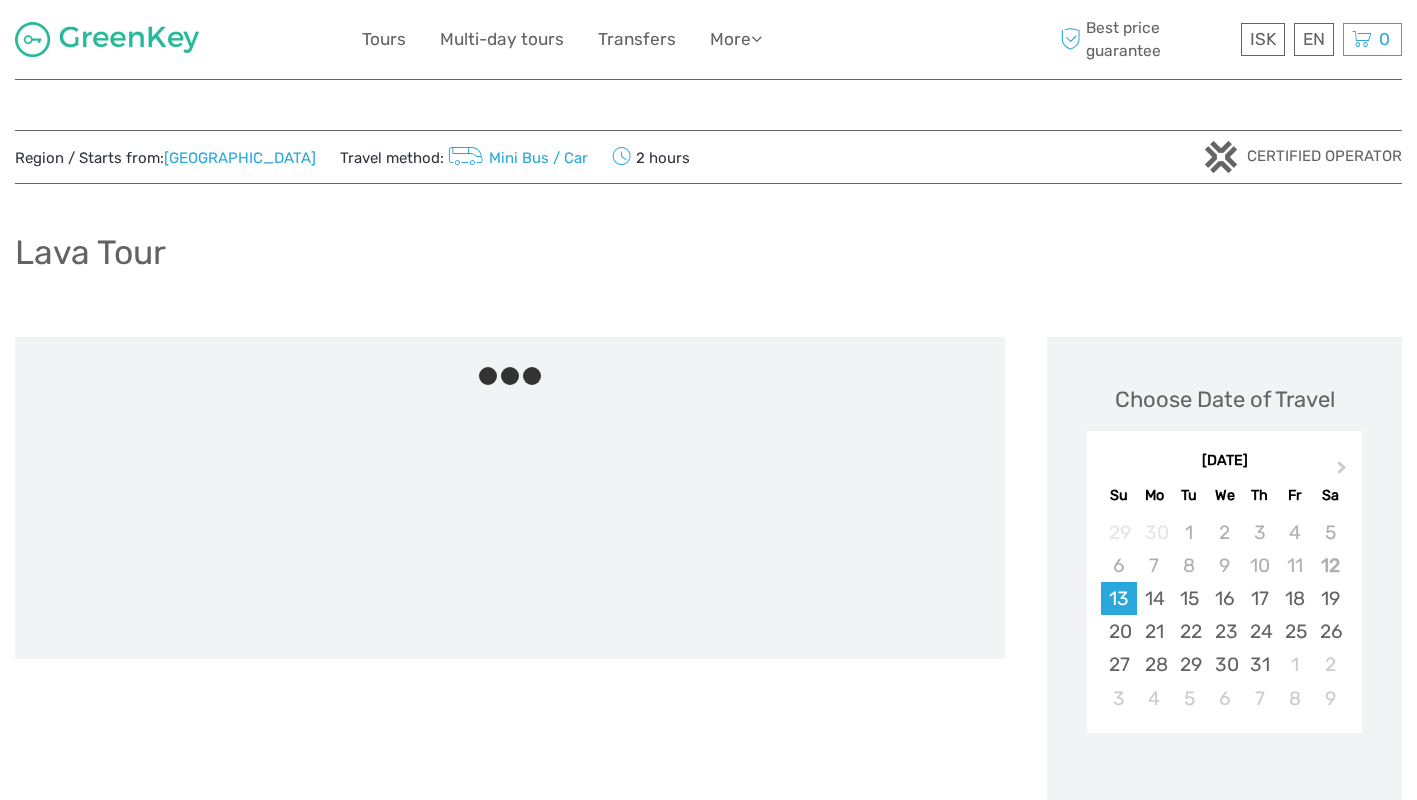 scroll, scrollTop: 0, scrollLeft: 0, axis: both 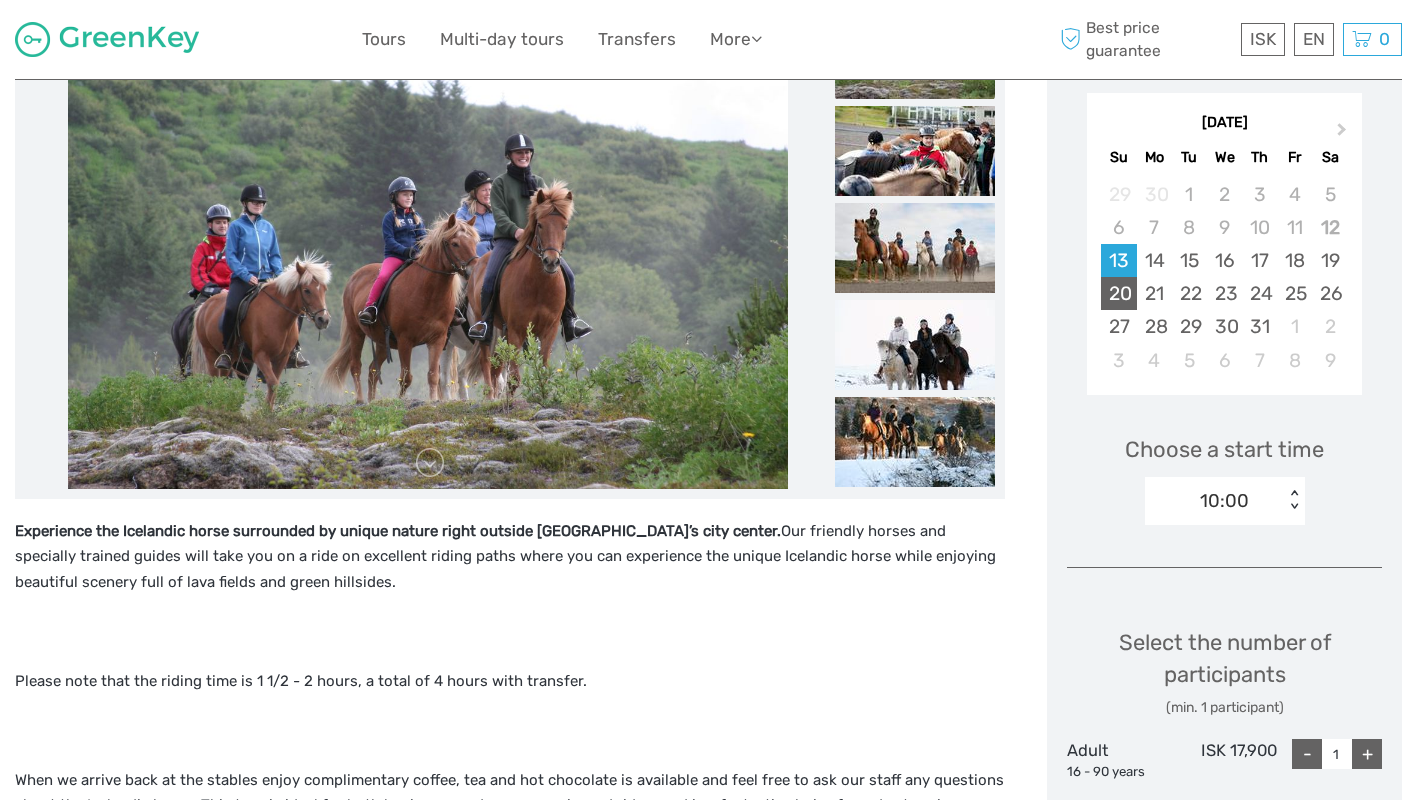 click on "20" at bounding box center (1118, 293) 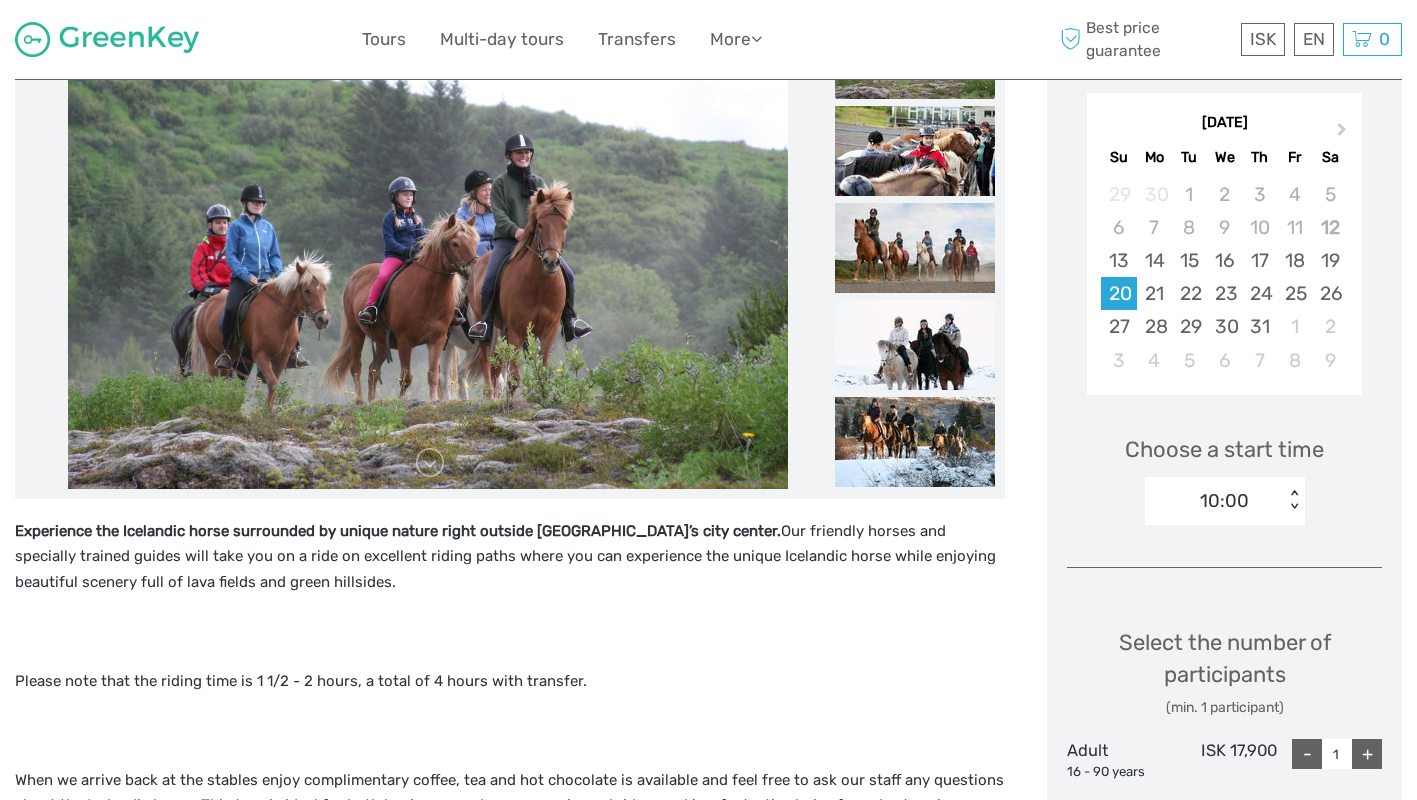 click on "10:00" at bounding box center (1224, 501) 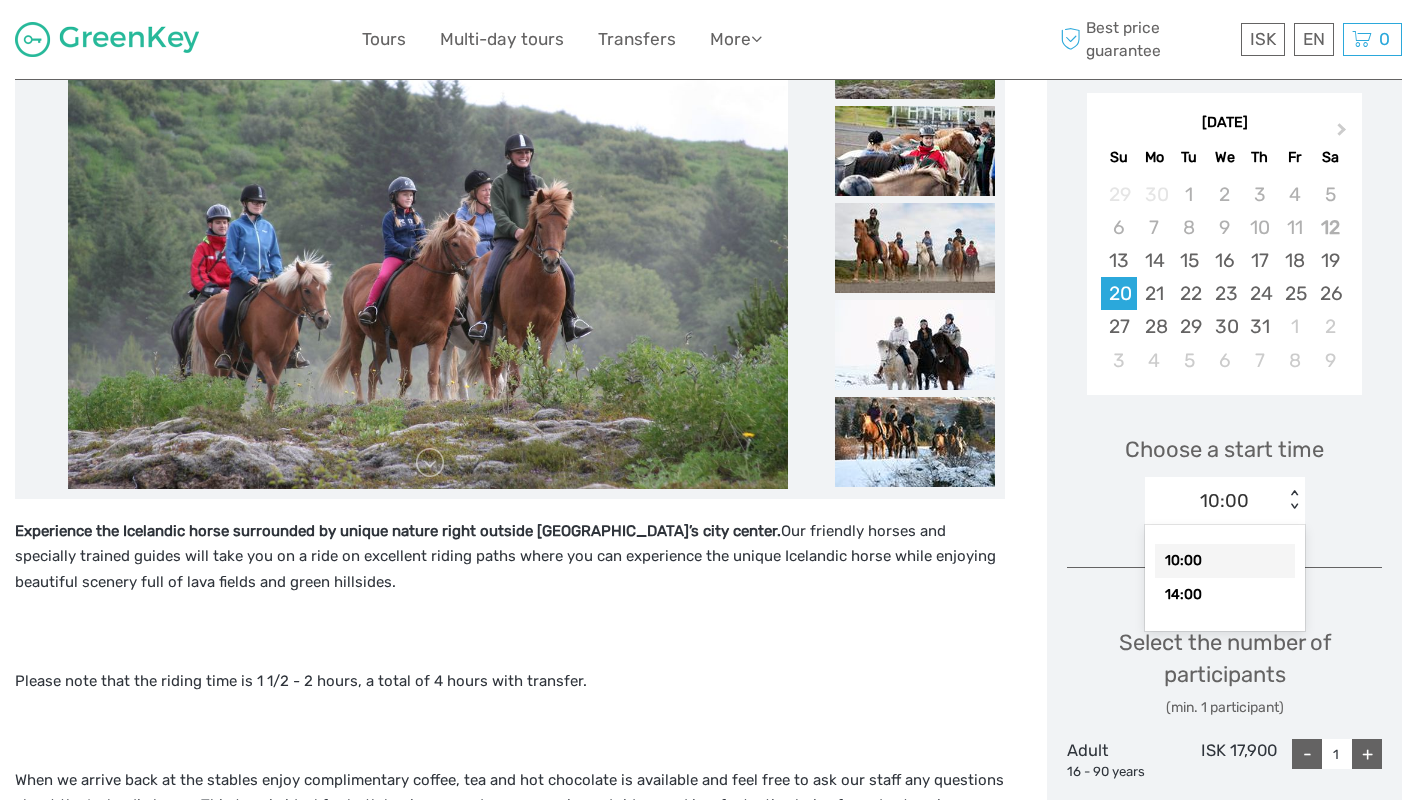 click on "Choose a start time option 10:00 selected, 1 of 2. 2 results available. Use Up and Down to choose options, press Enter to select the currently focused option, press Escape to exit the menu, press Tab to select the option and exit the menu. 10:00 < > 10:00 14:00" at bounding box center (1224, 471) 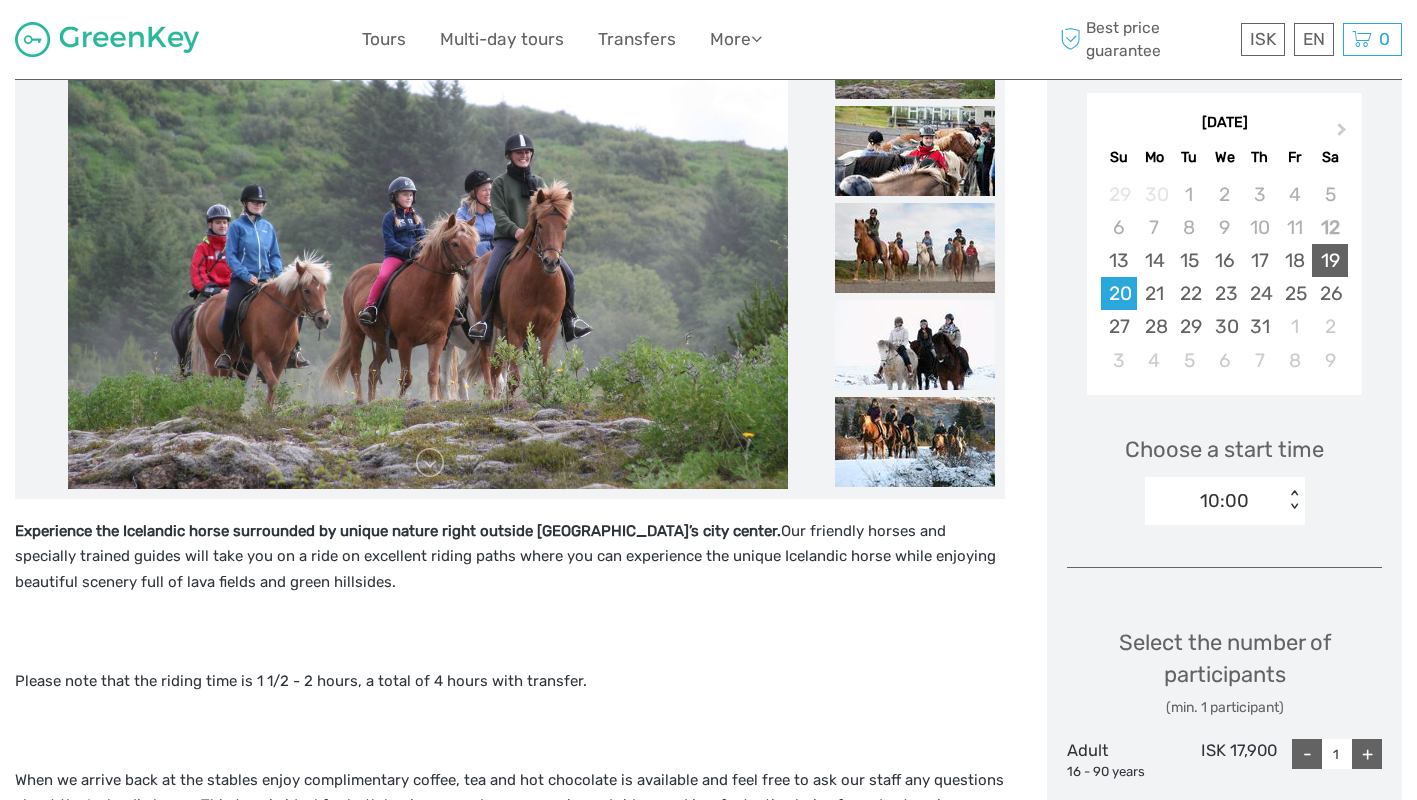 click on "19" at bounding box center (1329, 260) 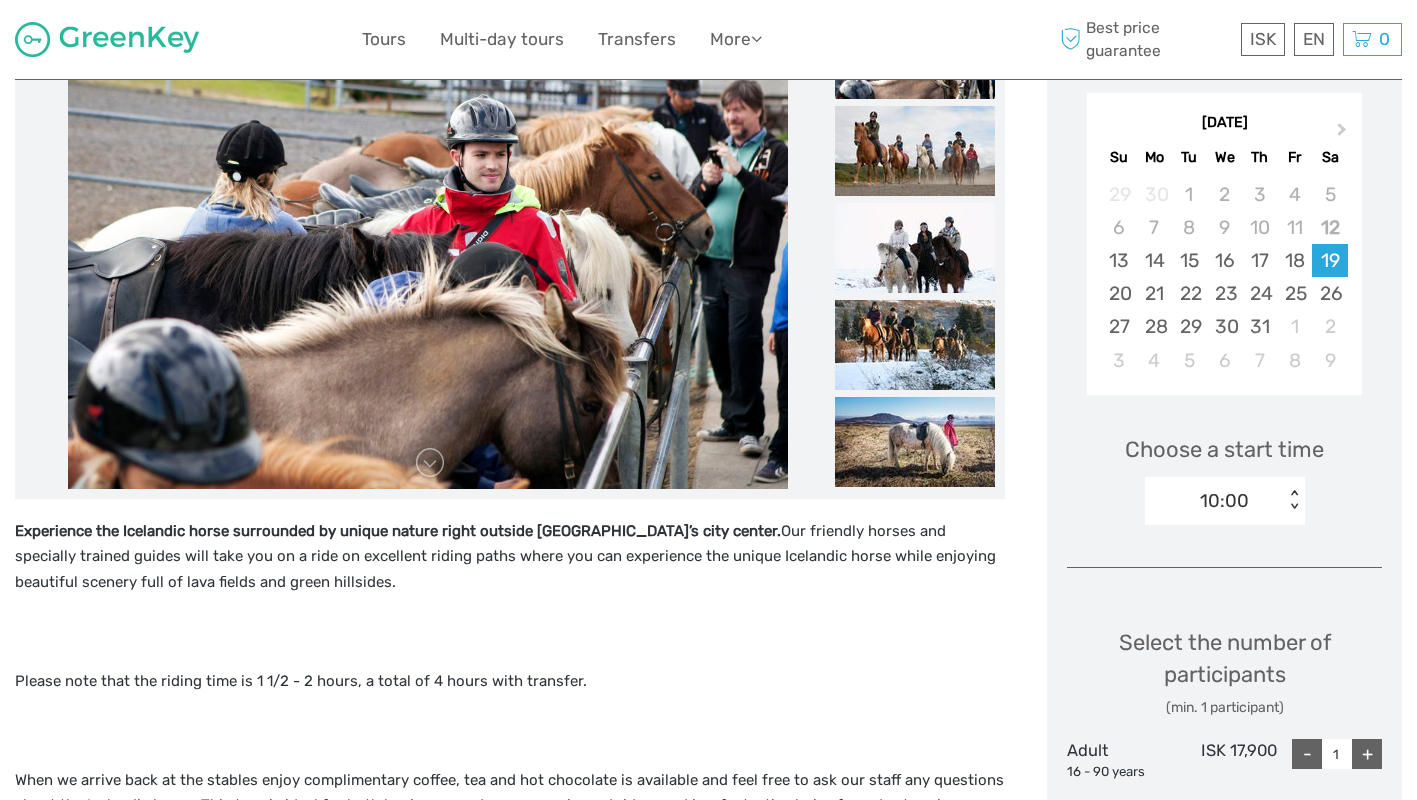 click on "10:00" at bounding box center [1224, 501] 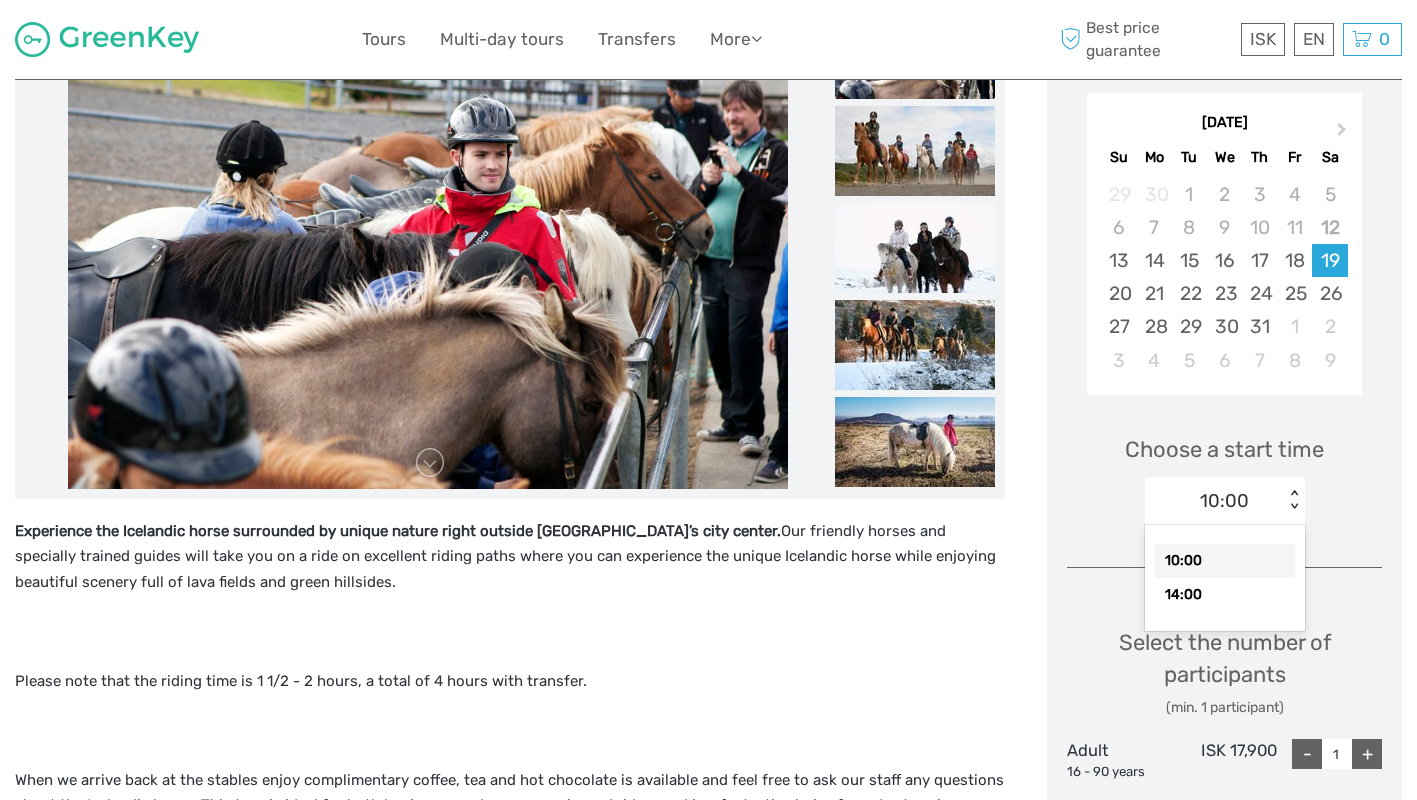 click on "Choose a start time option 10:00 selected, 1 of 2. 2 results available. Use Up and Down to choose options, press Enter to select the currently focused option, press Escape to exit the menu, press Tab to select the option and exit the menu. 10:00 < > 10:00 14:00" at bounding box center [1224, 471] 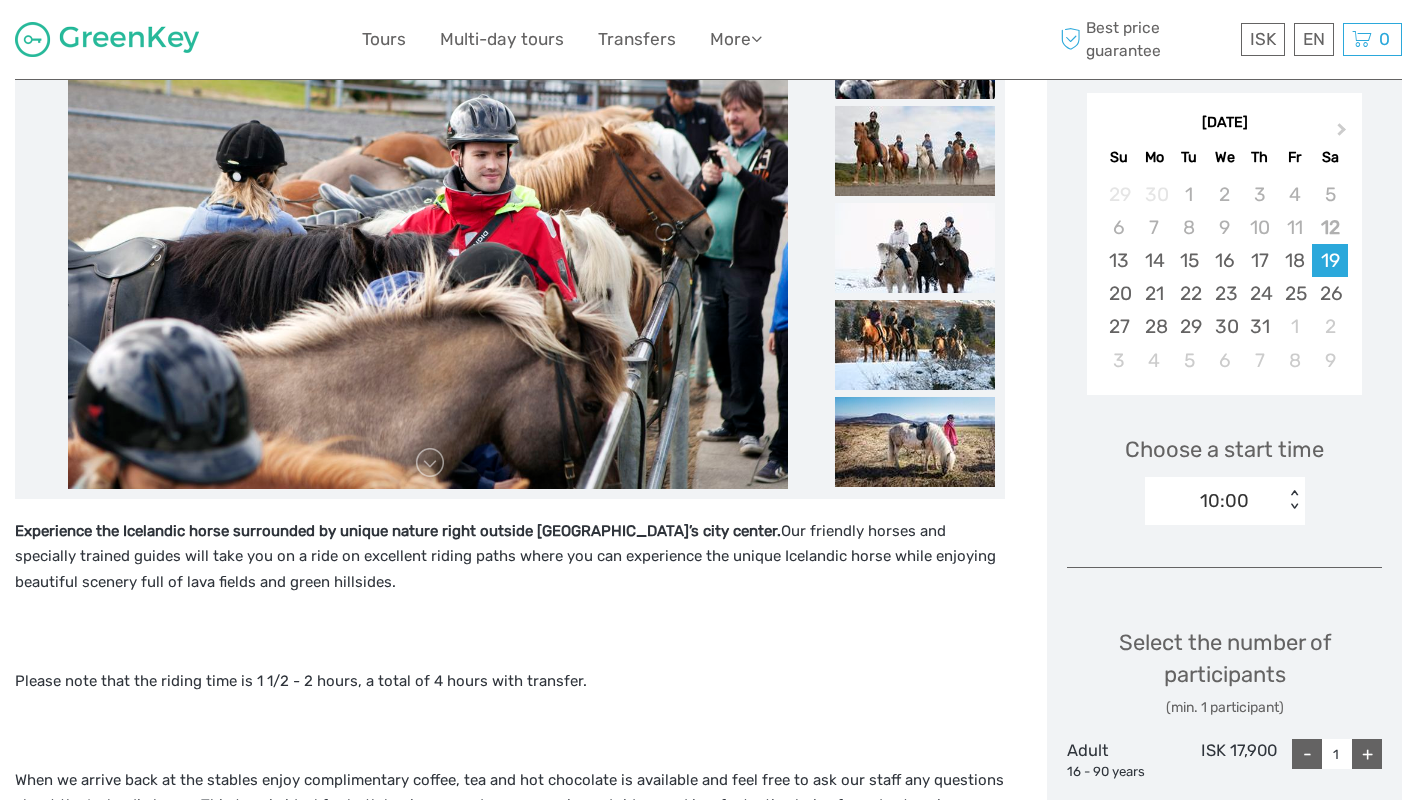 scroll, scrollTop: 0, scrollLeft: 0, axis: both 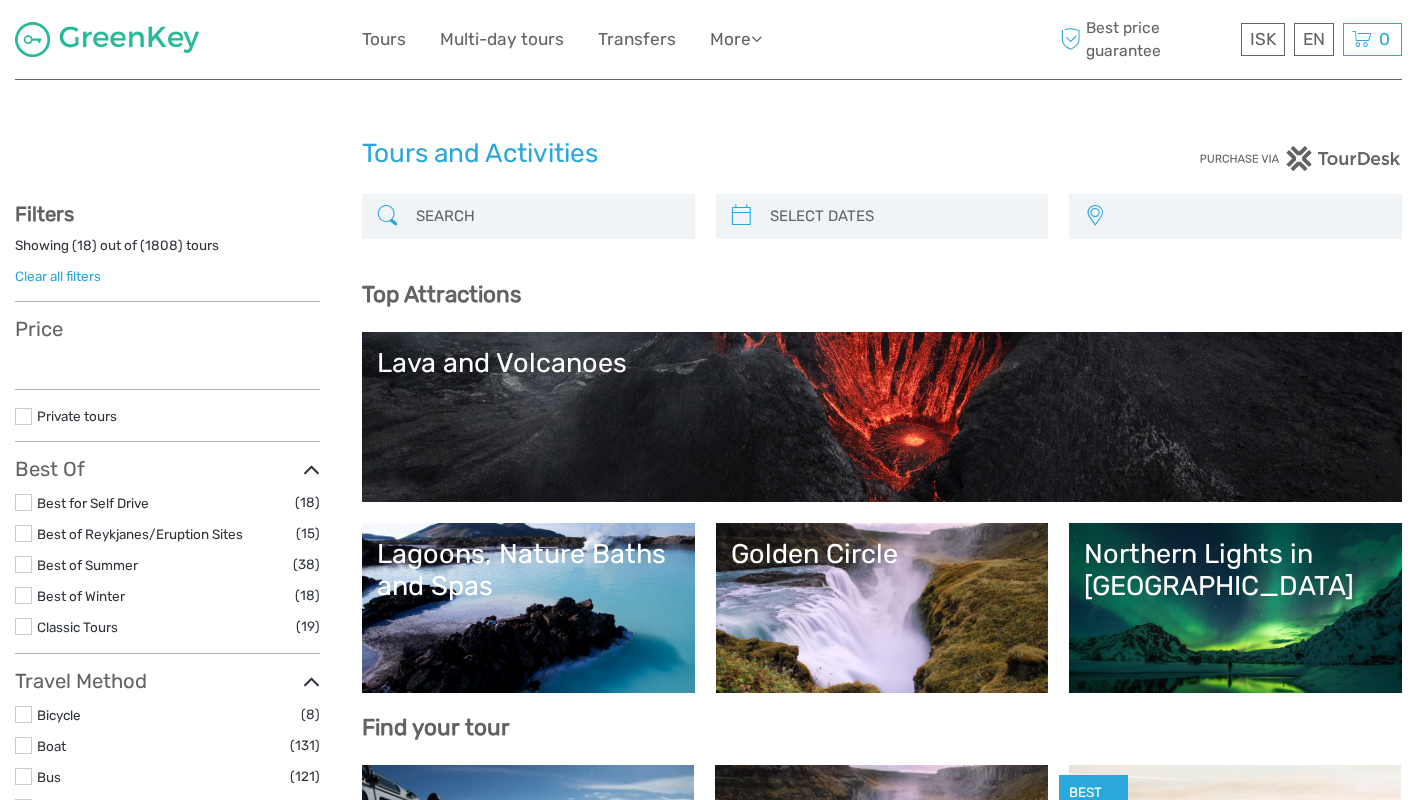 select 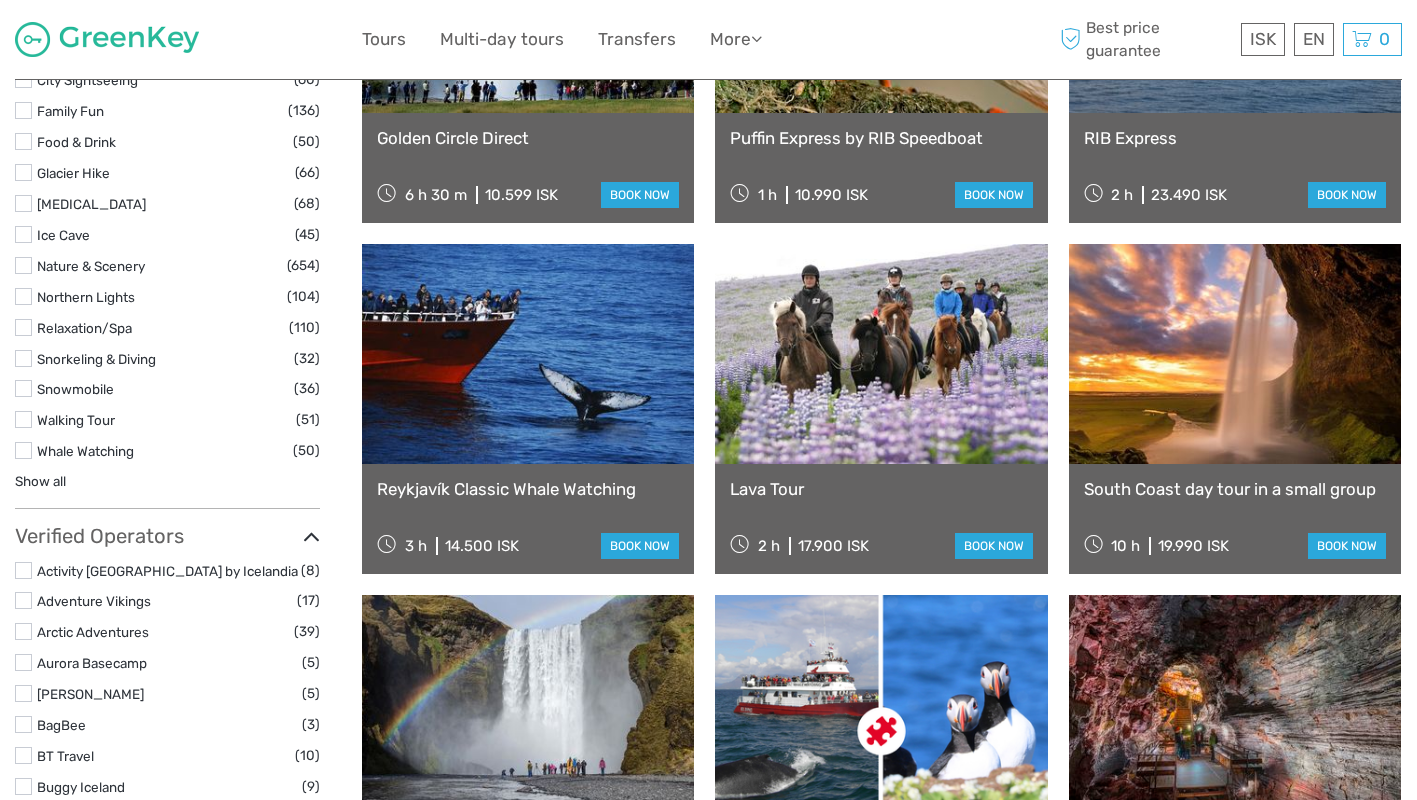 scroll, scrollTop: 0, scrollLeft: 0, axis: both 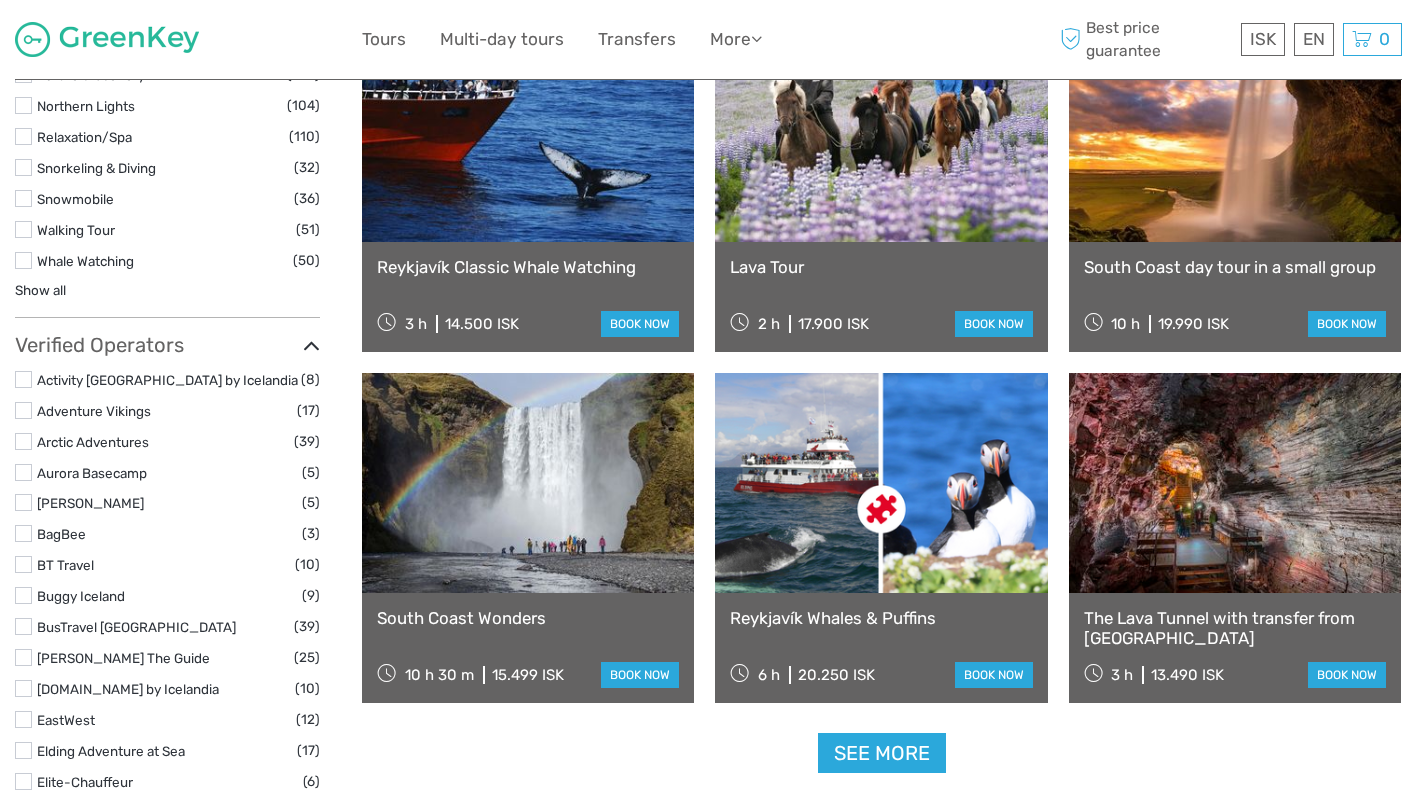 click at bounding box center (1235, 483) 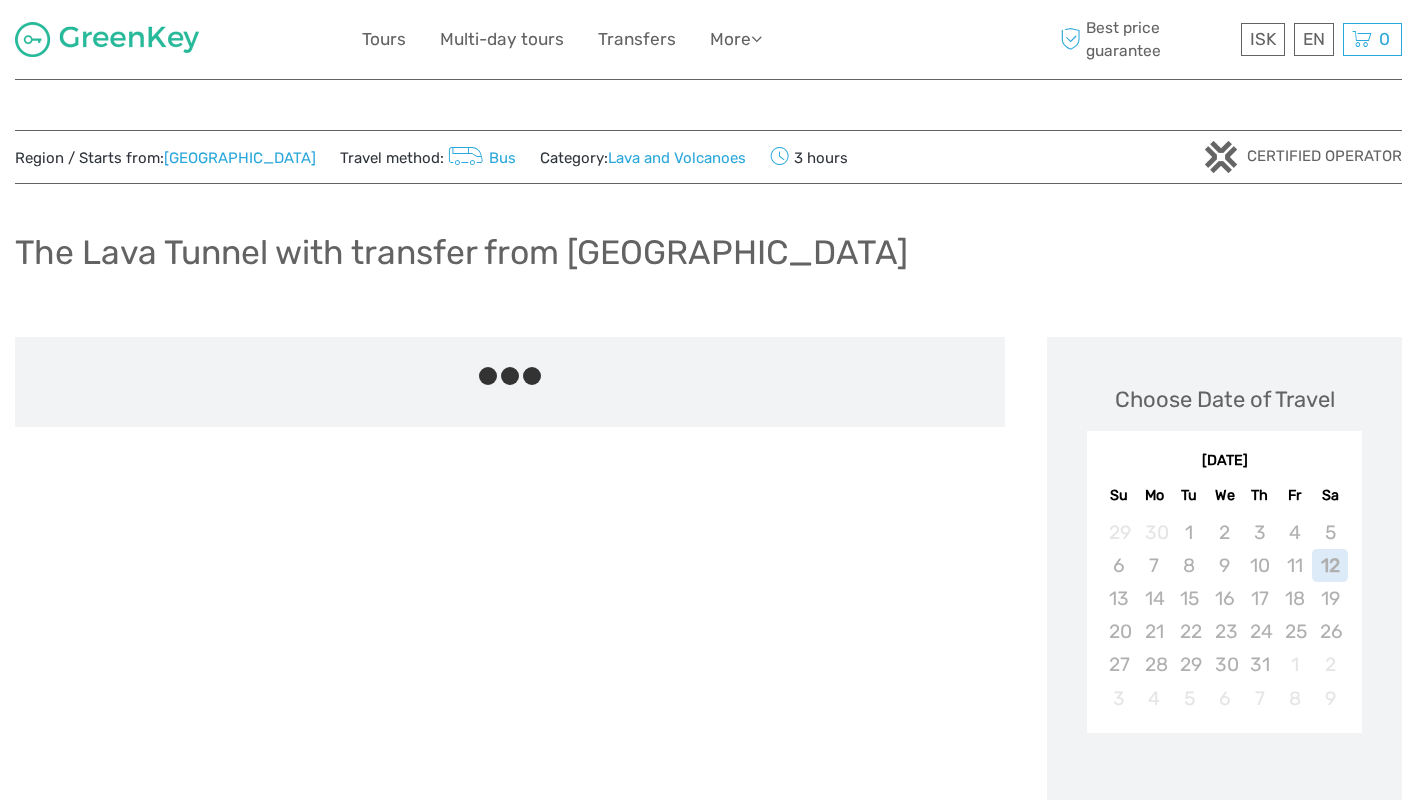 scroll, scrollTop: 0, scrollLeft: 0, axis: both 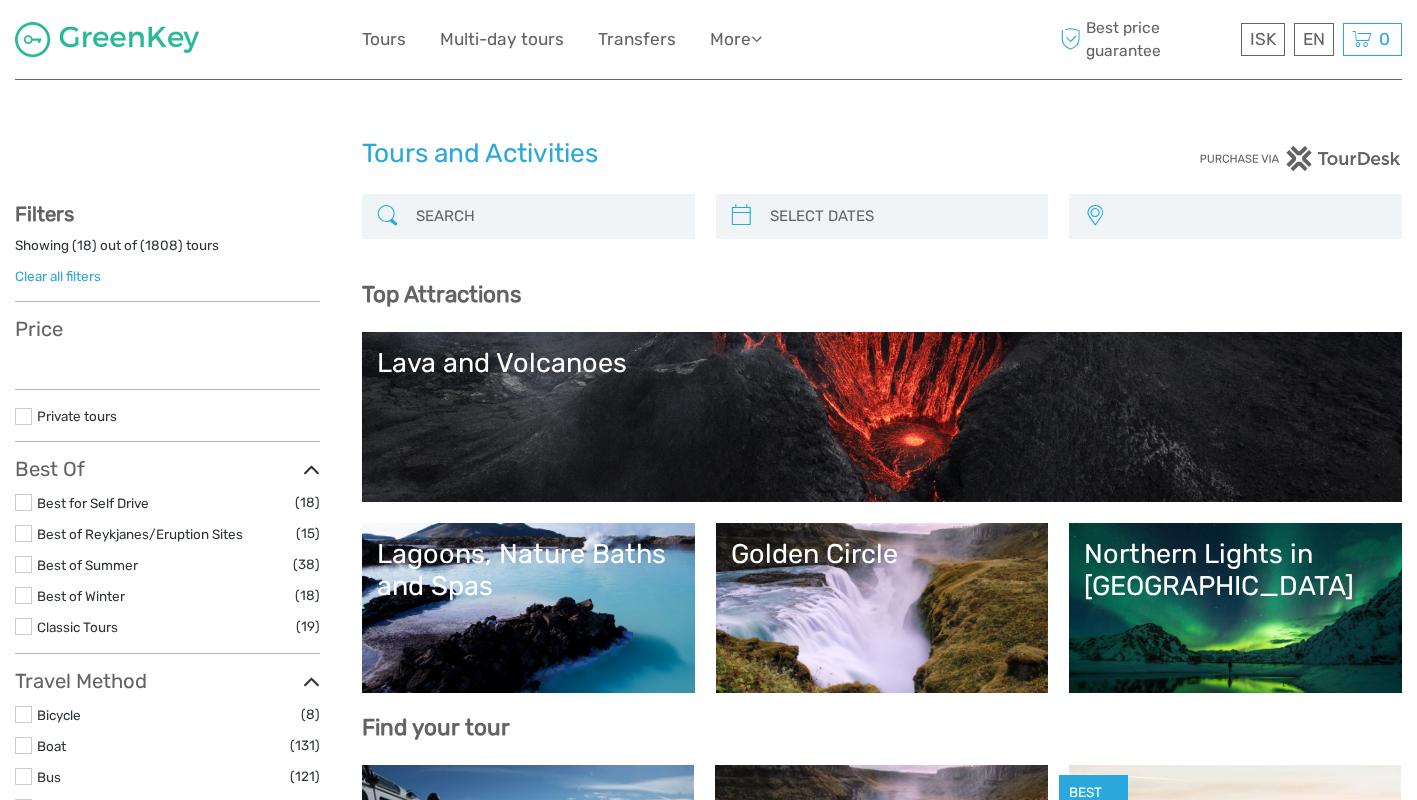 select 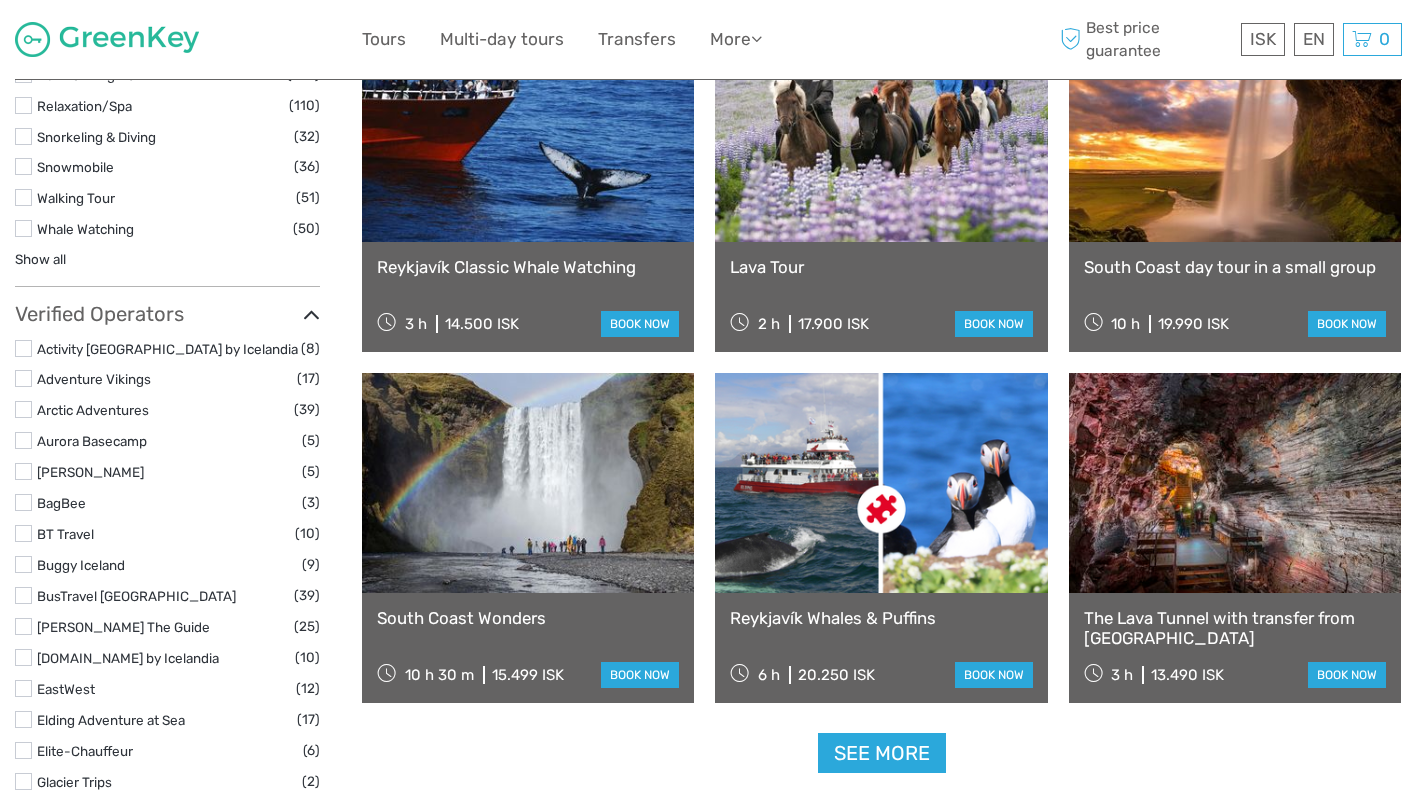 scroll, scrollTop: 0, scrollLeft: 0, axis: both 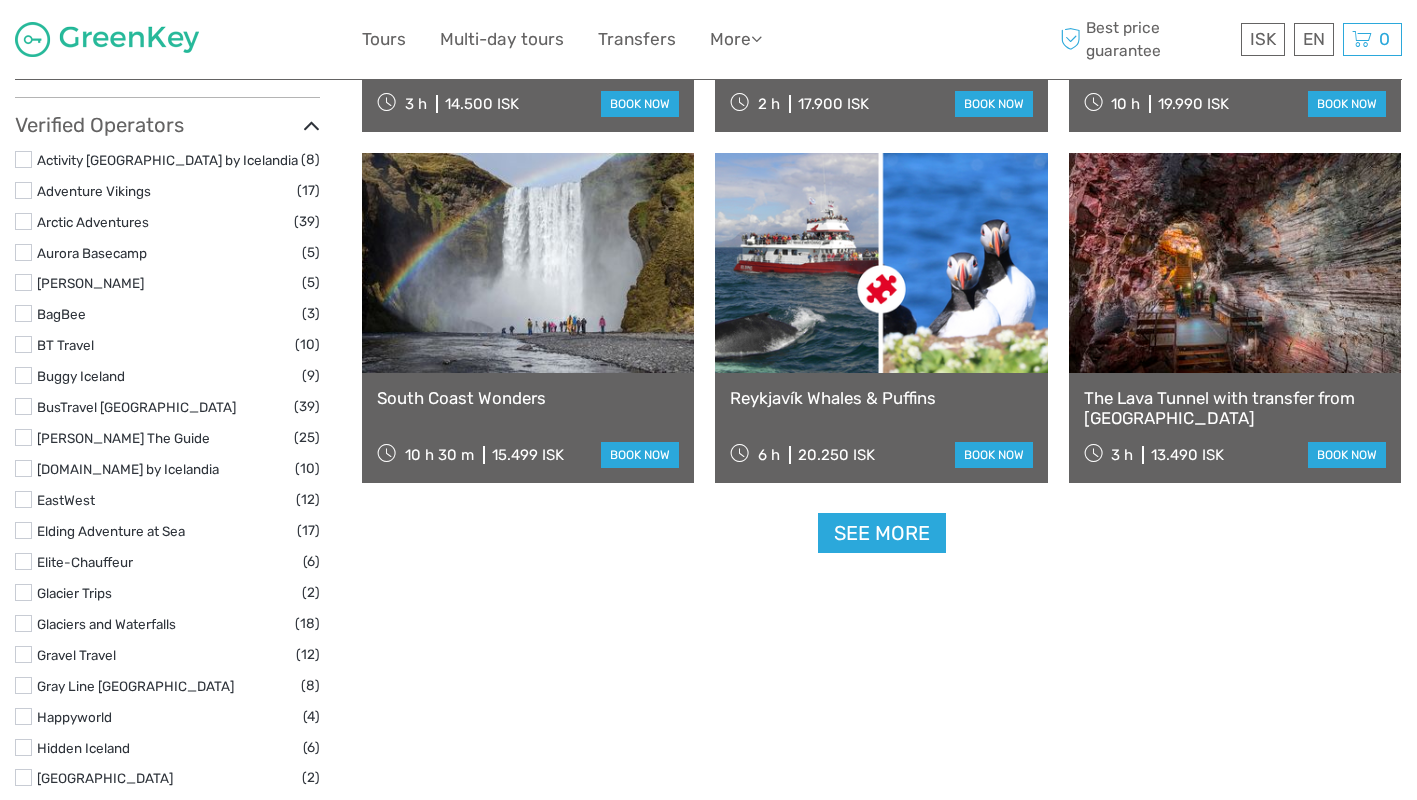 click on "See more" at bounding box center [882, 533] 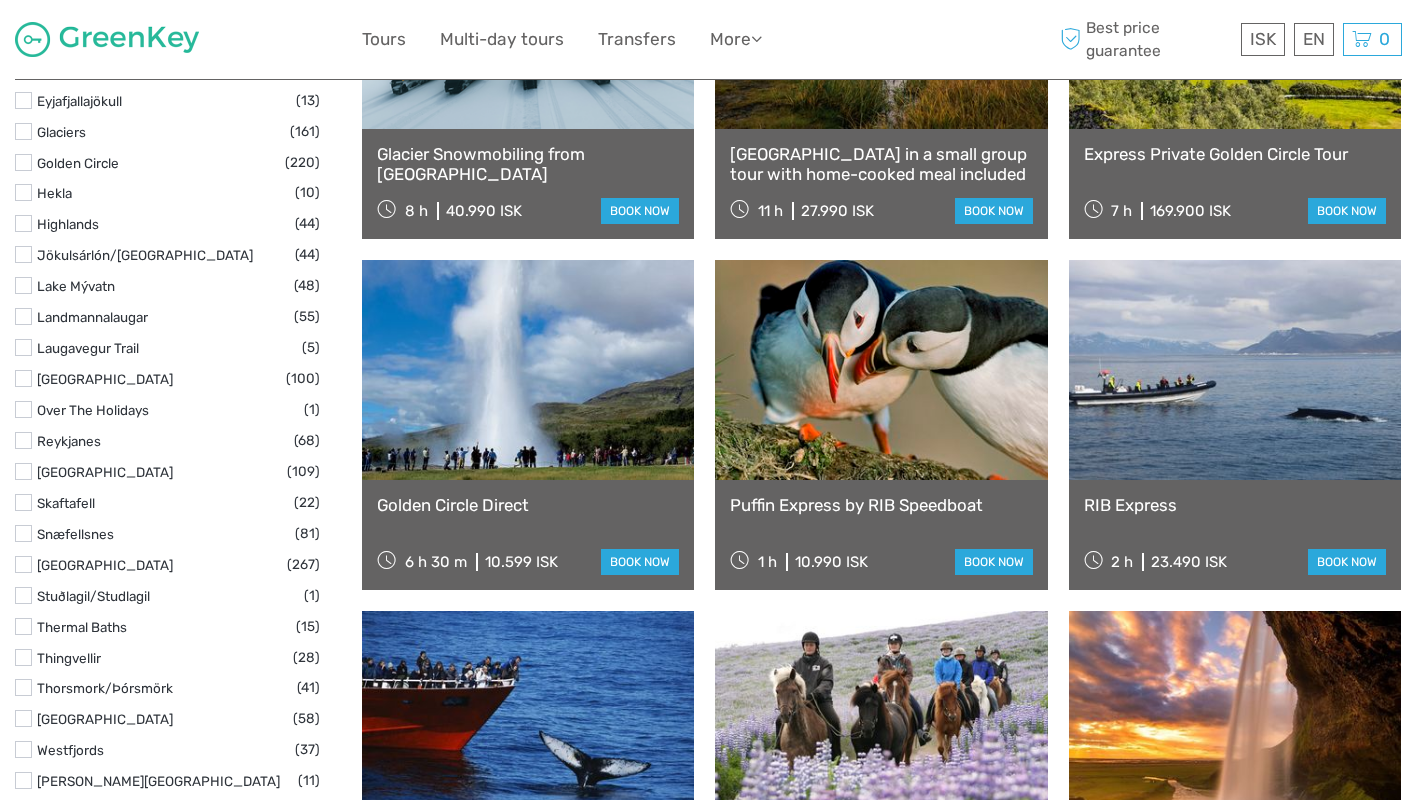 scroll, scrollTop: 1045, scrollLeft: 0, axis: vertical 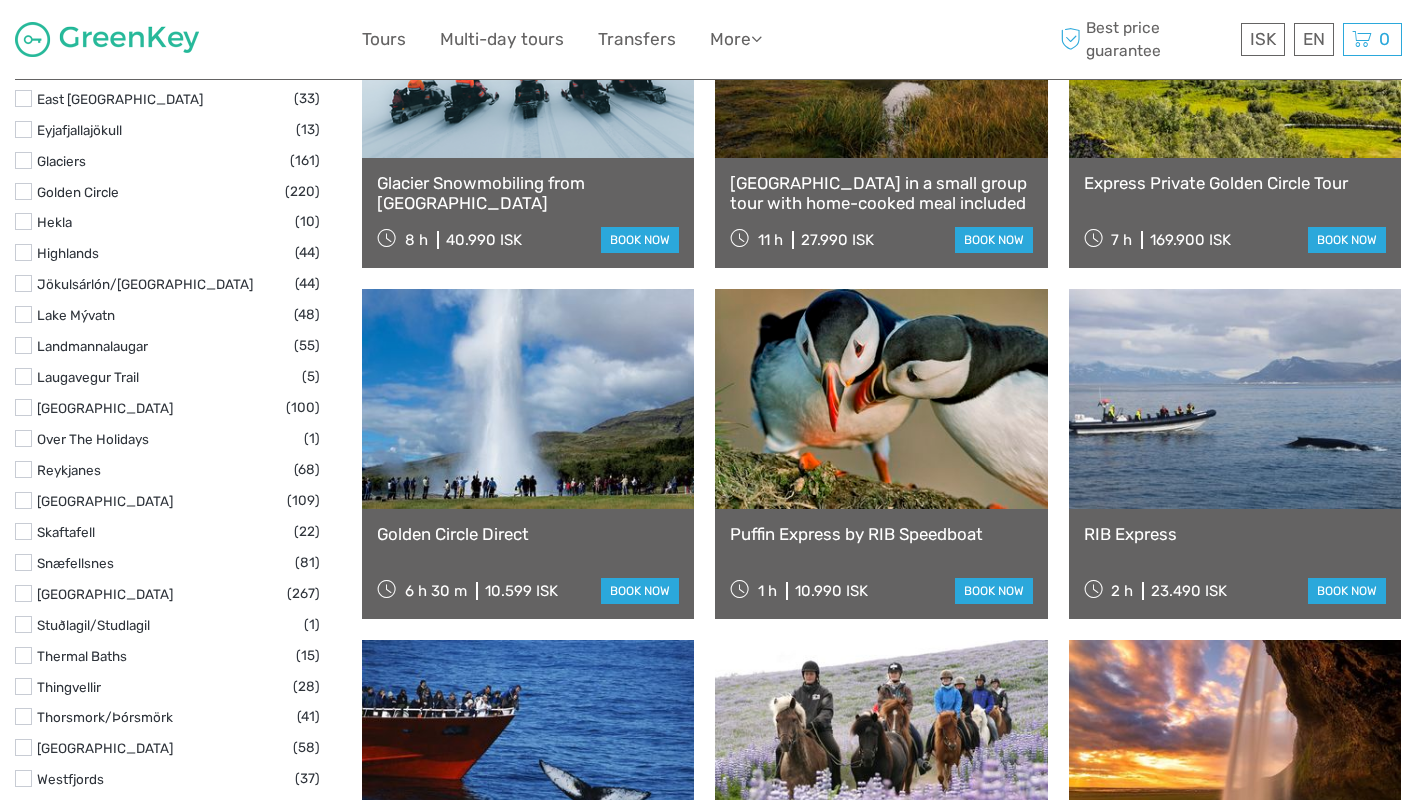 click at bounding box center (528, 399) 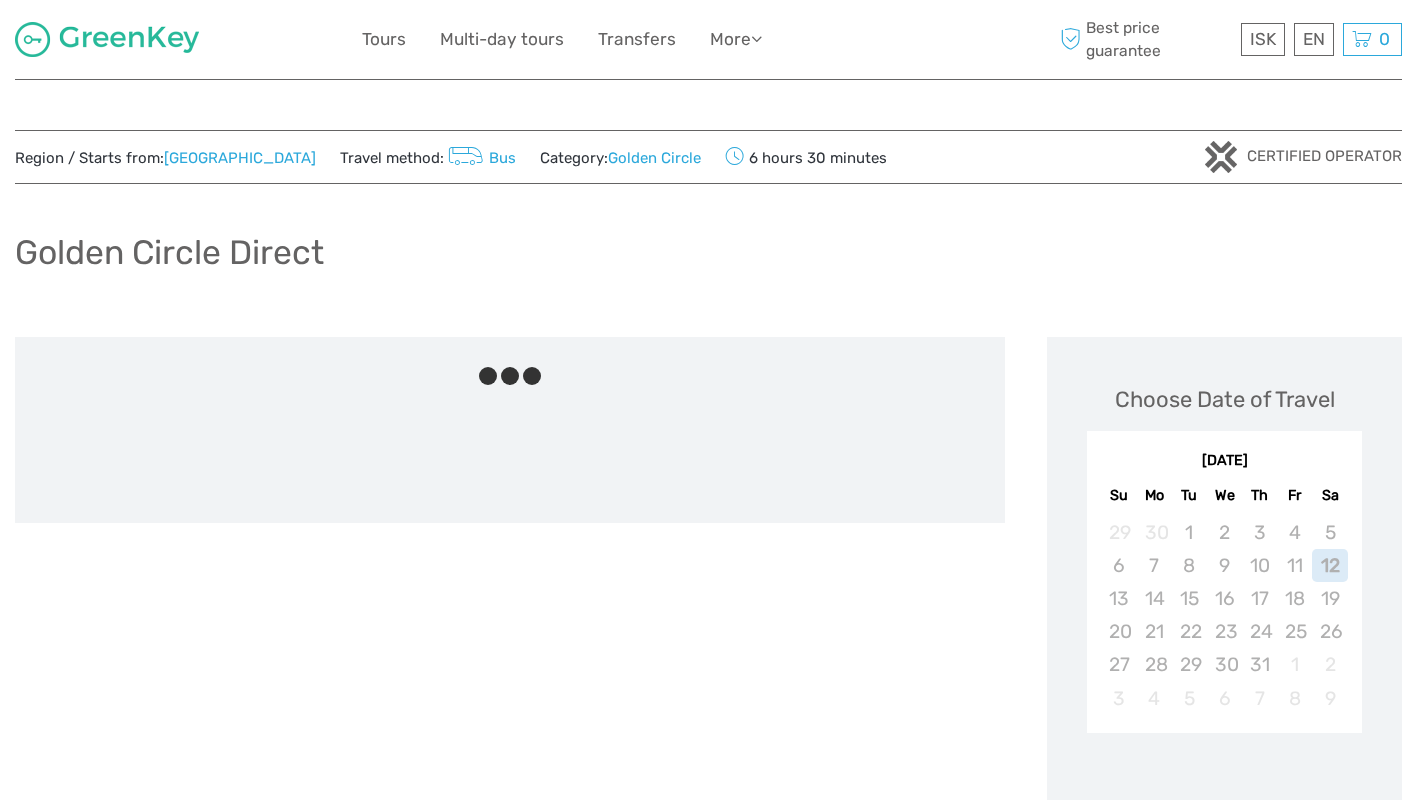 scroll, scrollTop: 0, scrollLeft: 0, axis: both 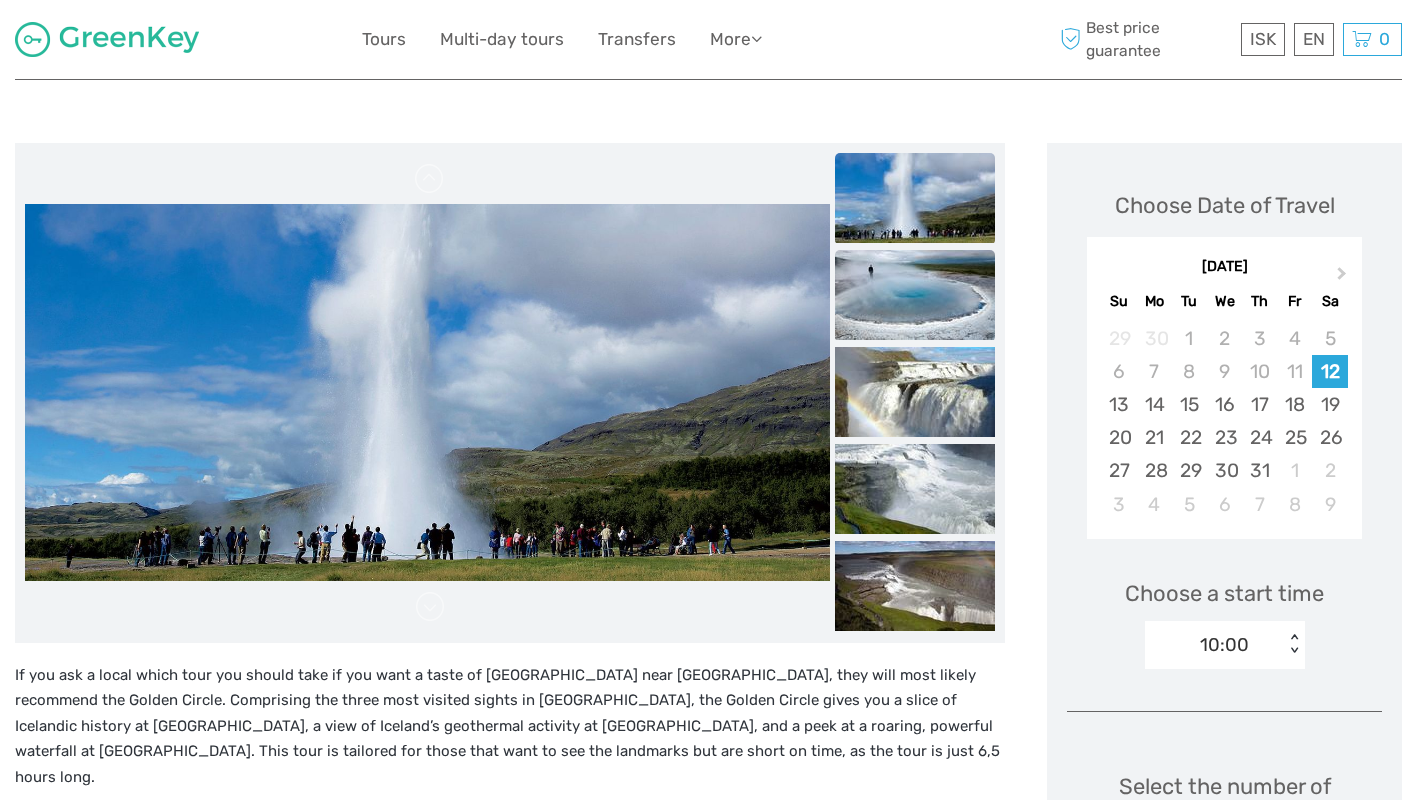 click at bounding box center [915, 295] 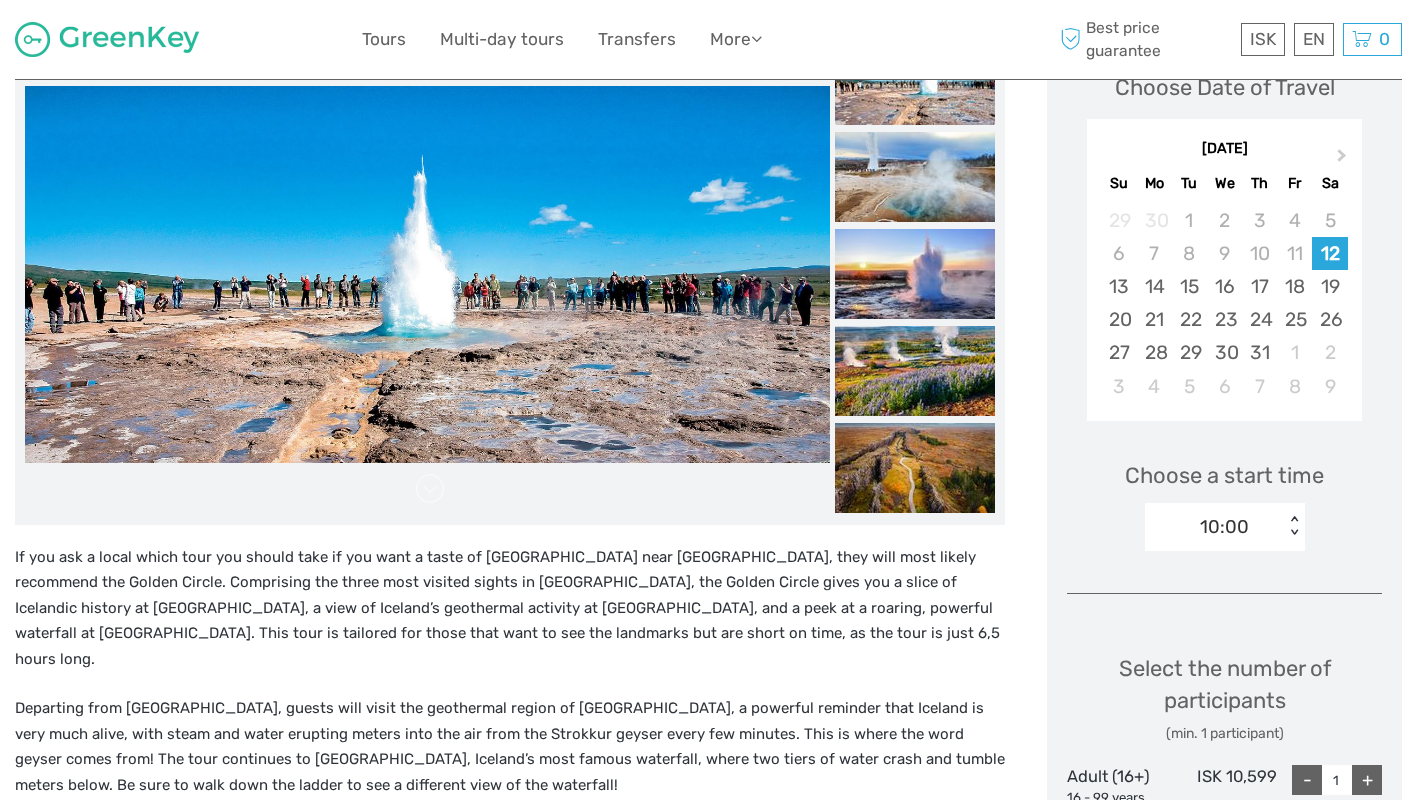 scroll, scrollTop: 311, scrollLeft: 0, axis: vertical 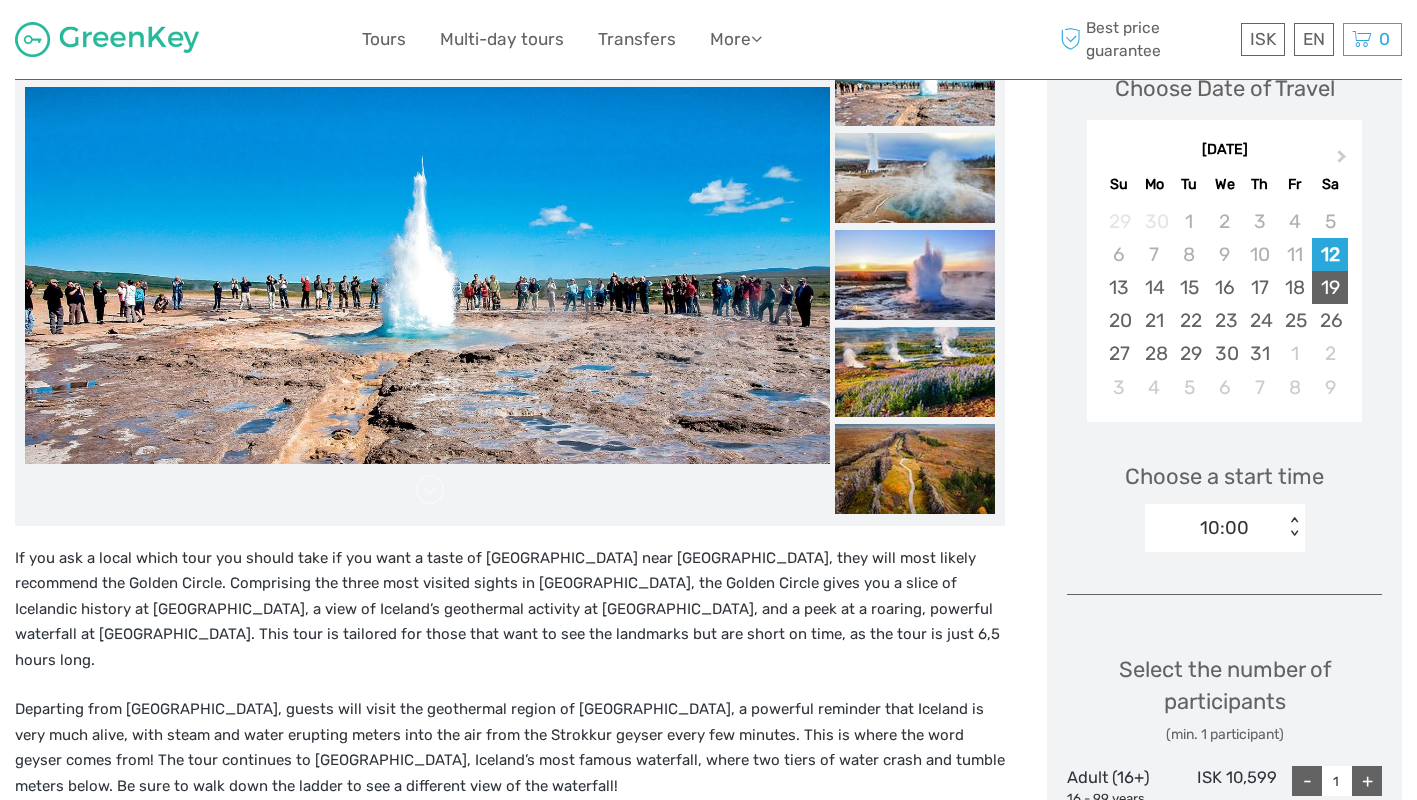 click on "19" at bounding box center (1329, 287) 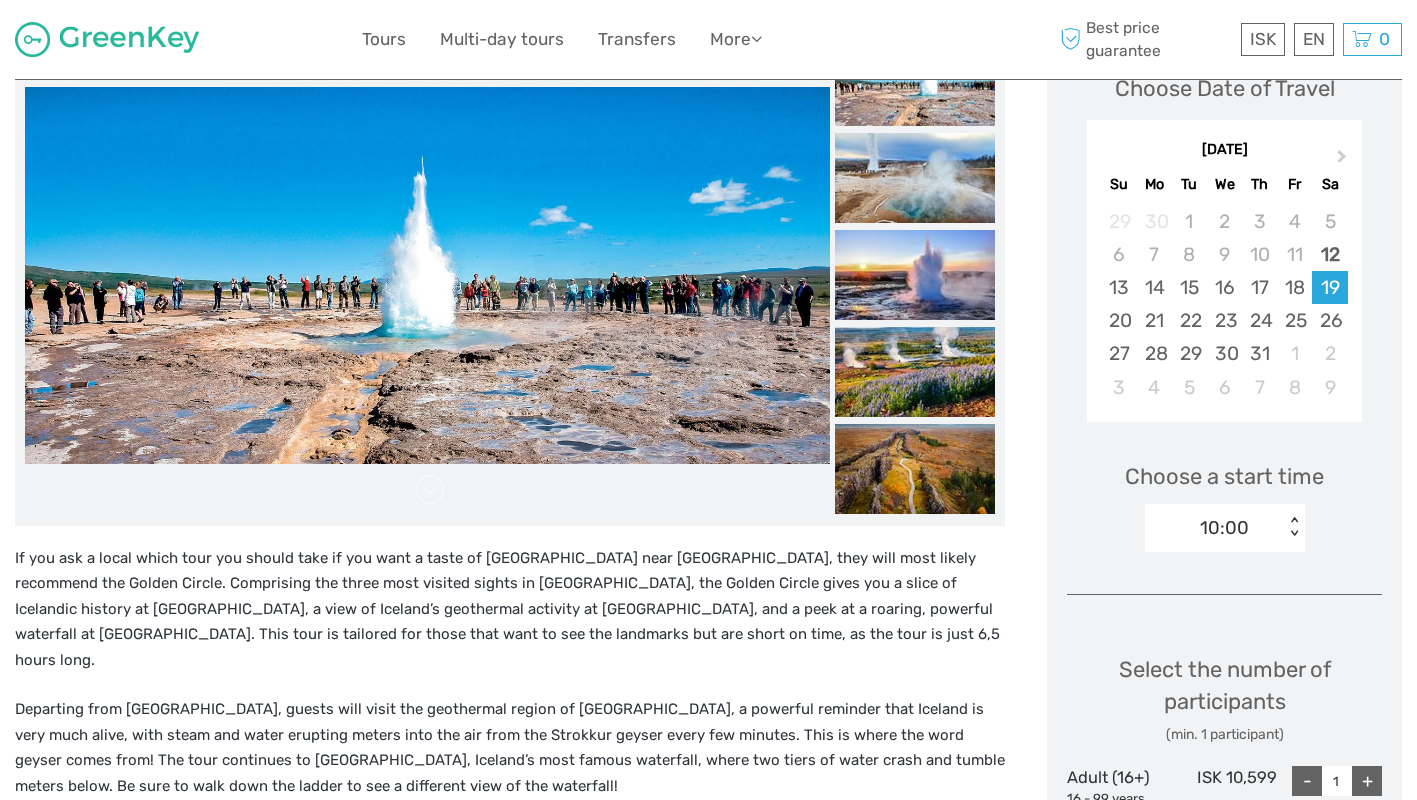 click on "10:00" at bounding box center [1214, 528] 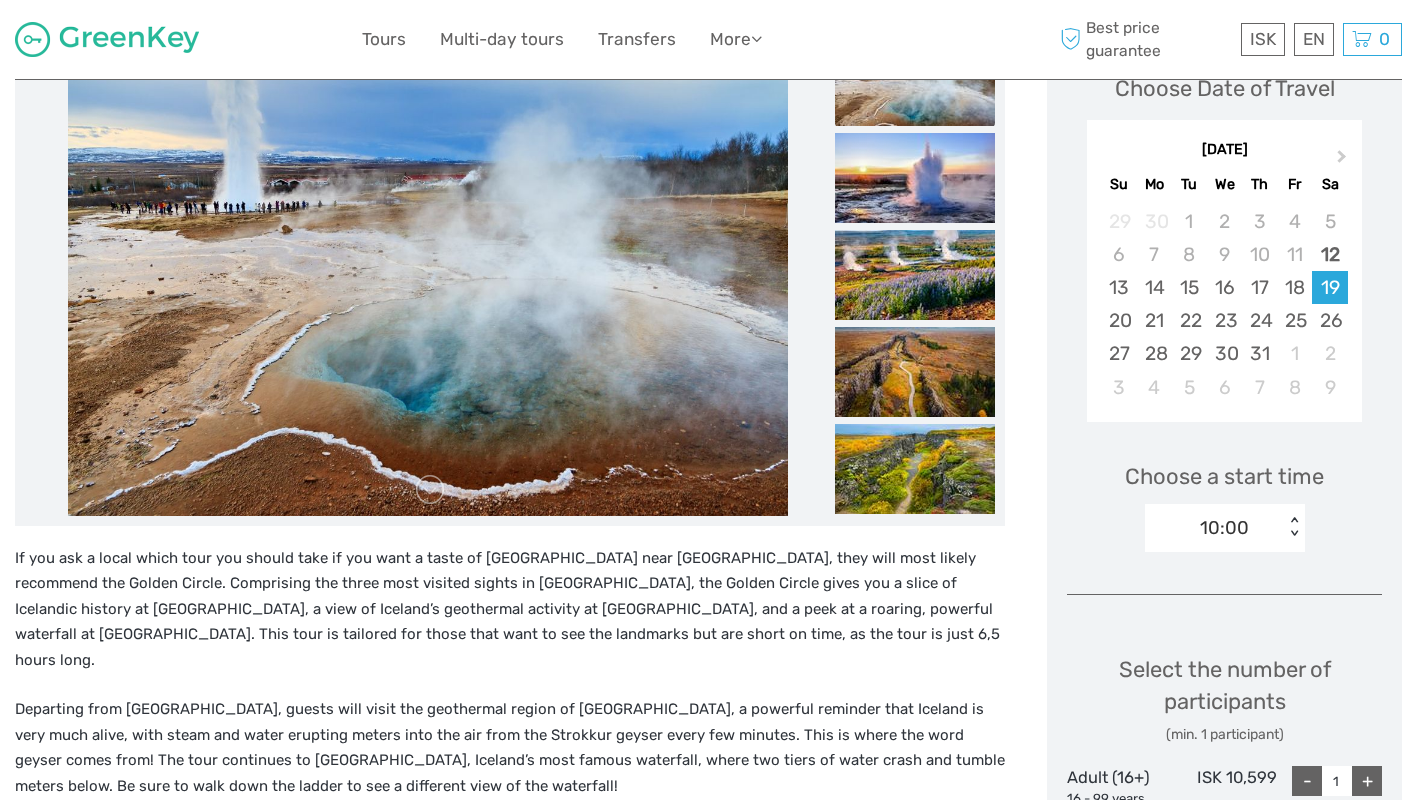 drag, startPoint x: 1253, startPoint y: 531, endPoint x: 1309, endPoint y: 557, distance: 61.741398 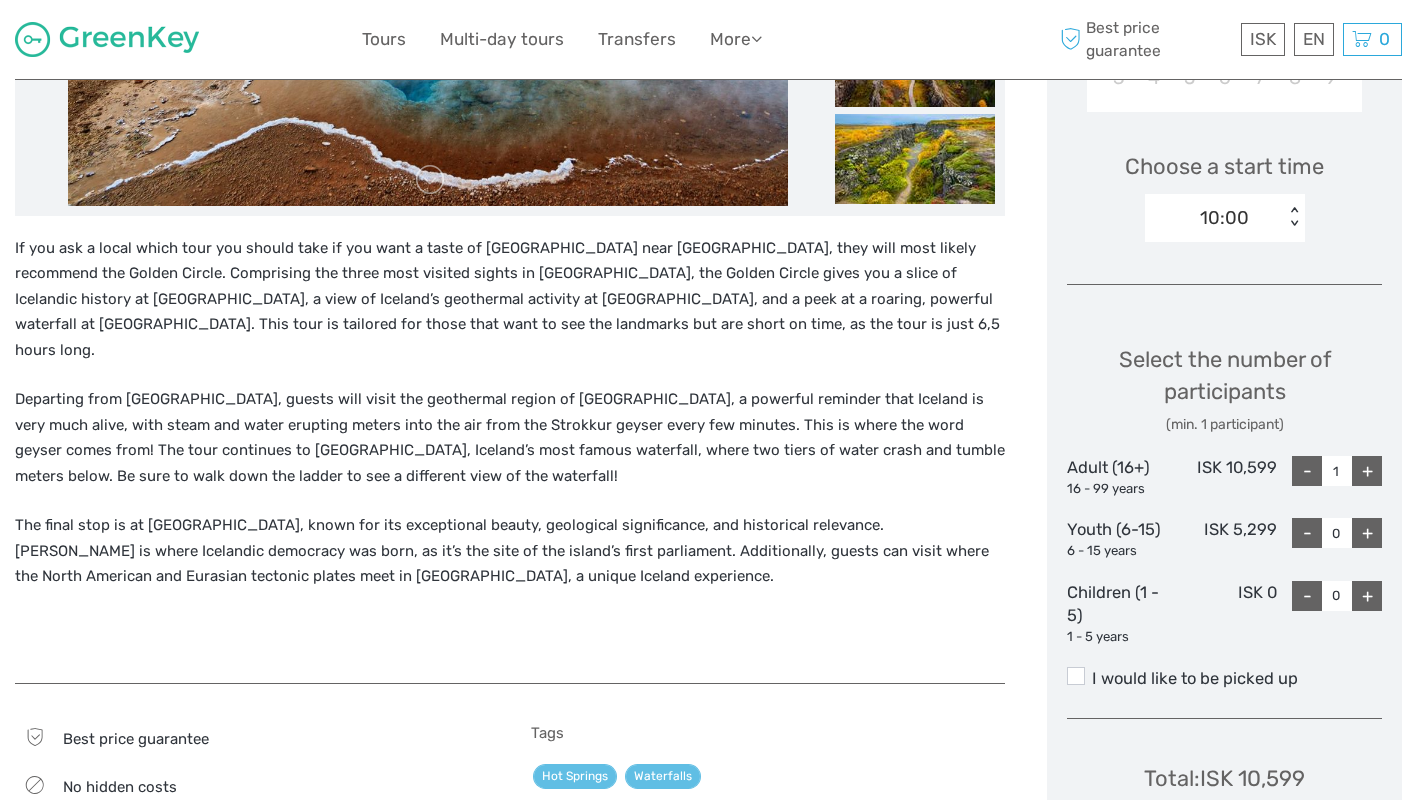 scroll, scrollTop: 889, scrollLeft: 0, axis: vertical 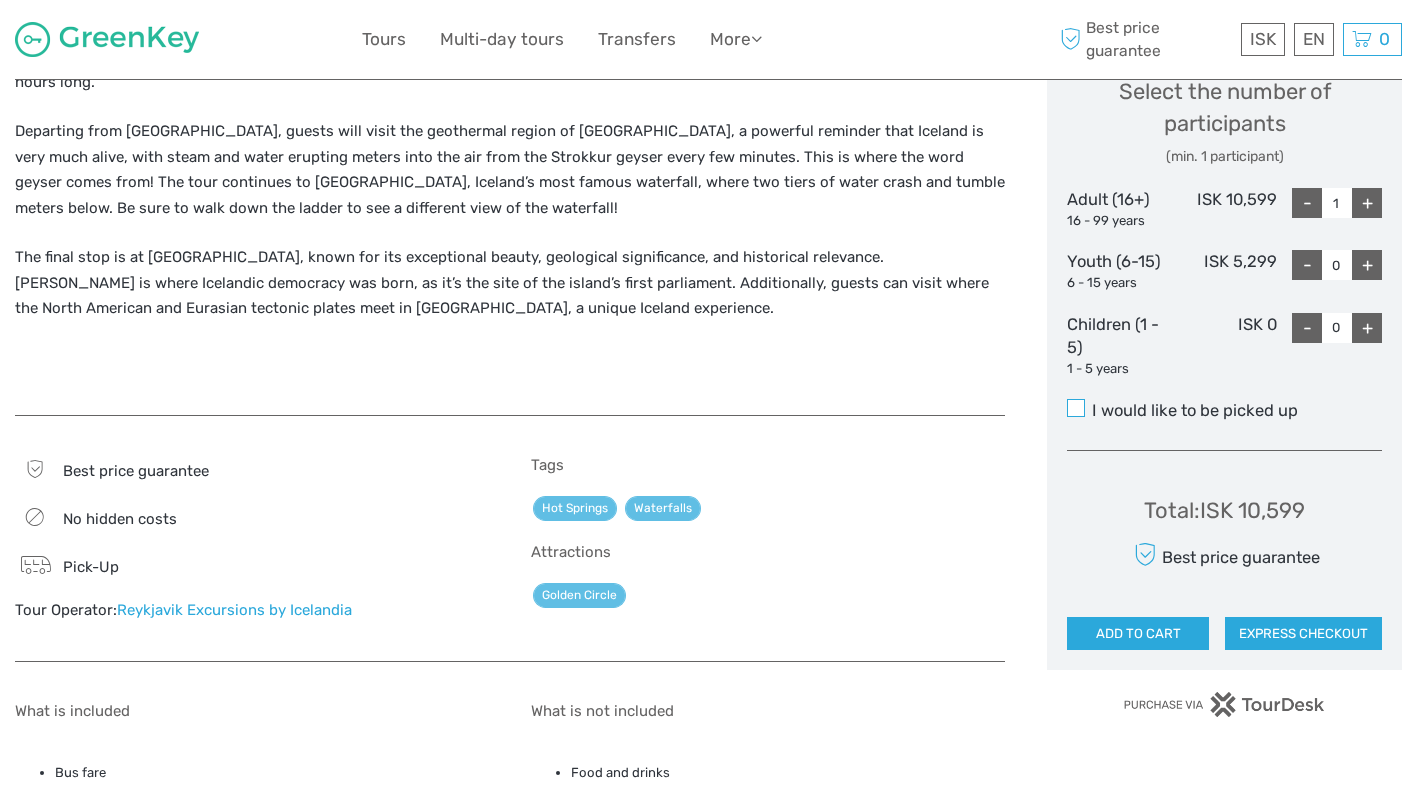 click at bounding box center (1076, 408) 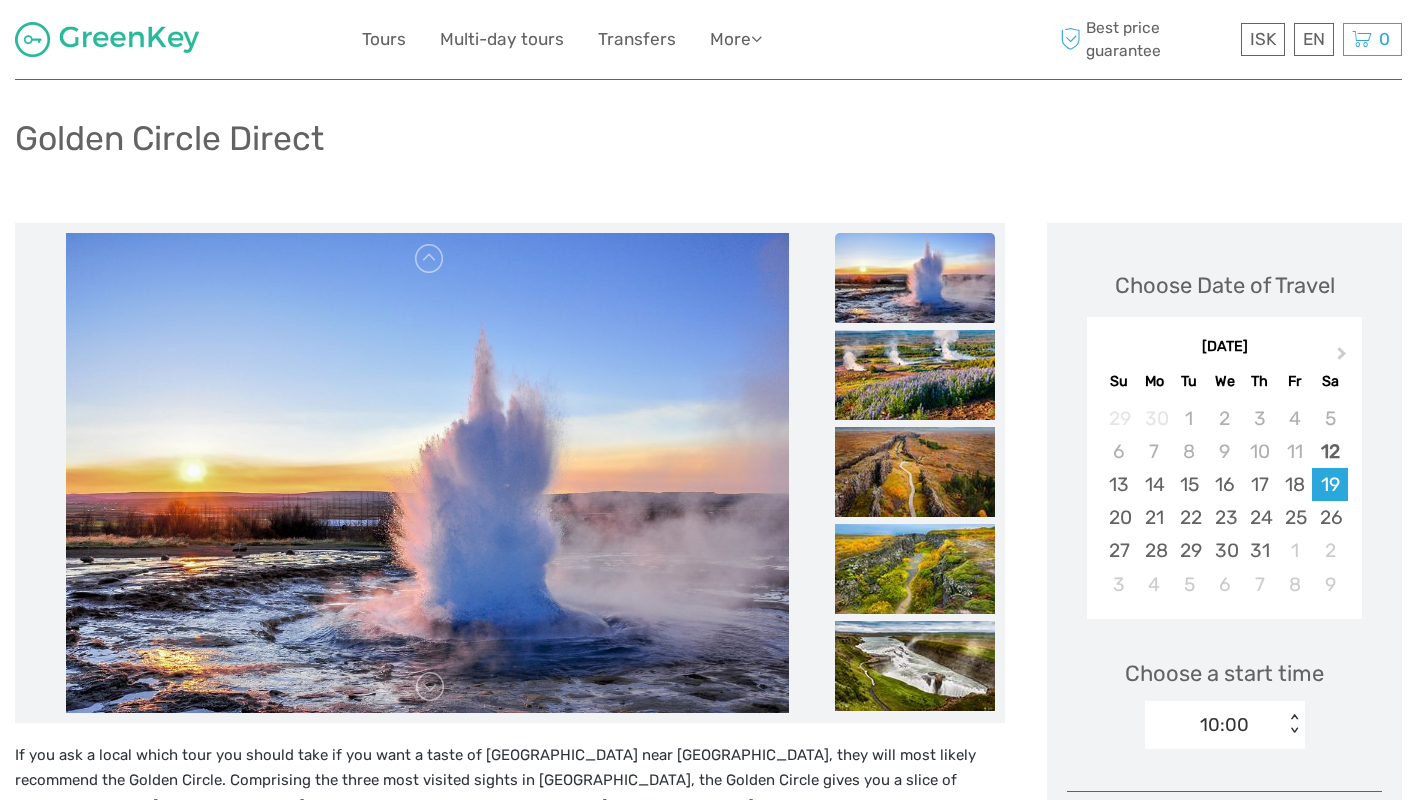 scroll, scrollTop: 113, scrollLeft: 0, axis: vertical 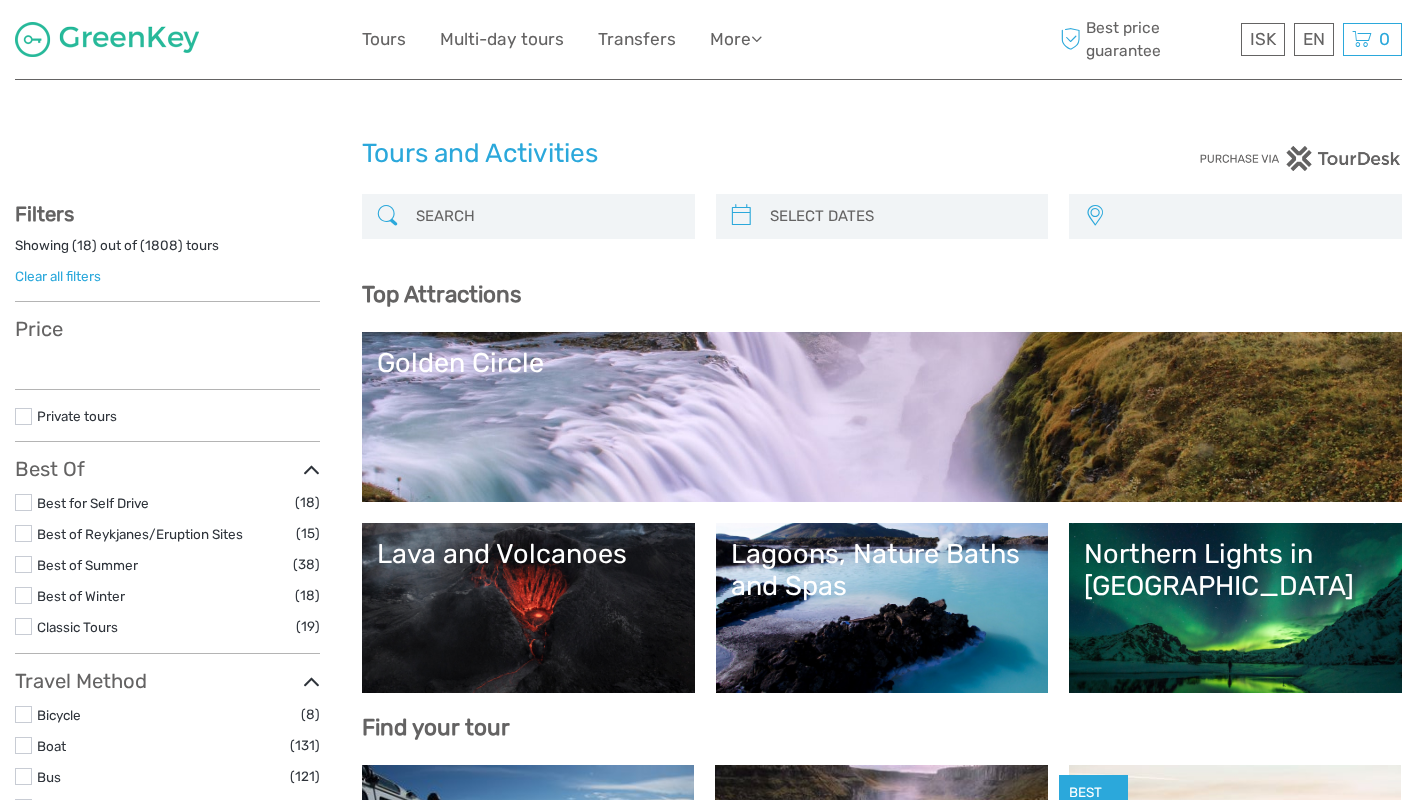 select 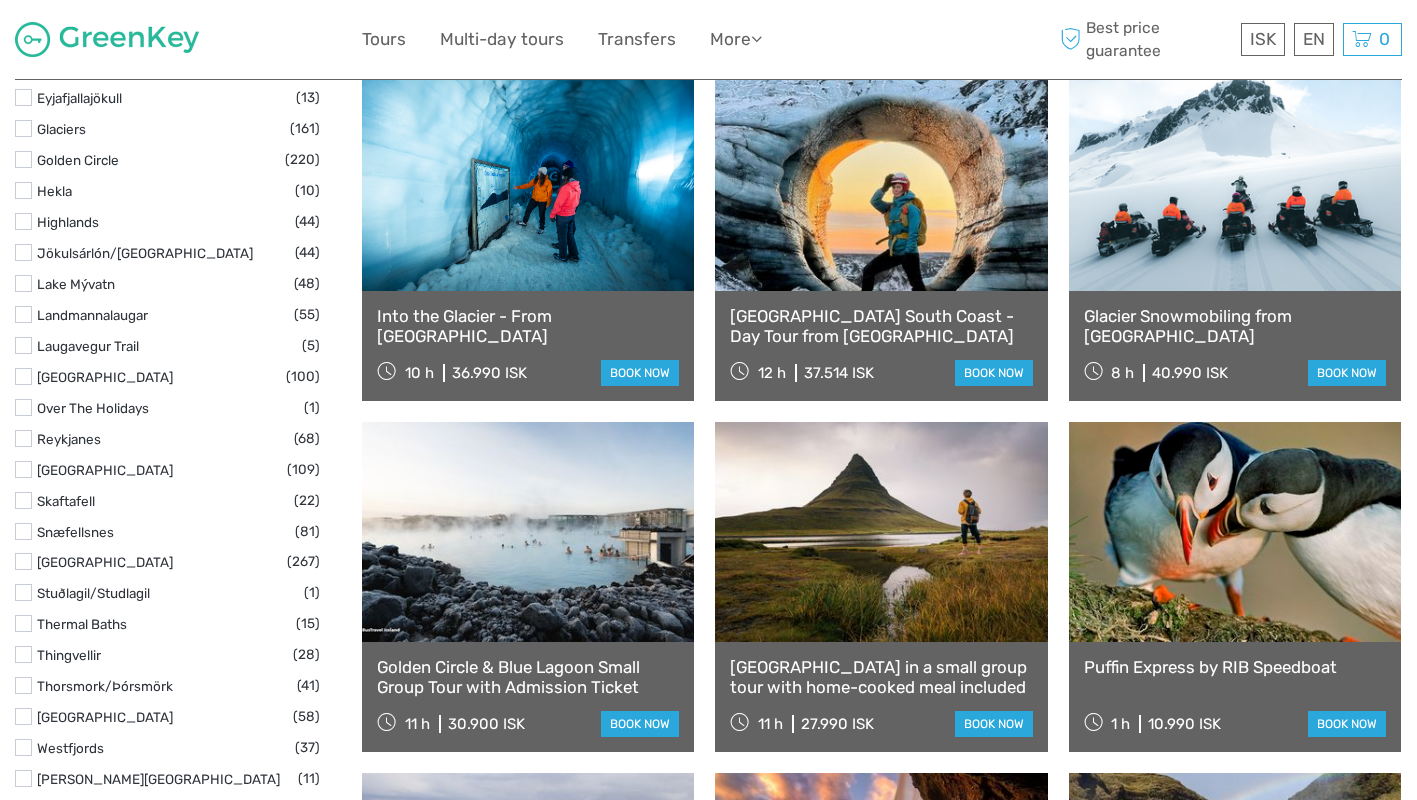 select 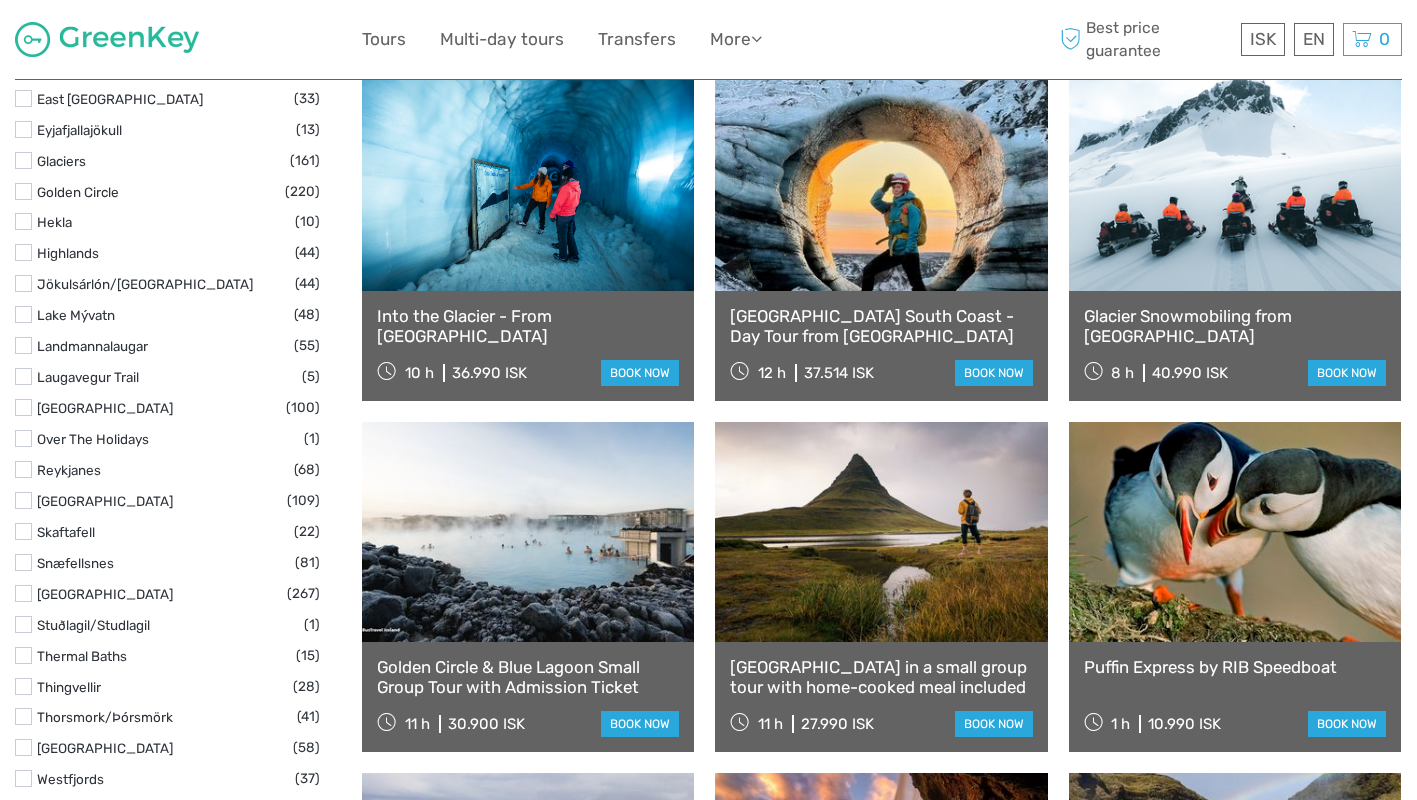 scroll, scrollTop: 0, scrollLeft: 0, axis: both 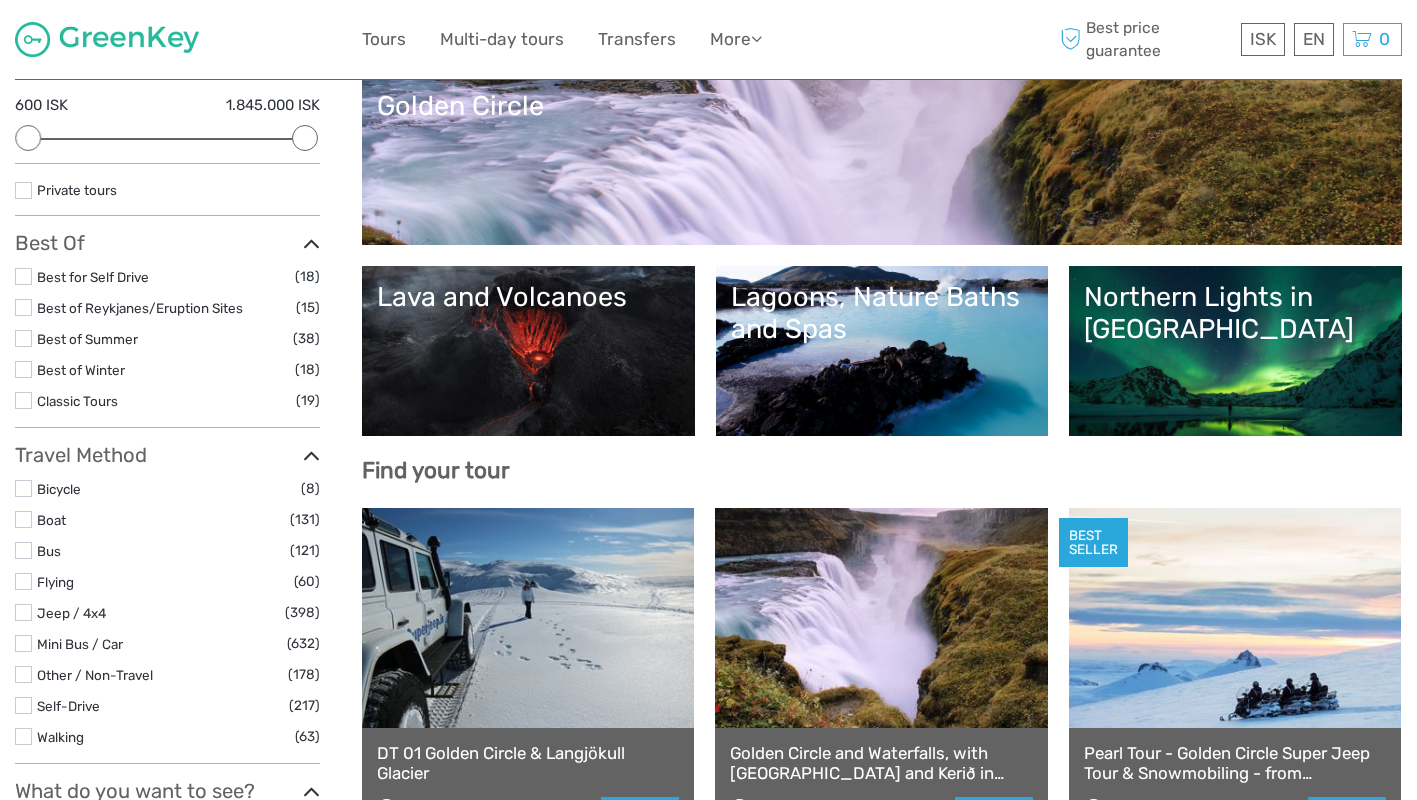 click on "Lagoons, Nature Baths and Spas" at bounding box center [882, 351] 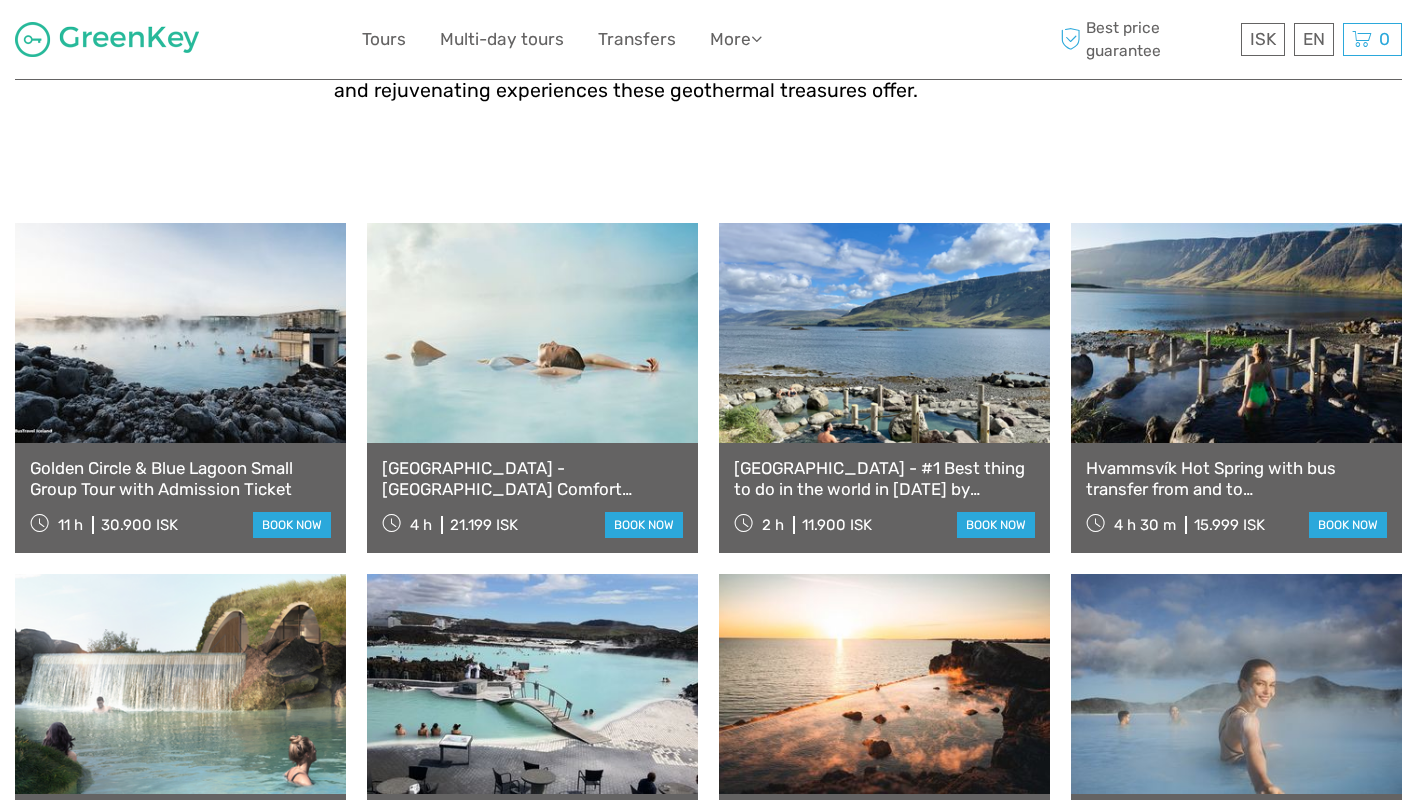 scroll, scrollTop: 692, scrollLeft: 0, axis: vertical 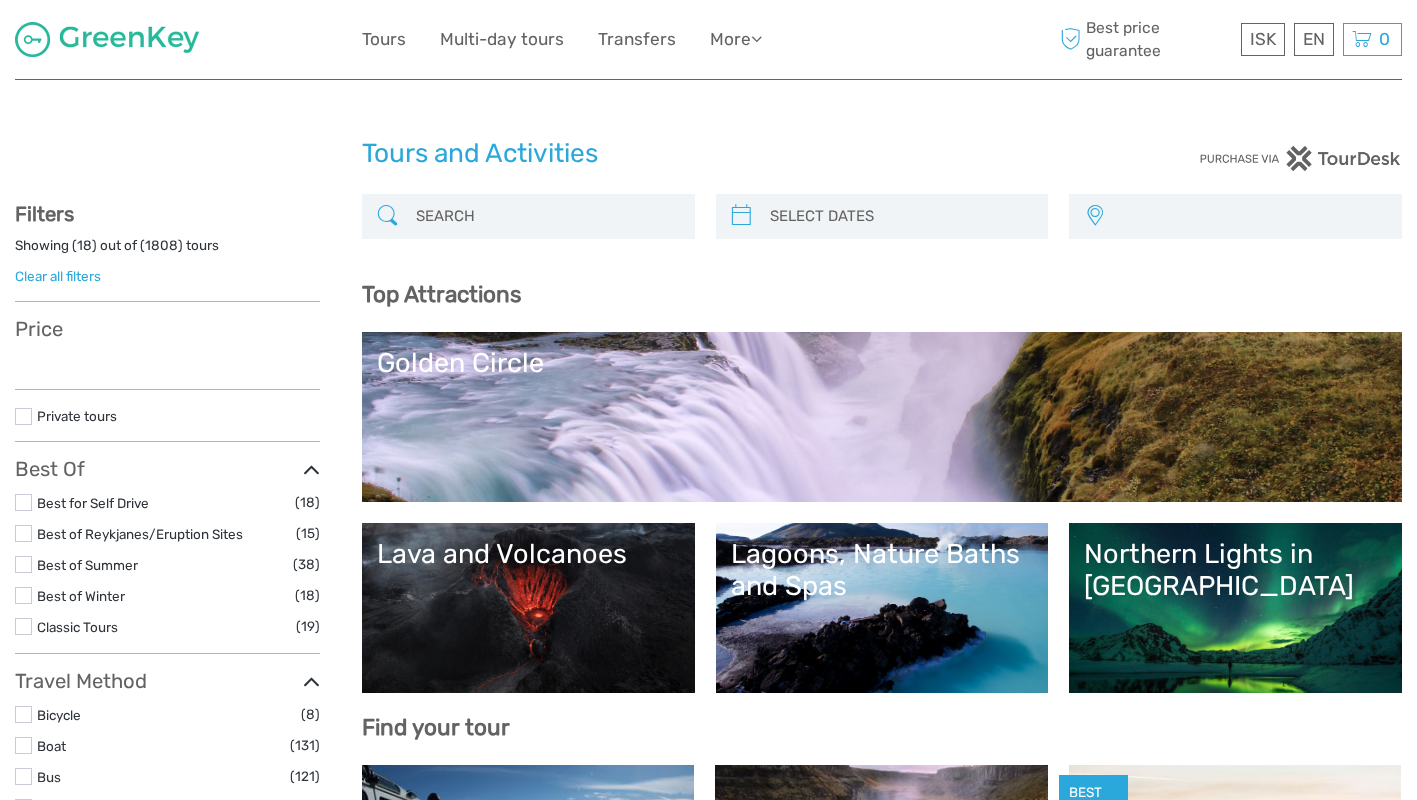 select 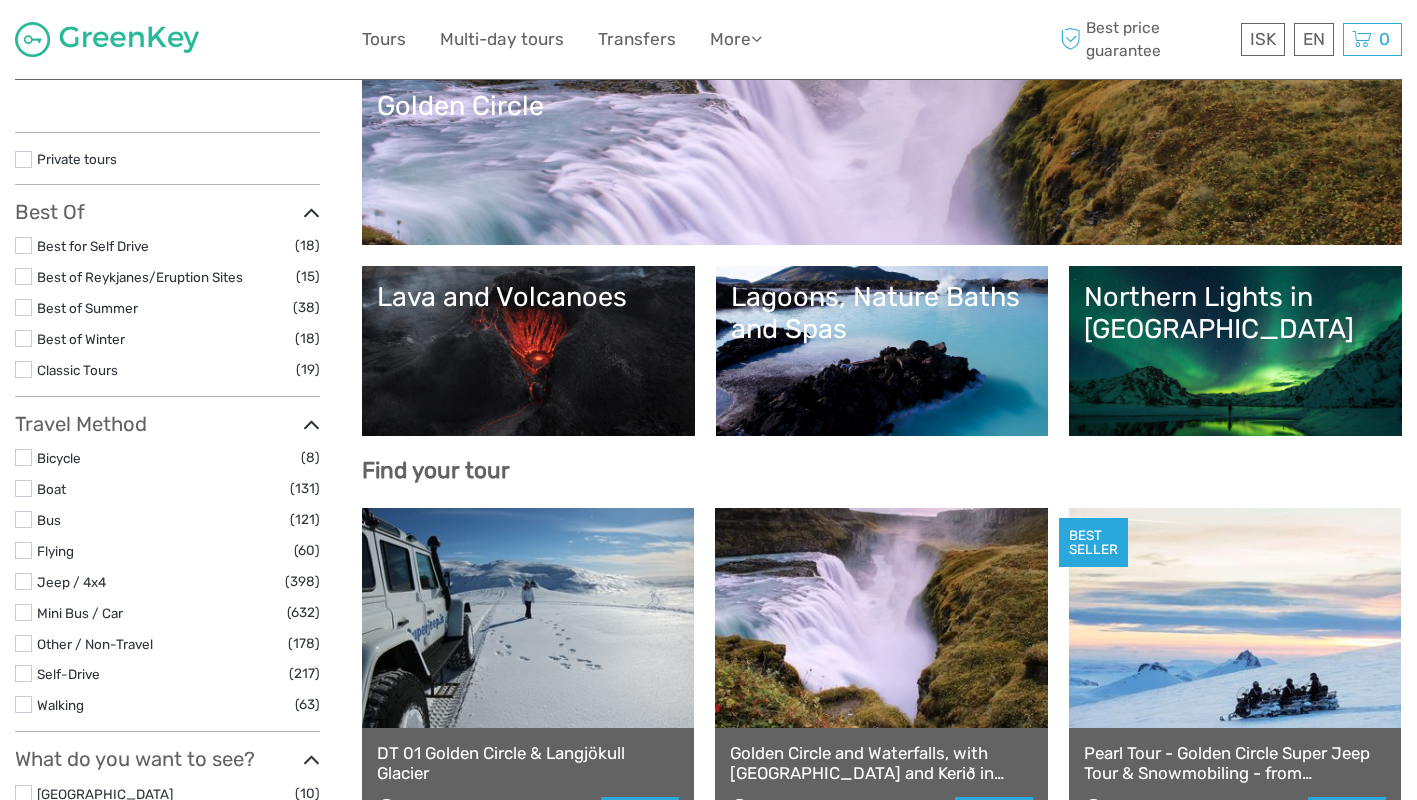 scroll, scrollTop: 257, scrollLeft: 0, axis: vertical 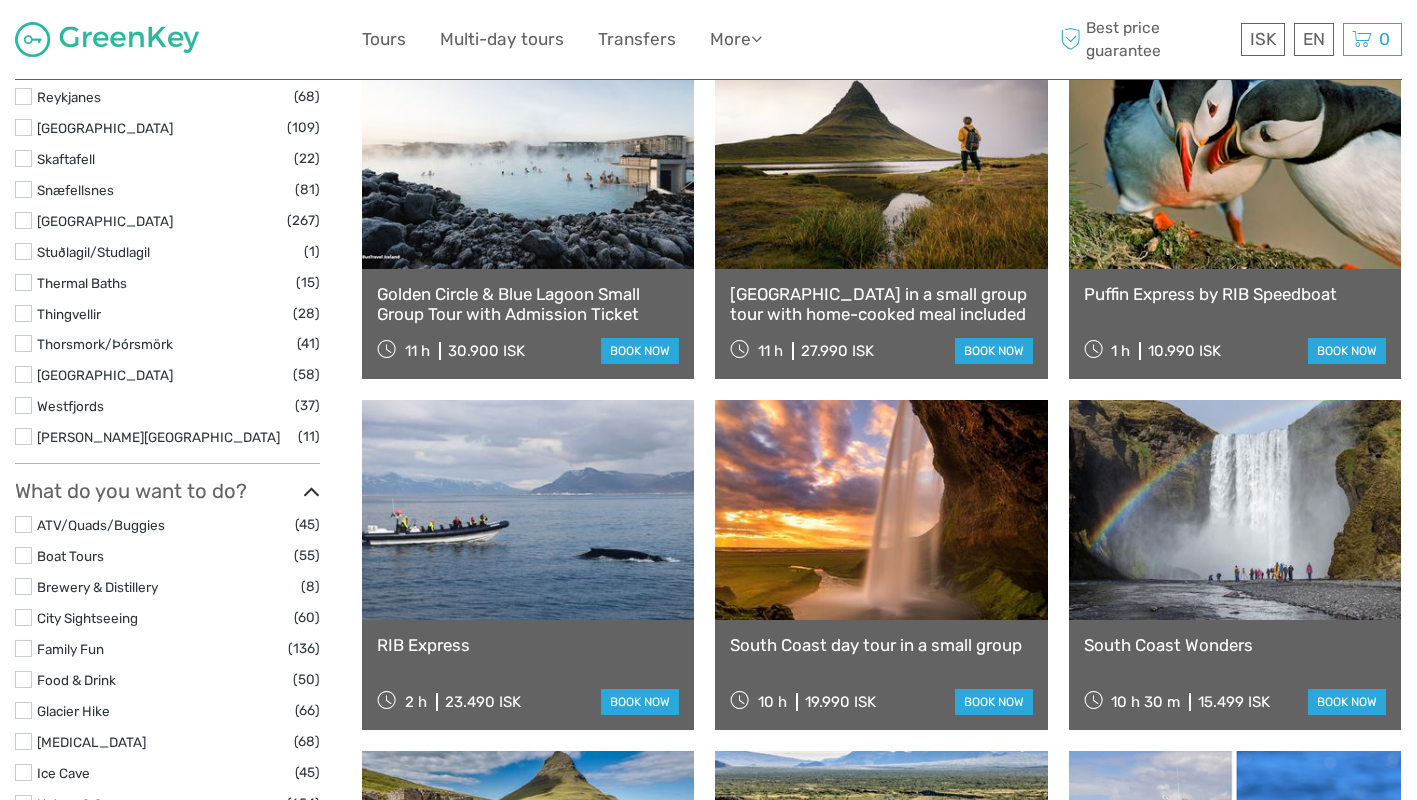 click 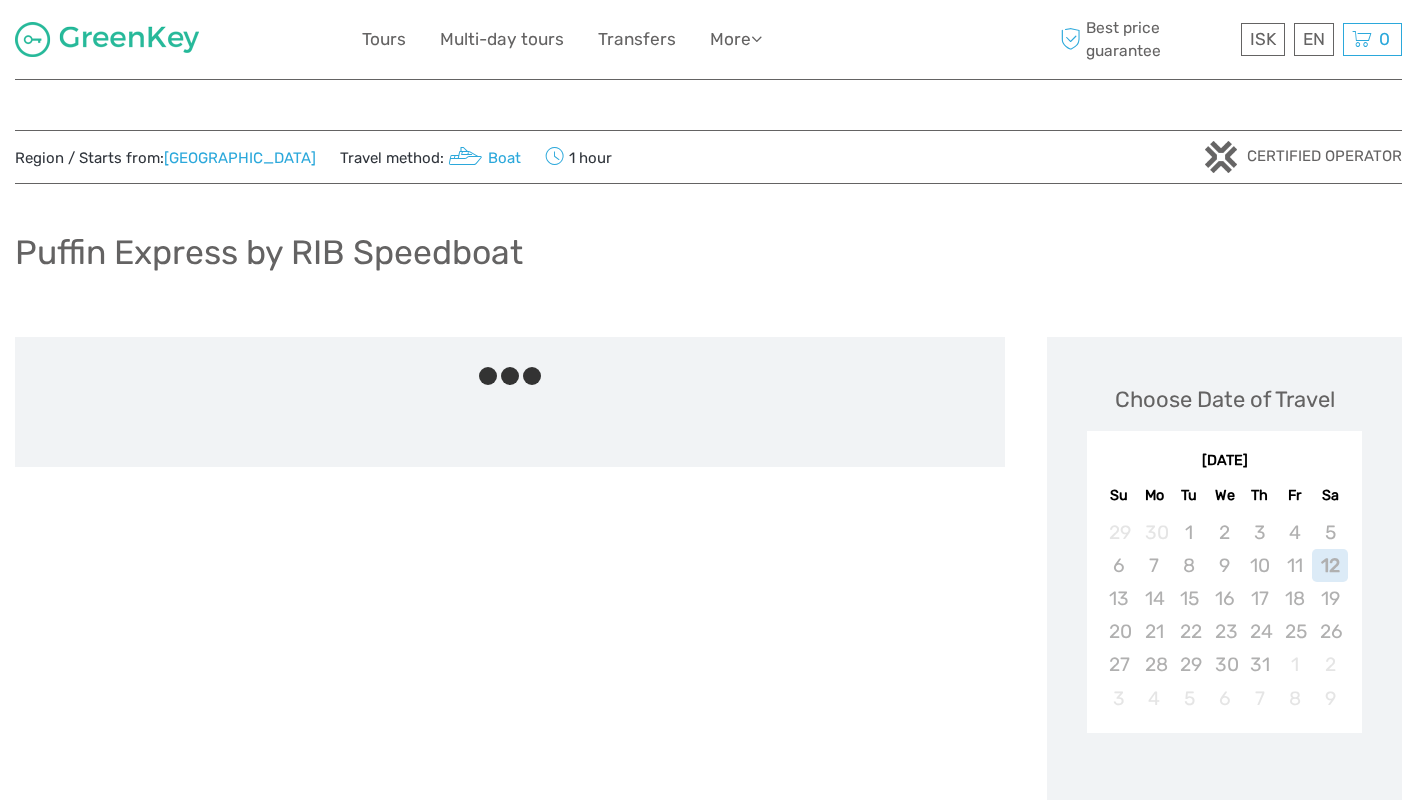 scroll, scrollTop: 0, scrollLeft: 0, axis: both 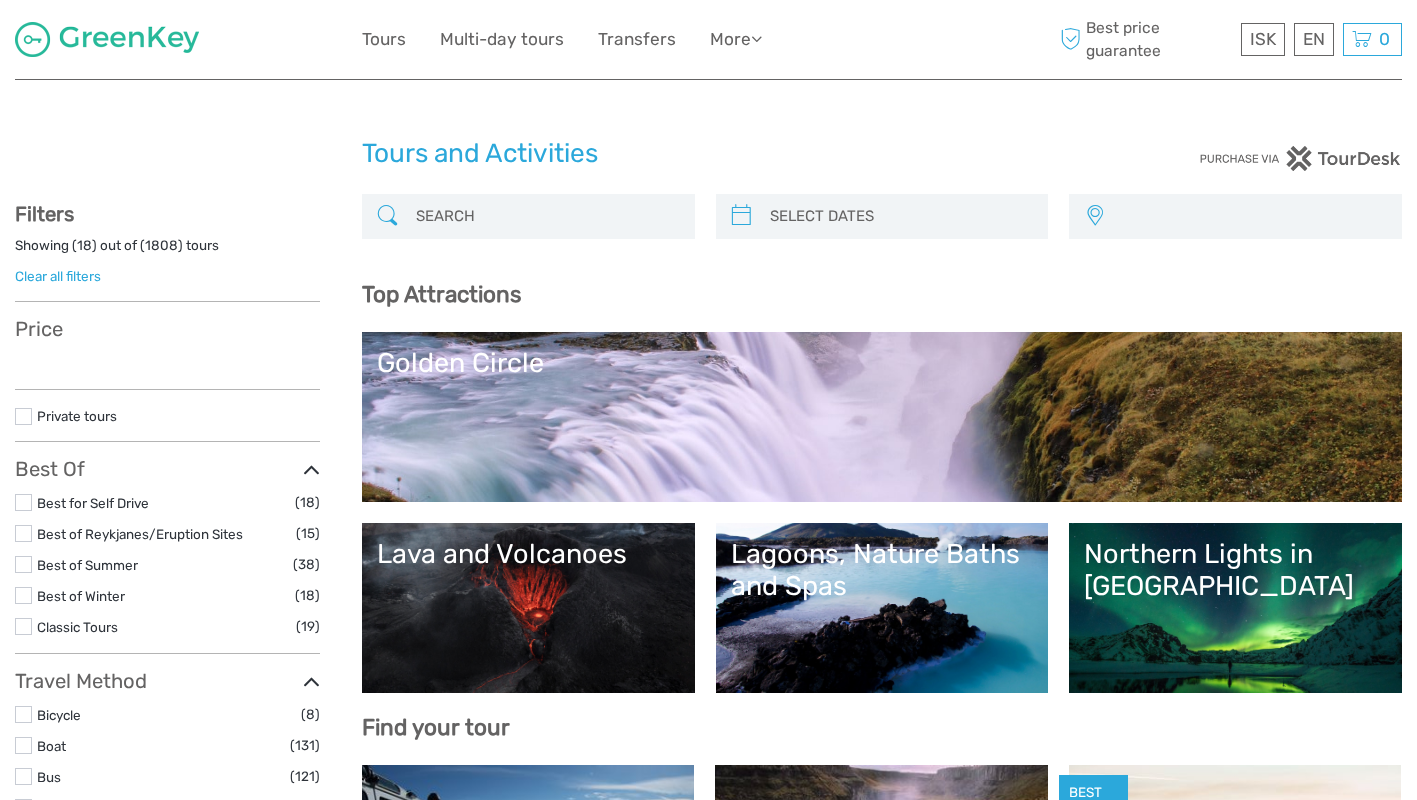 select 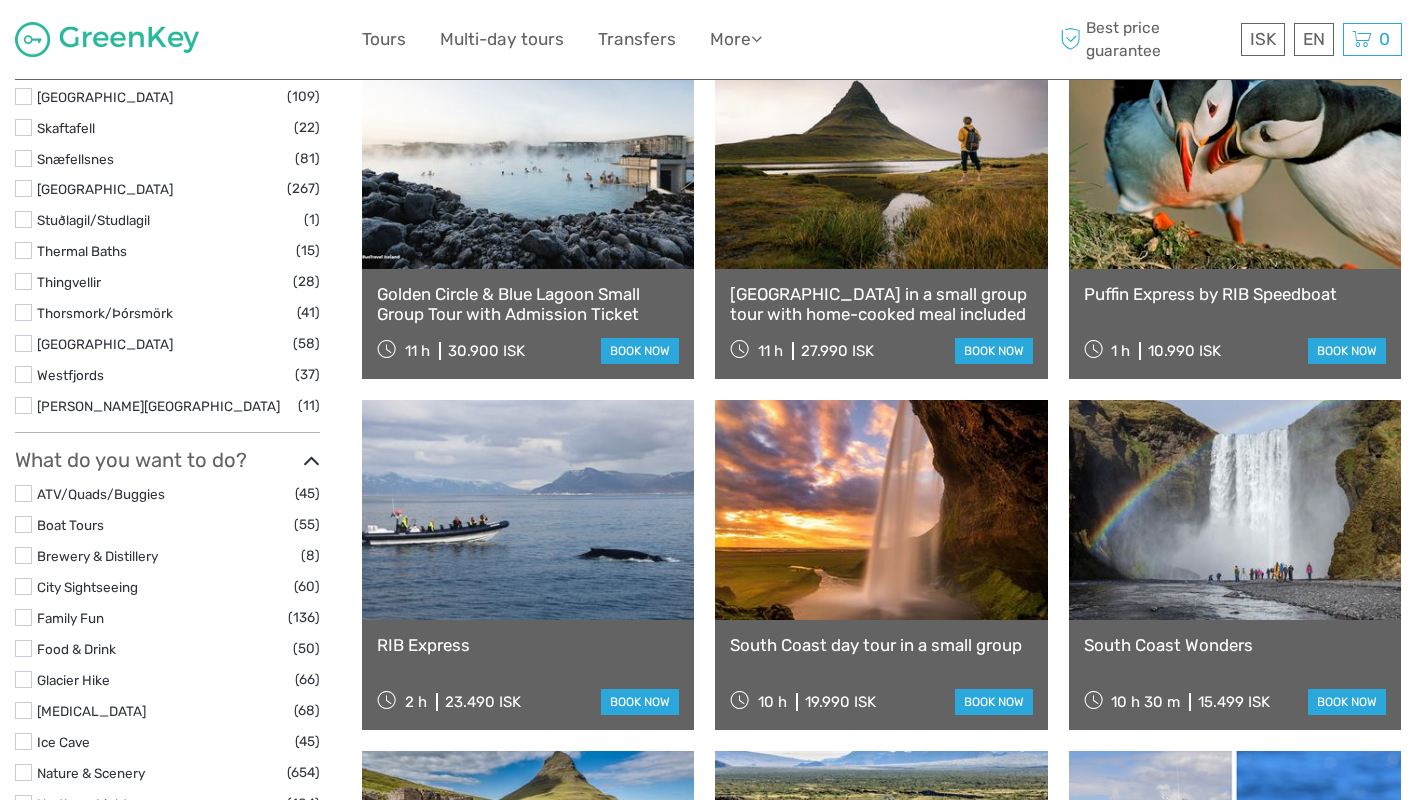 scroll, scrollTop: 0, scrollLeft: 0, axis: both 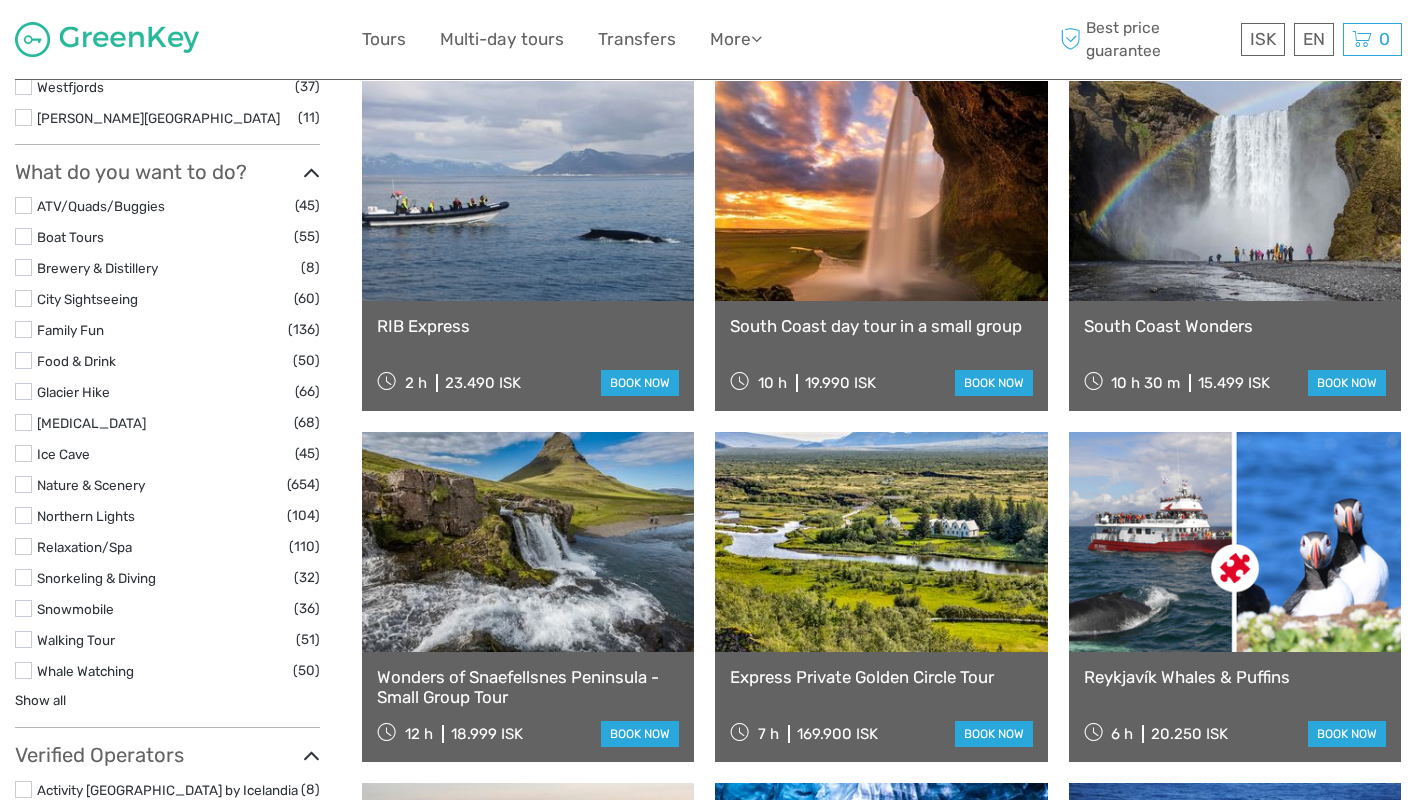 click at bounding box center (528, 191) 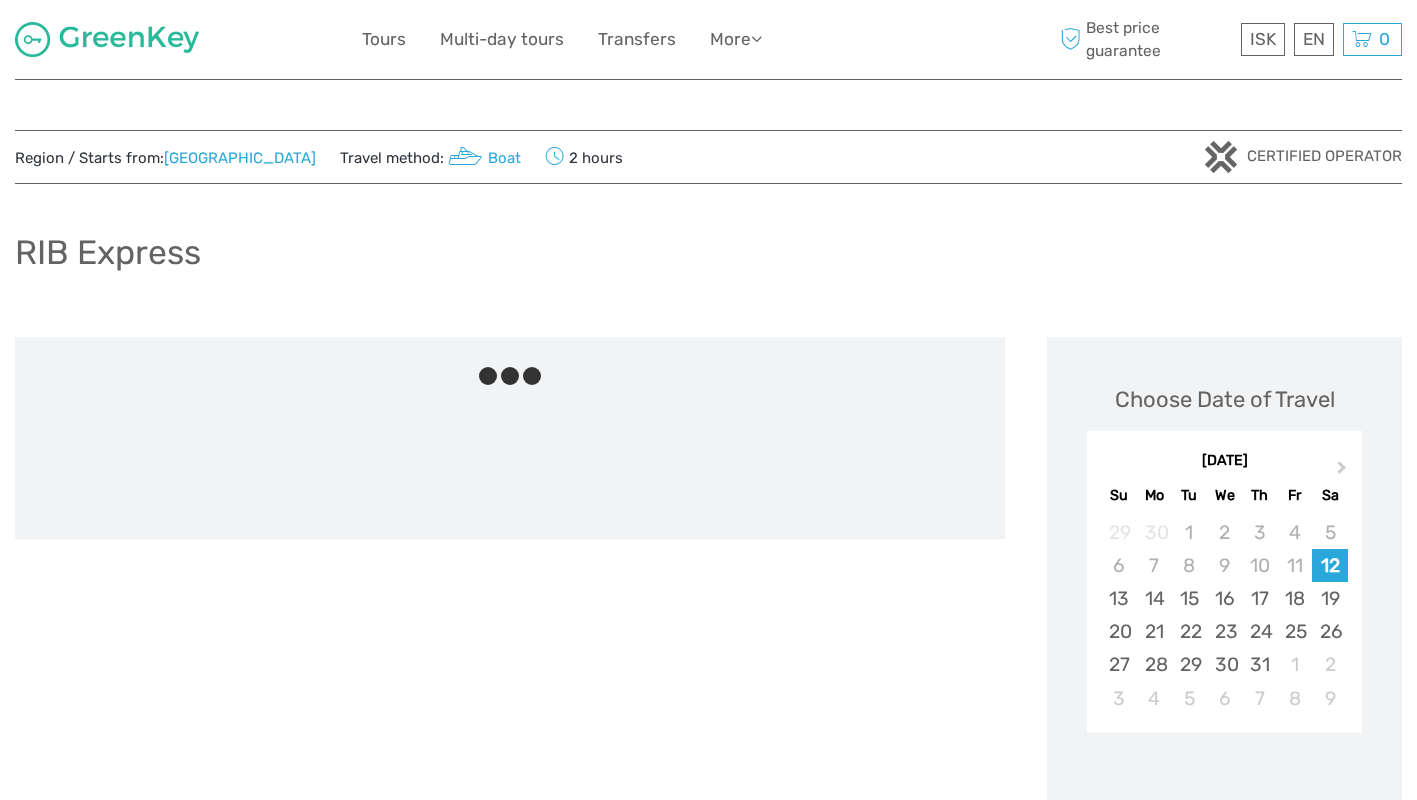 scroll, scrollTop: 0, scrollLeft: 0, axis: both 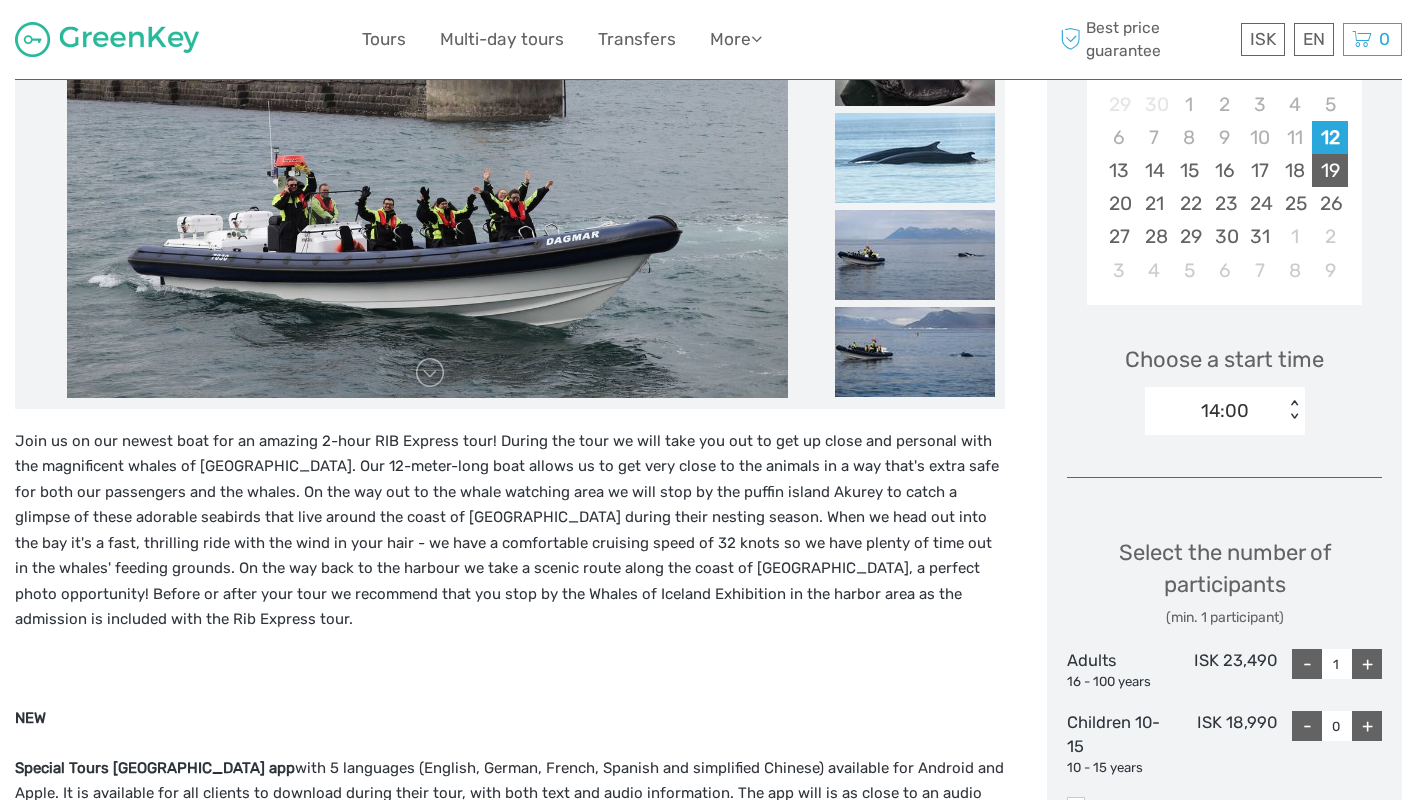 click on "19" at bounding box center [1329, 170] 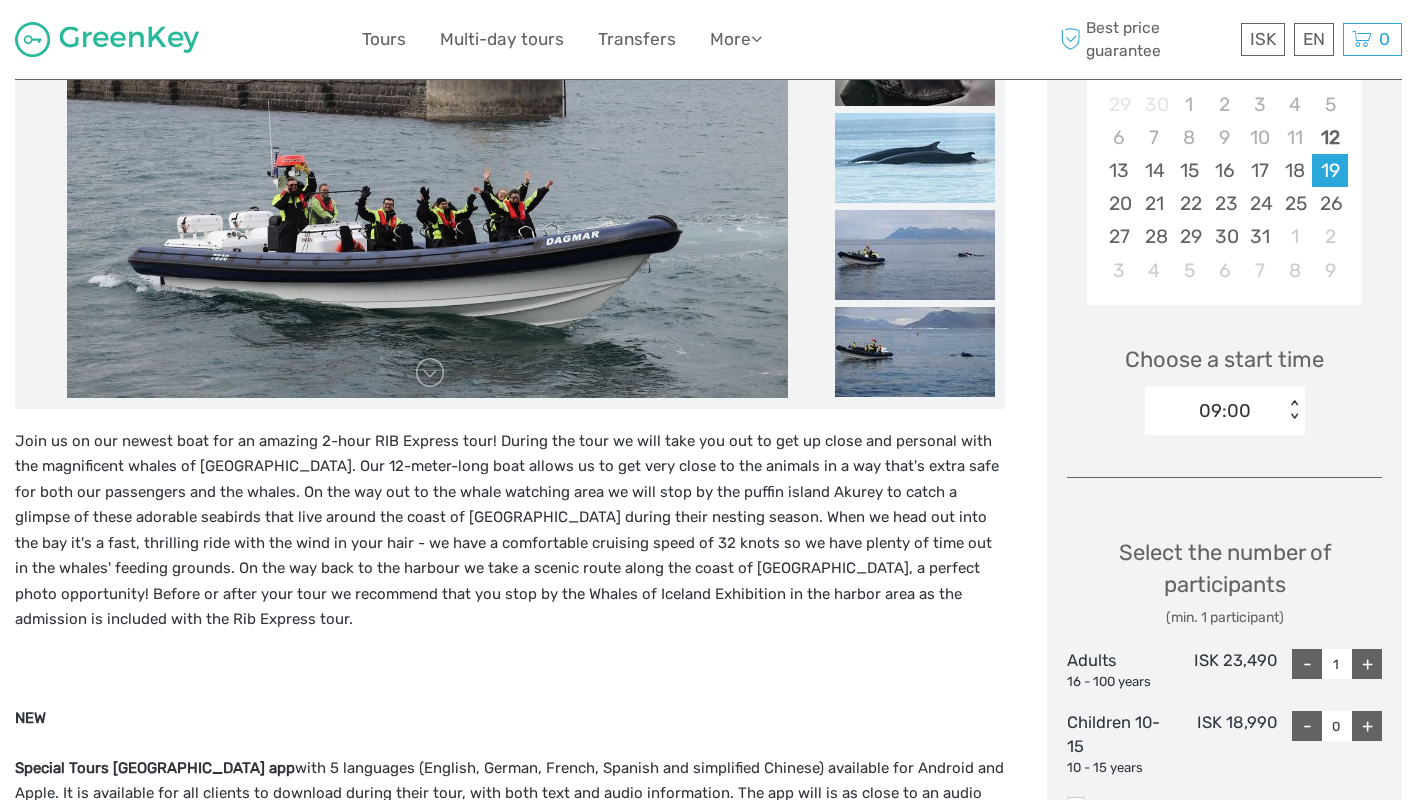 click on "09:00" at bounding box center (1225, 411) 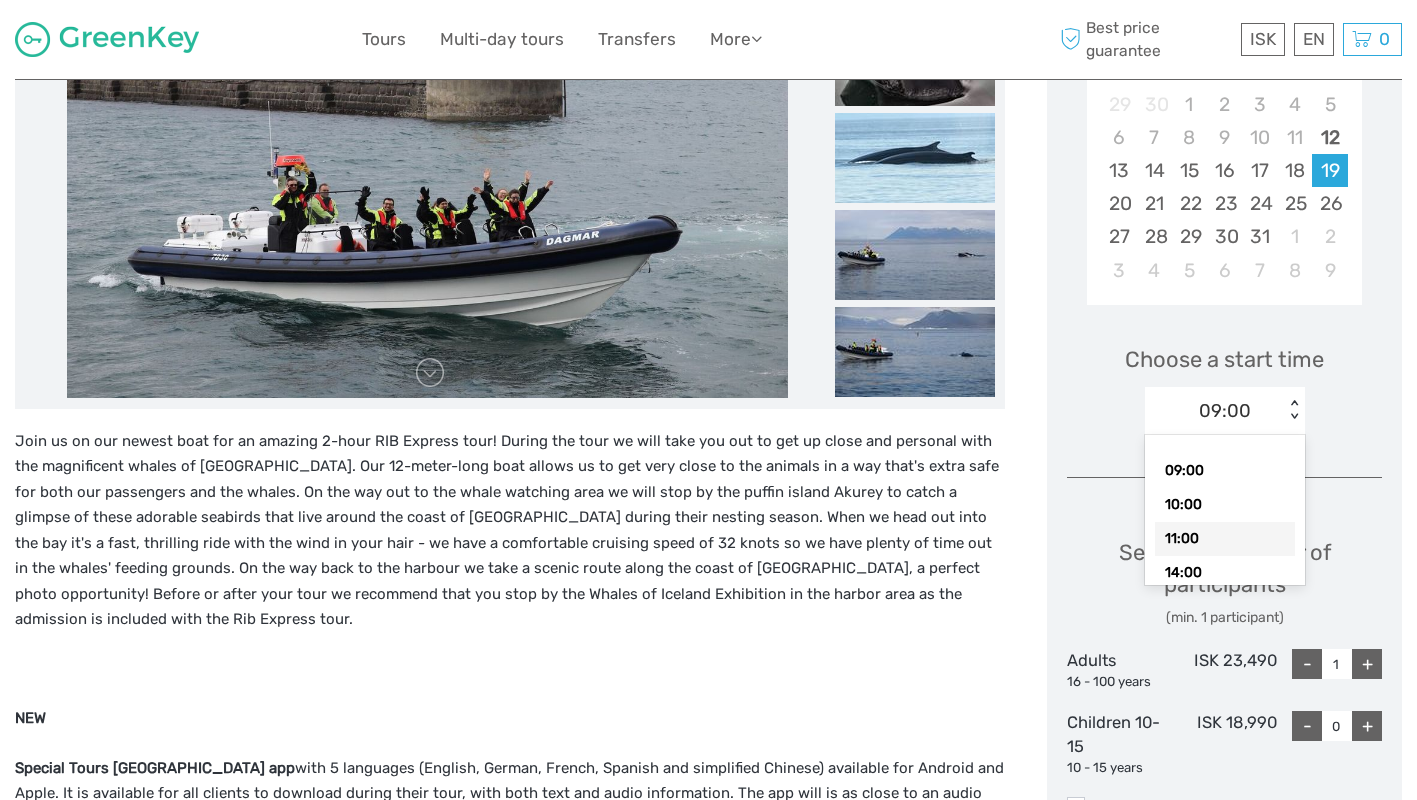 scroll, scrollTop: 58, scrollLeft: 0, axis: vertical 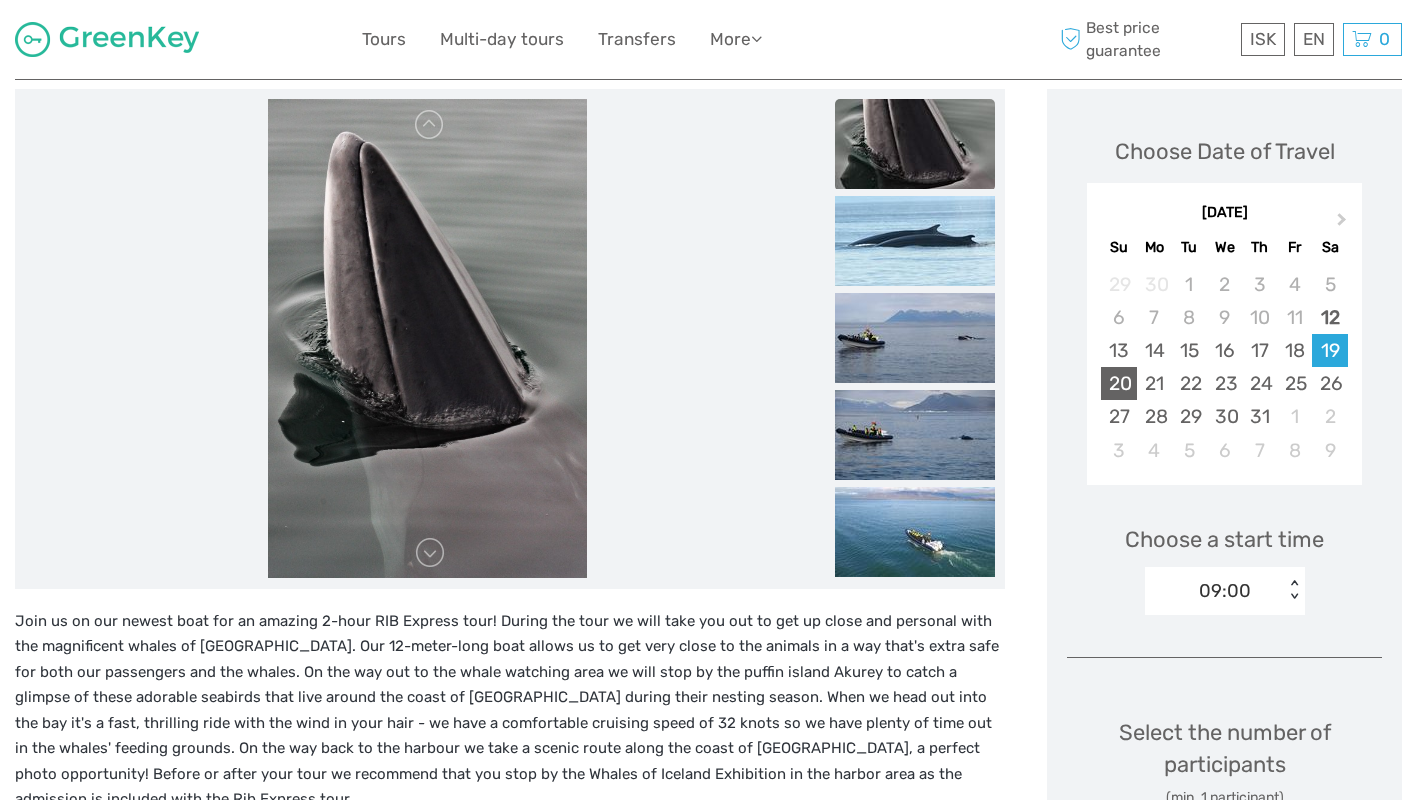 click on "20" at bounding box center (1118, 383) 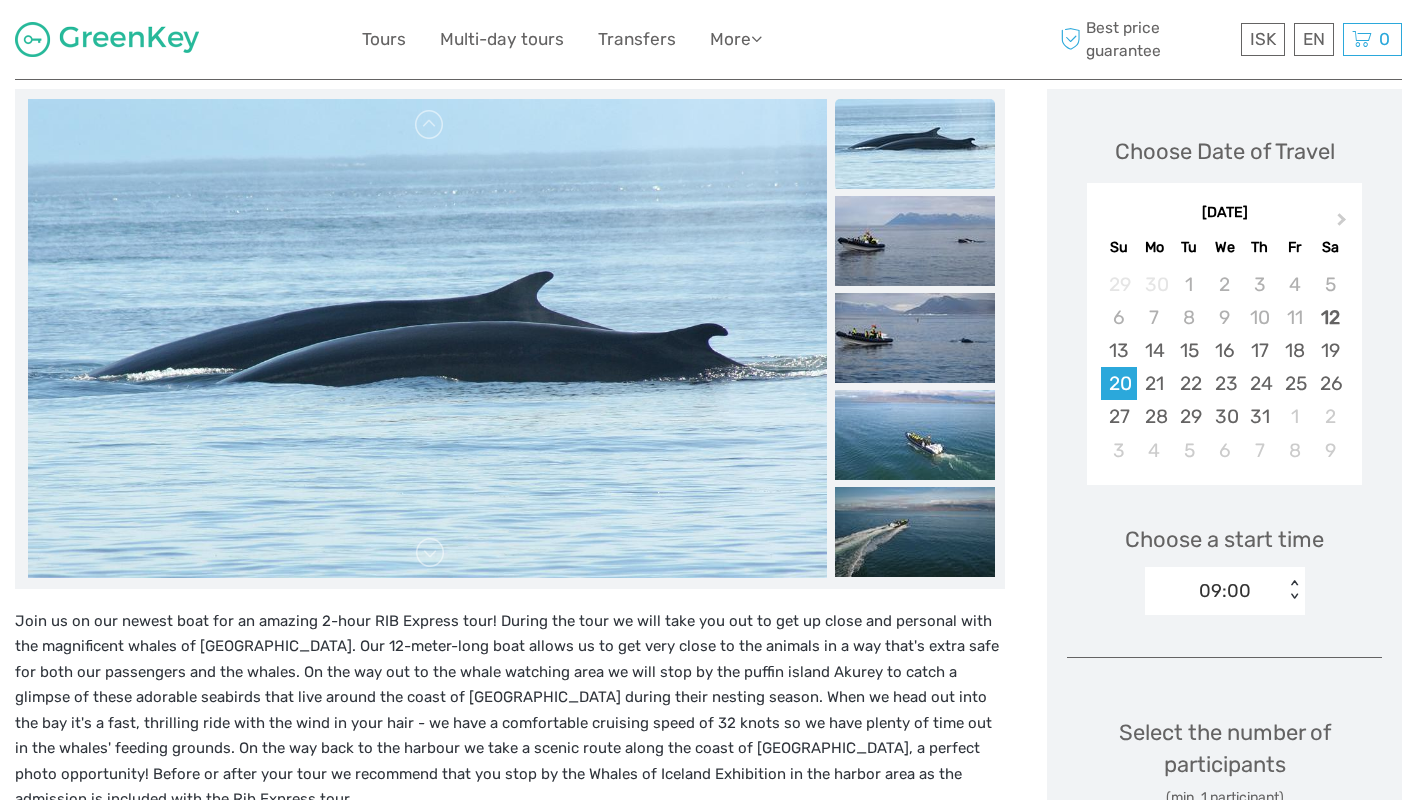 click on "20" at bounding box center [1118, 383] 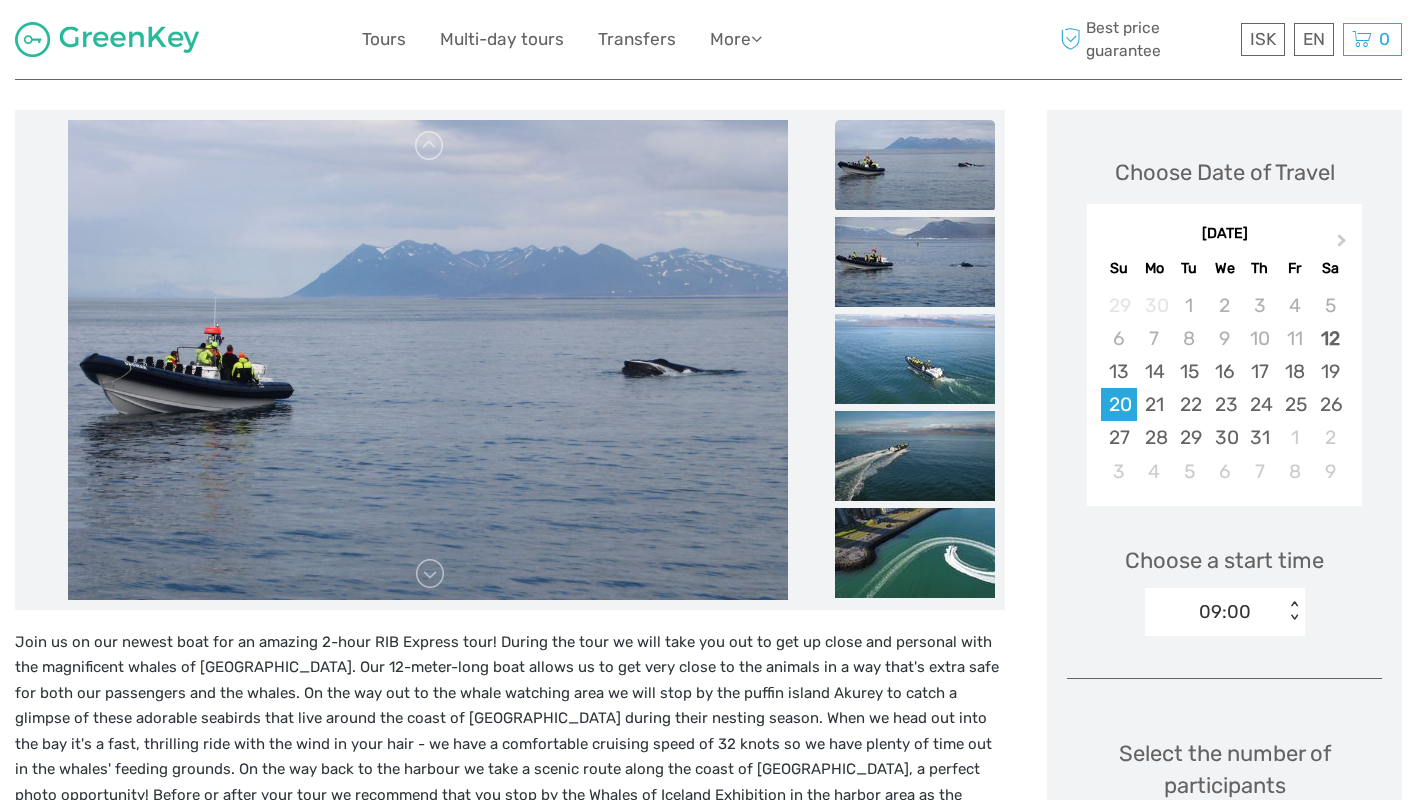 scroll, scrollTop: 225, scrollLeft: 0, axis: vertical 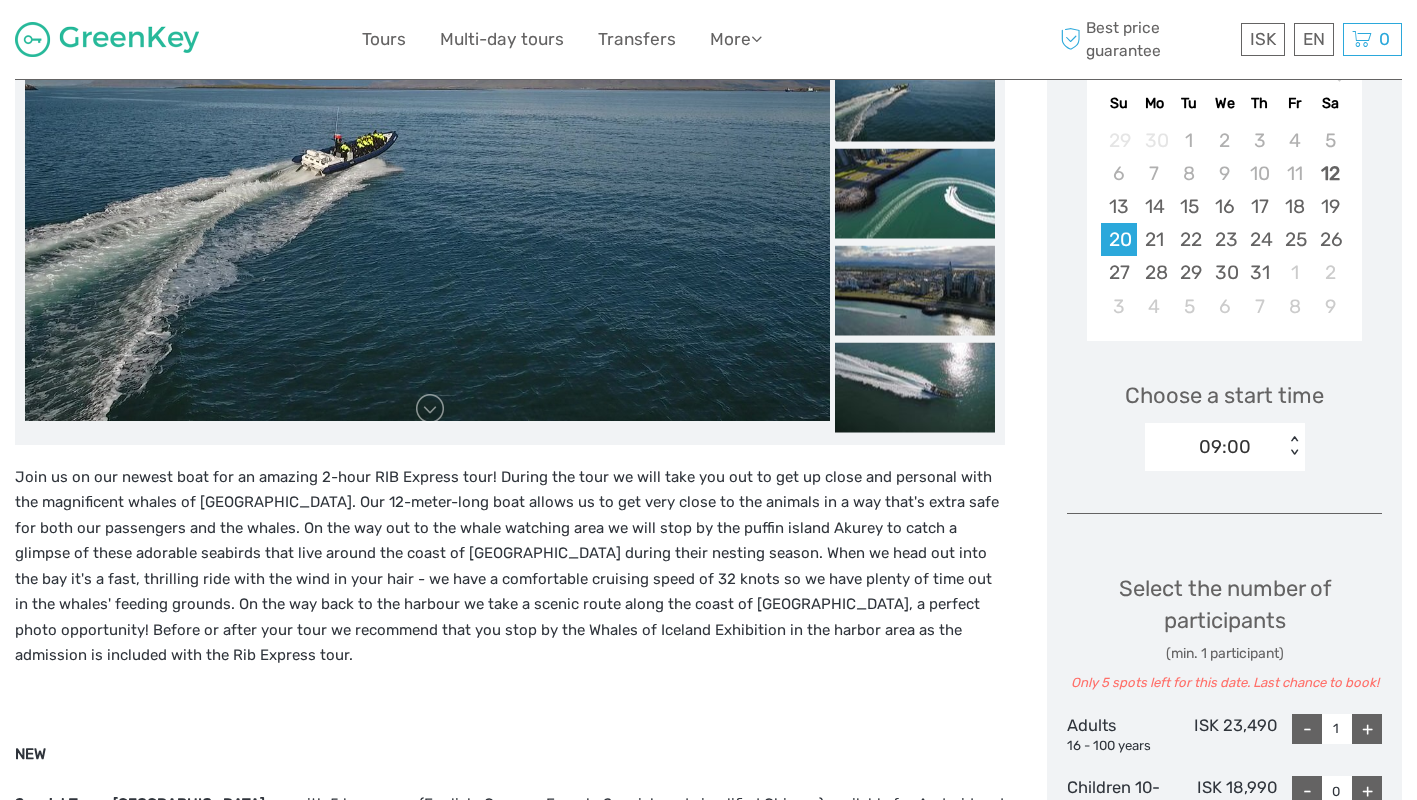 click on "09:00 < >" at bounding box center (1225, 447) 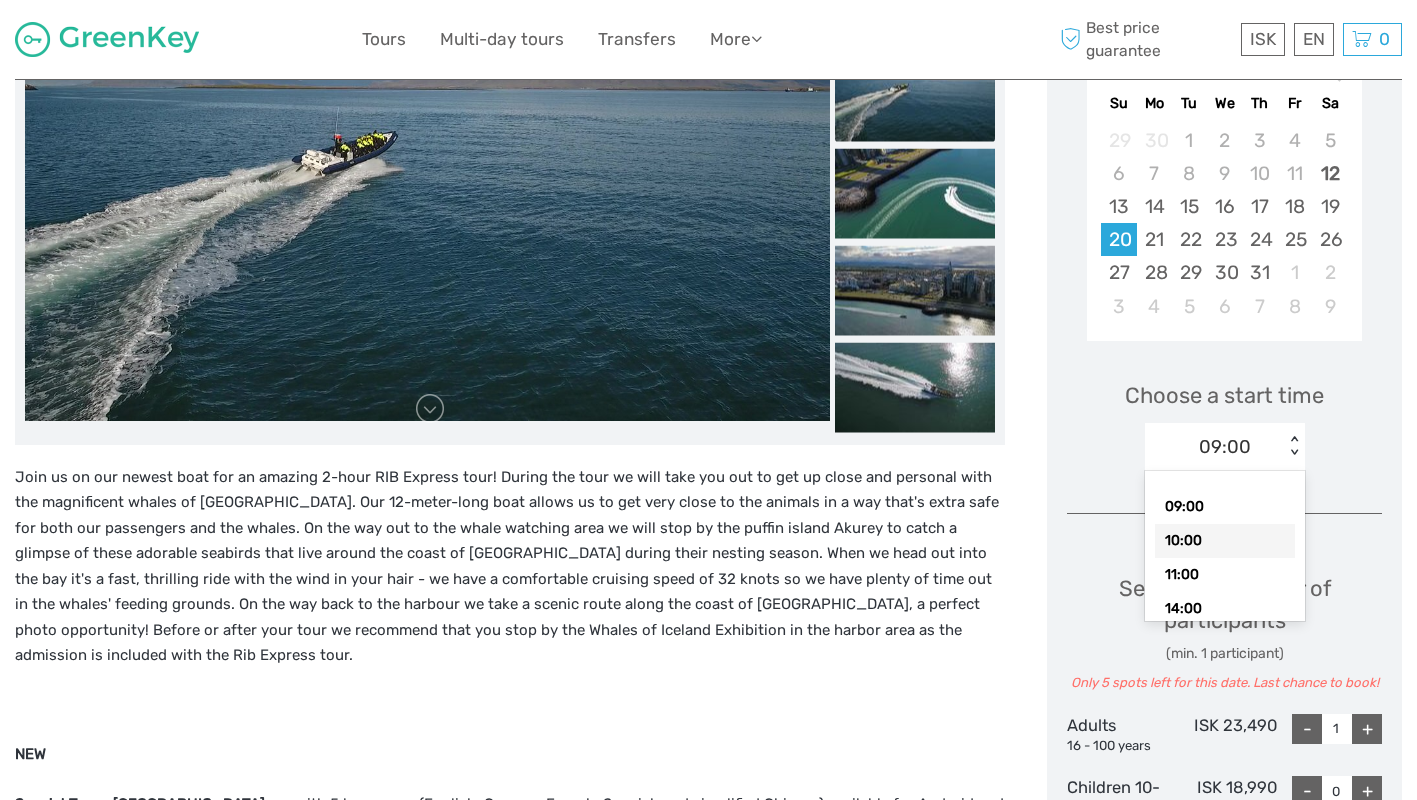 scroll, scrollTop: 58, scrollLeft: 0, axis: vertical 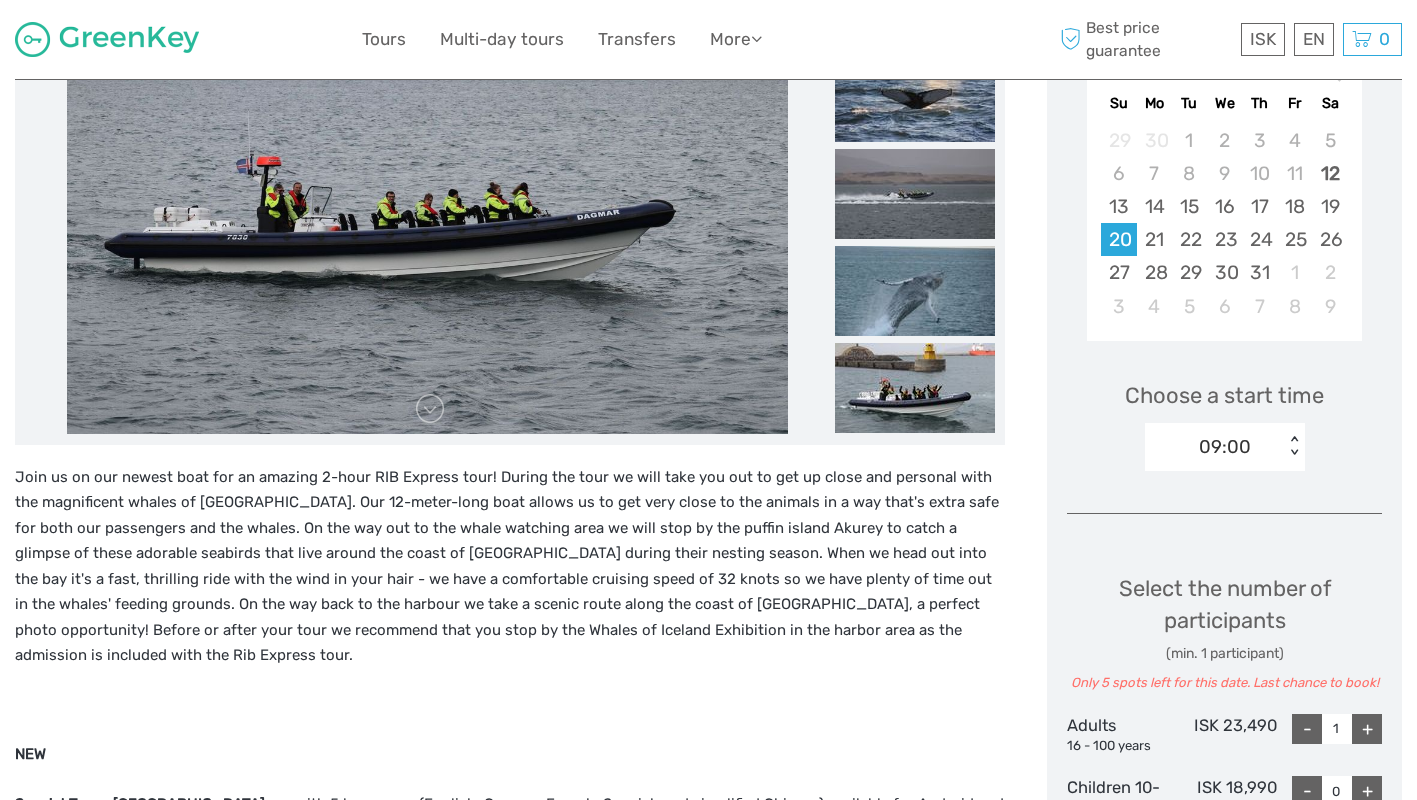 click on "Choose a start time 09:00 < >" at bounding box center (1224, 417) 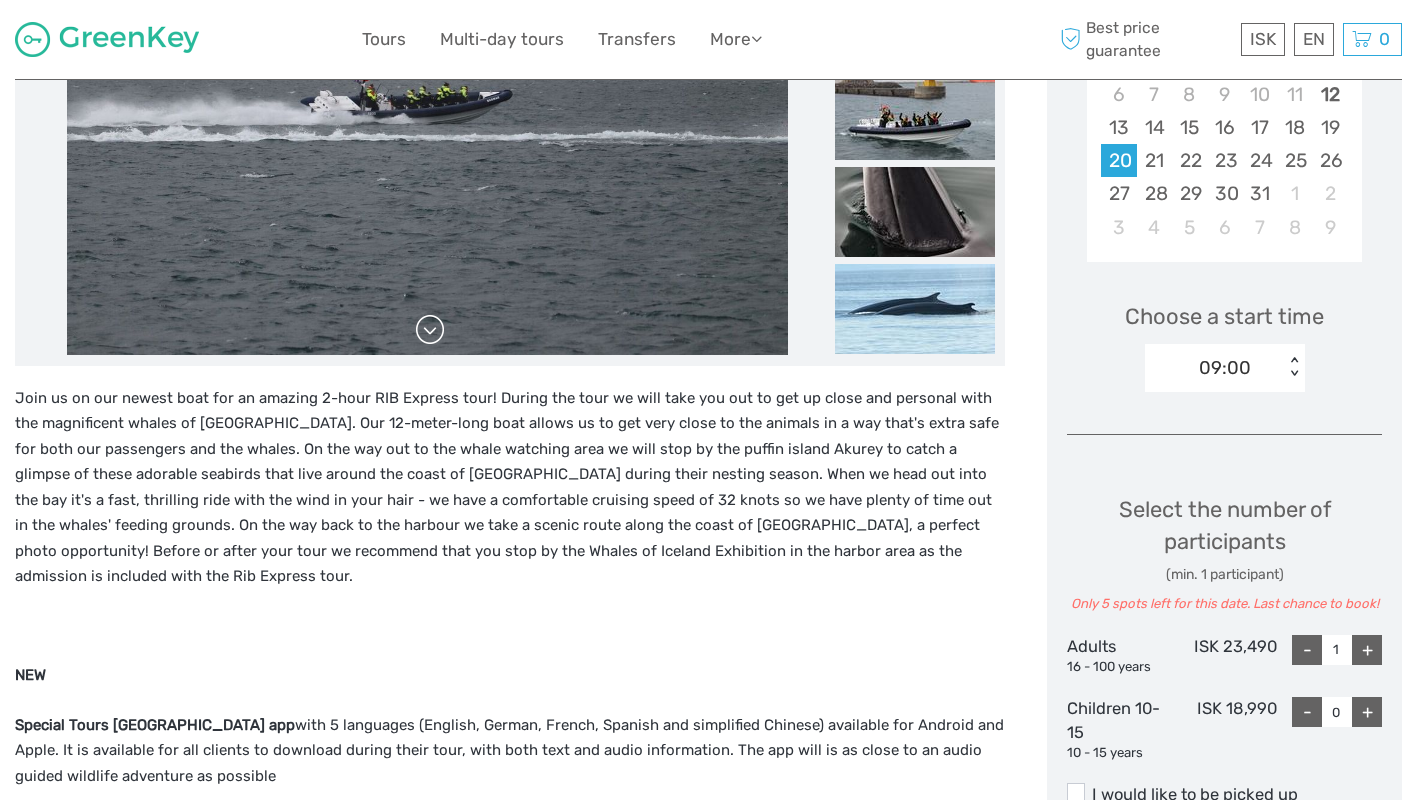 scroll, scrollTop: 165, scrollLeft: 0, axis: vertical 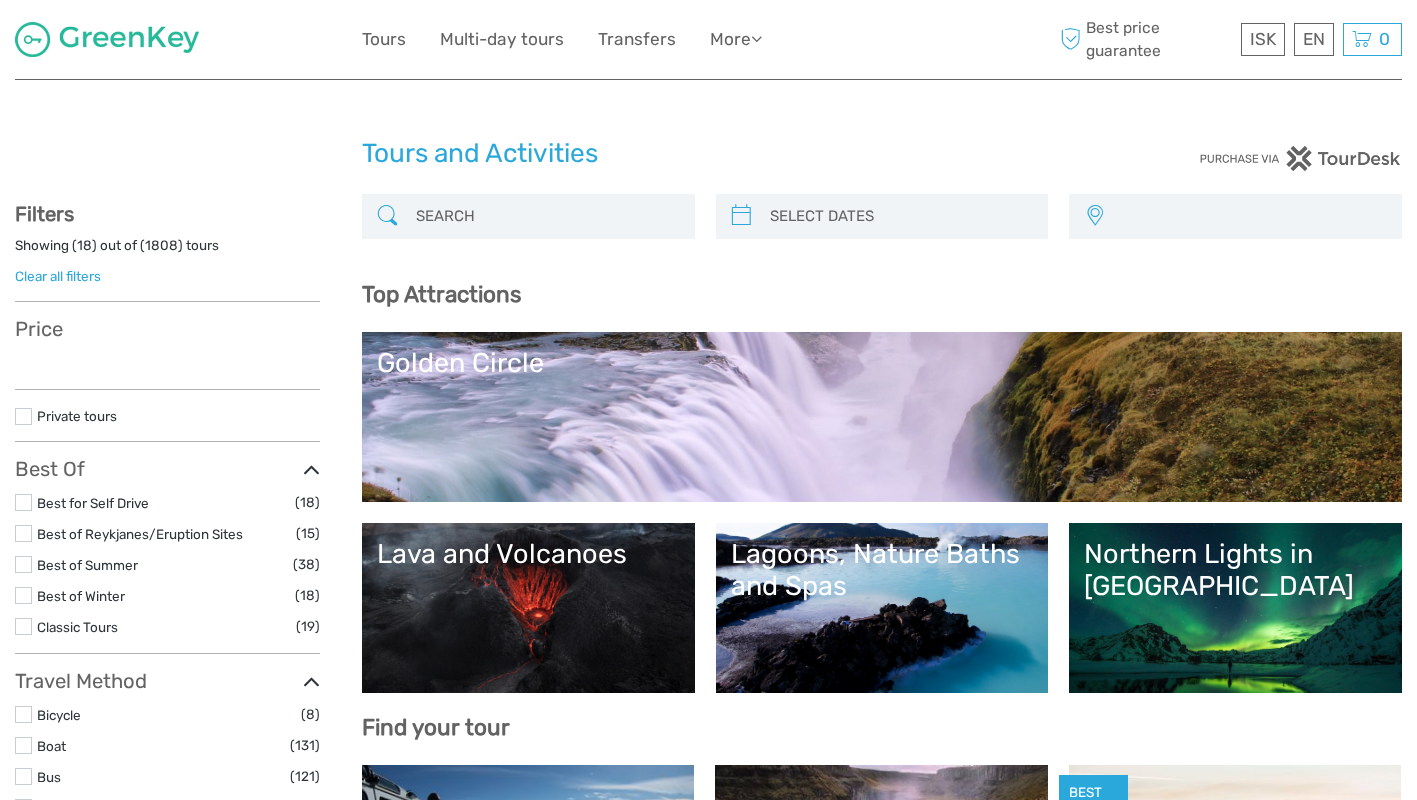 select 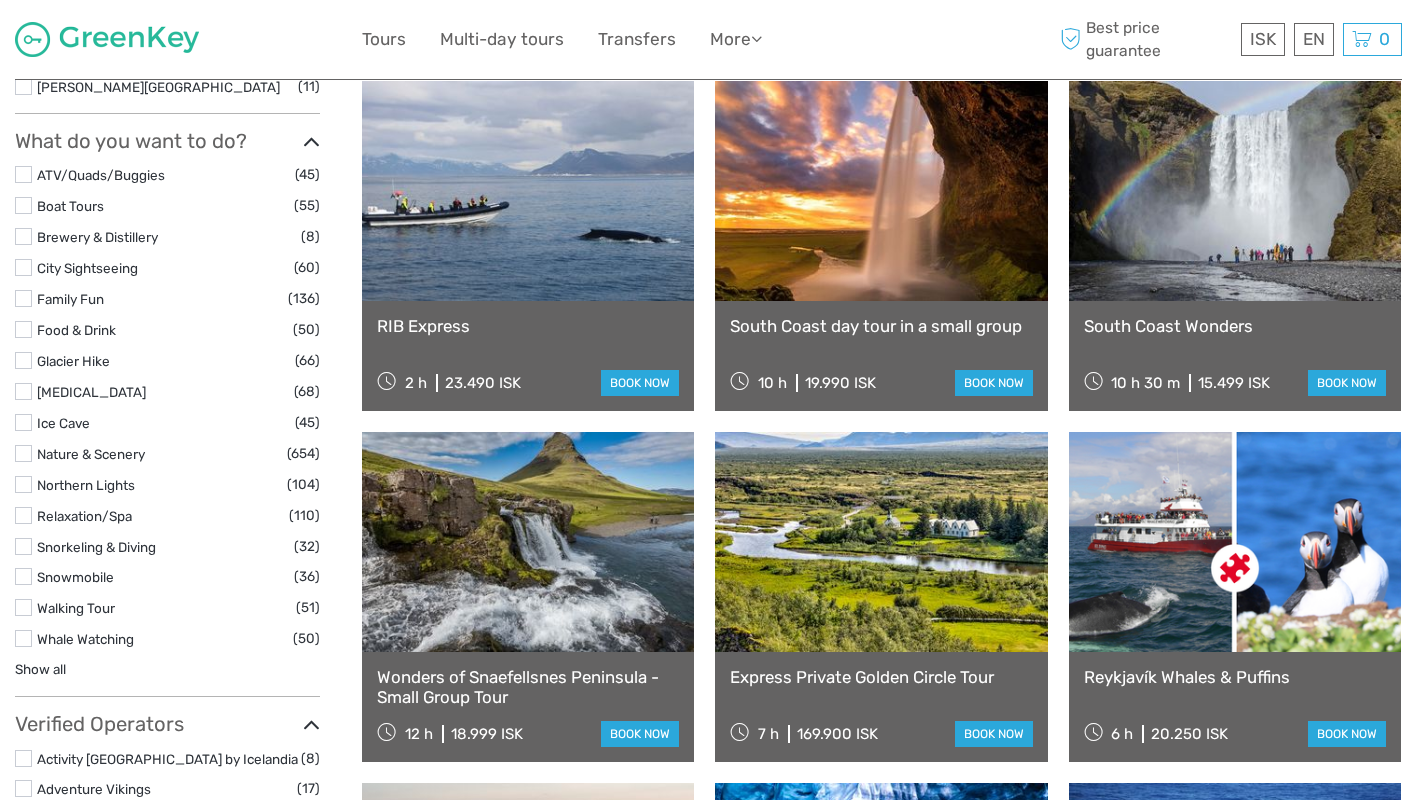 scroll, scrollTop: 1737, scrollLeft: 0, axis: vertical 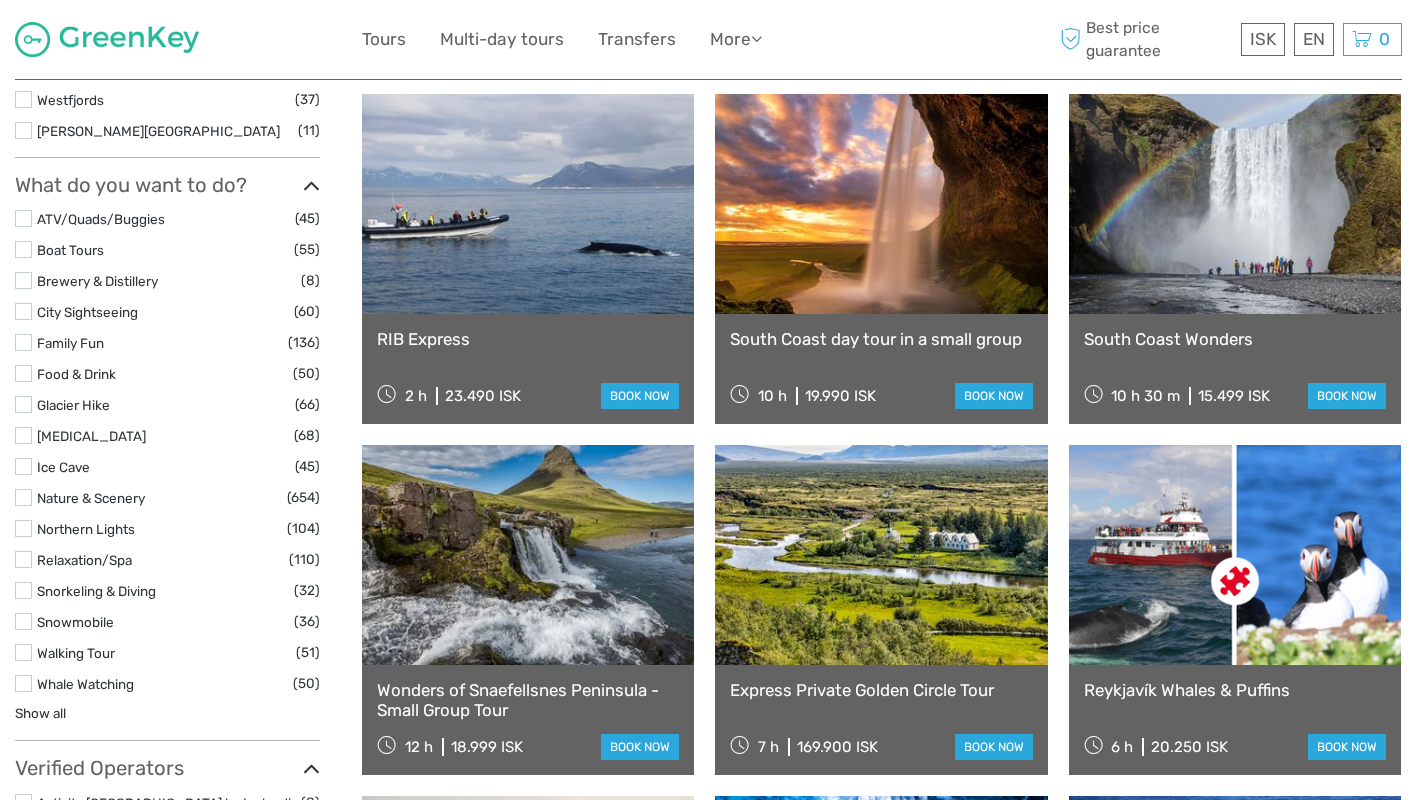 drag, startPoint x: 566, startPoint y: 657, endPoint x: 510, endPoint y: 296, distance: 365.31766 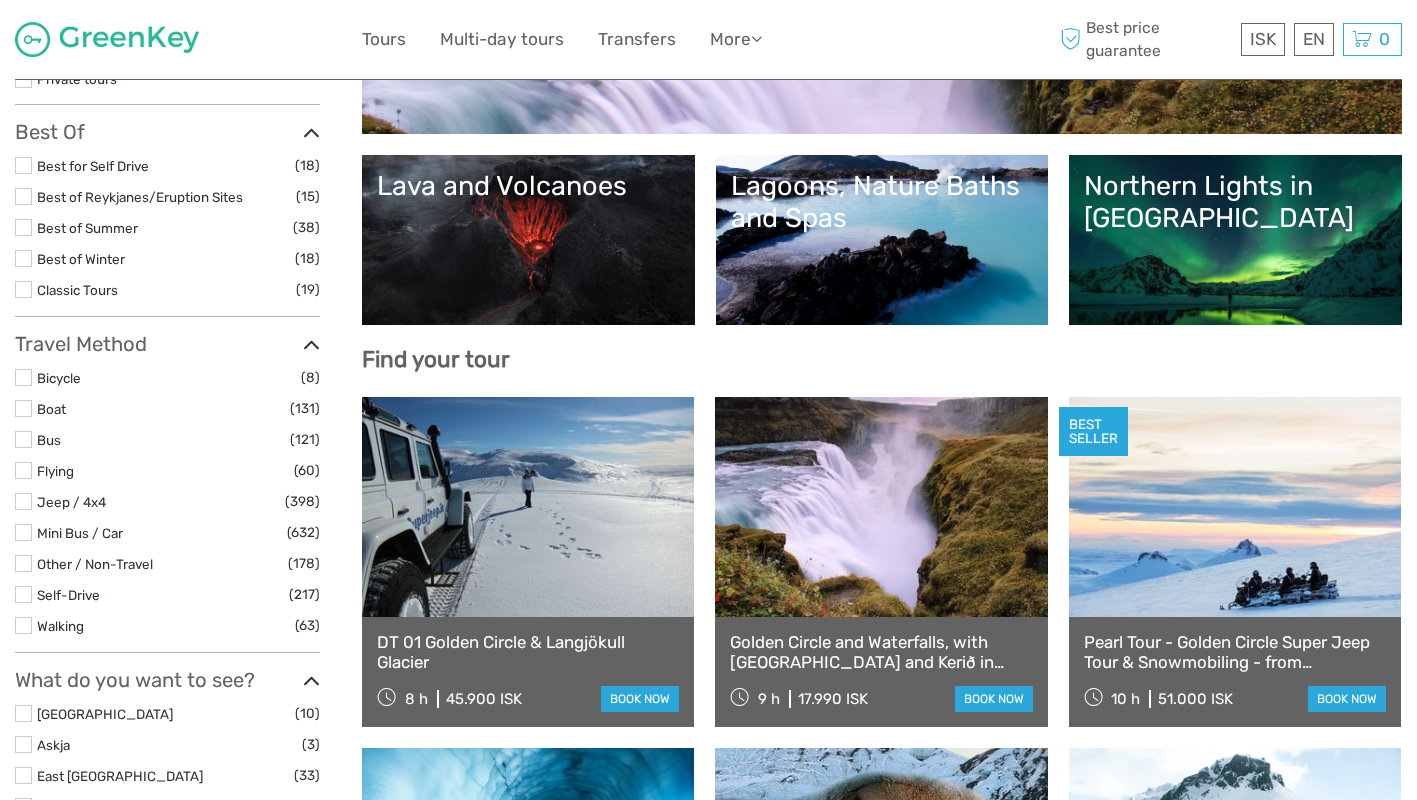 scroll, scrollTop: 369, scrollLeft: 0, axis: vertical 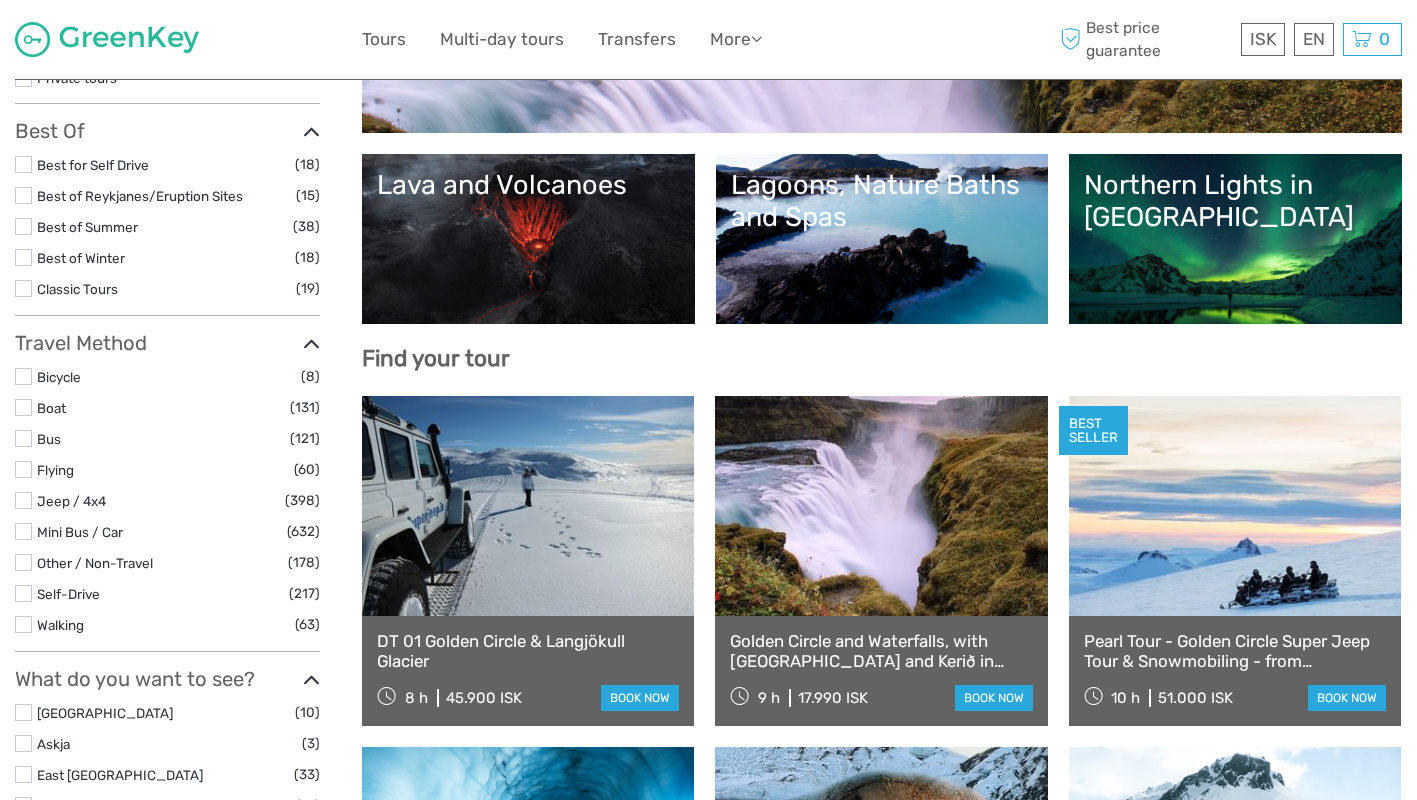 click on "Lagoons, Nature Baths and Spas" at bounding box center (882, 239) 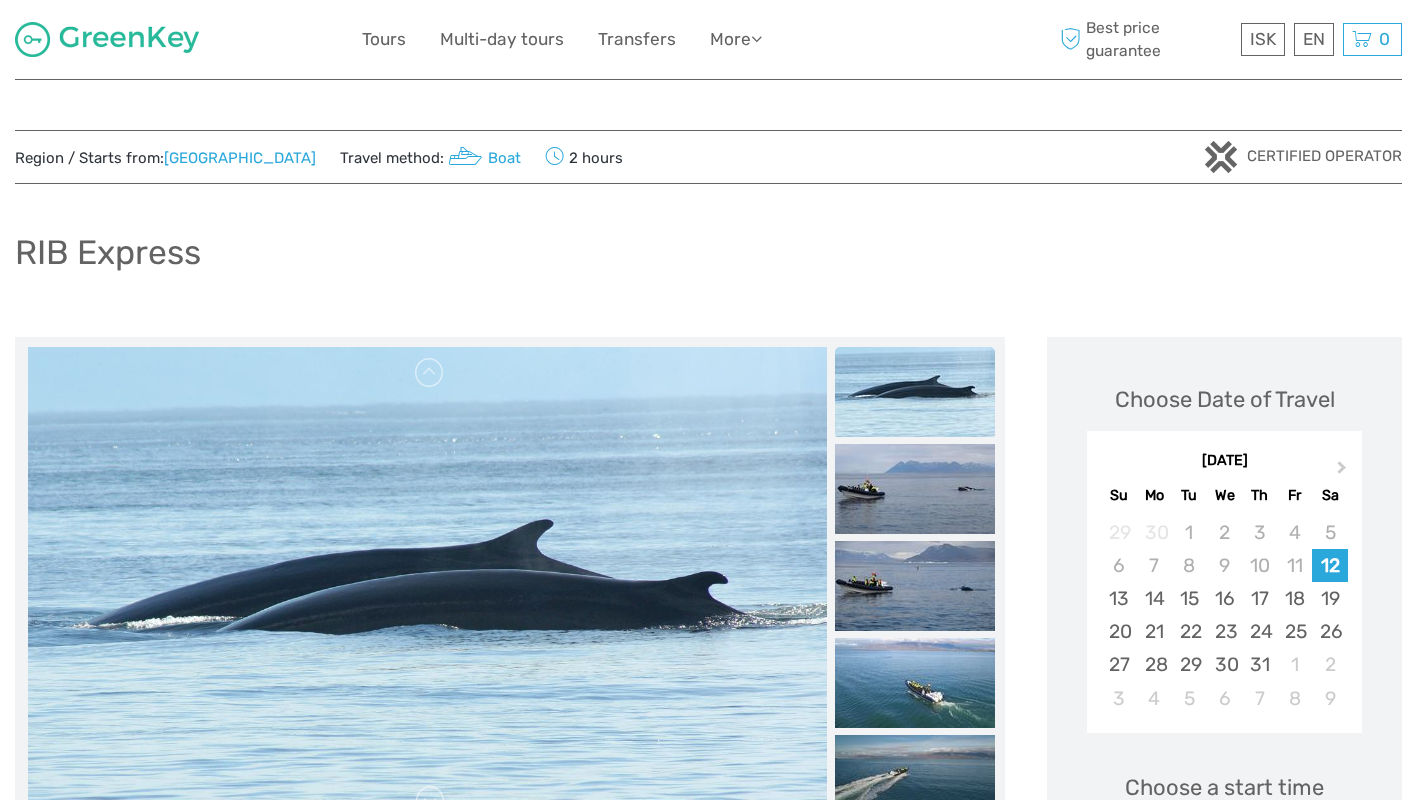 scroll, scrollTop: 0, scrollLeft: 0, axis: both 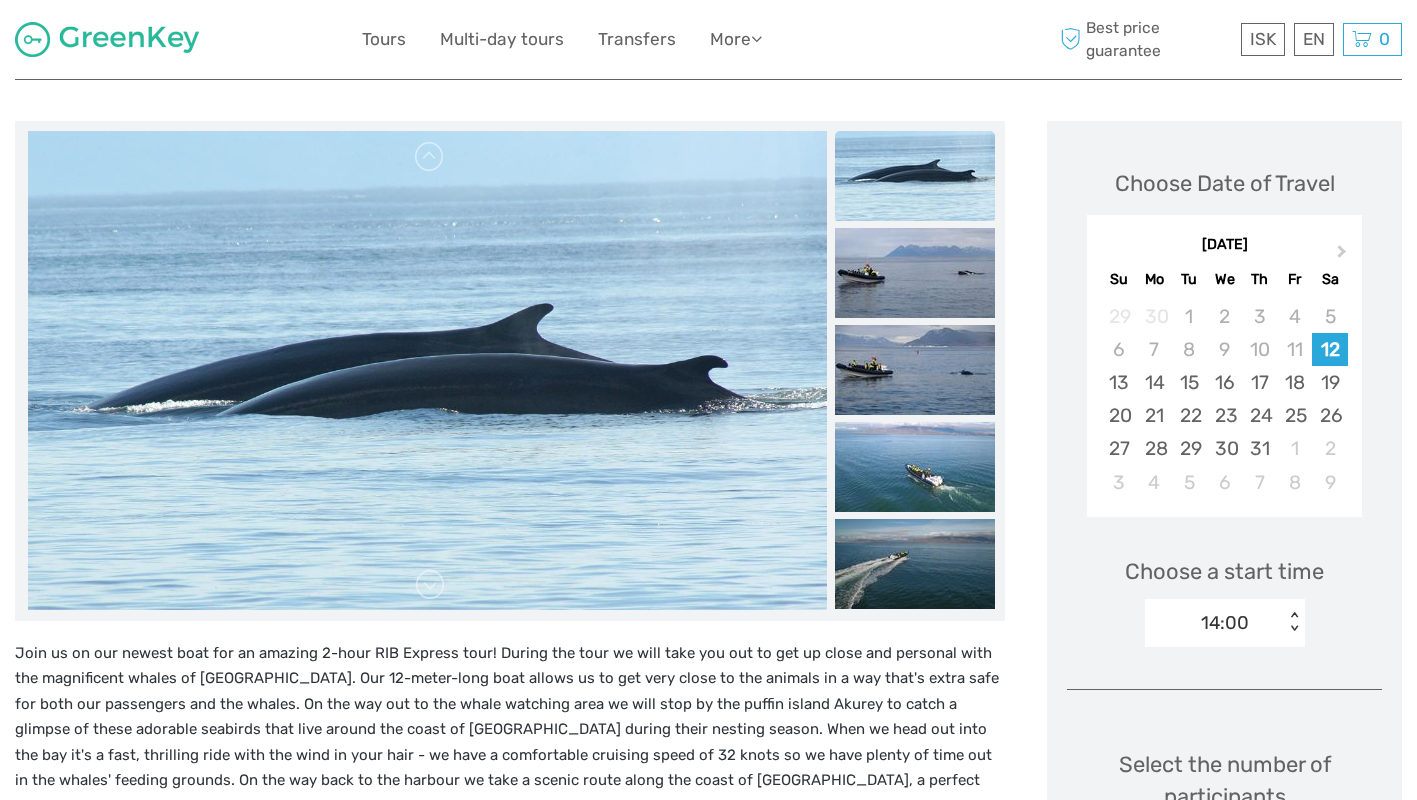 click on "< >" at bounding box center (1293, 622) 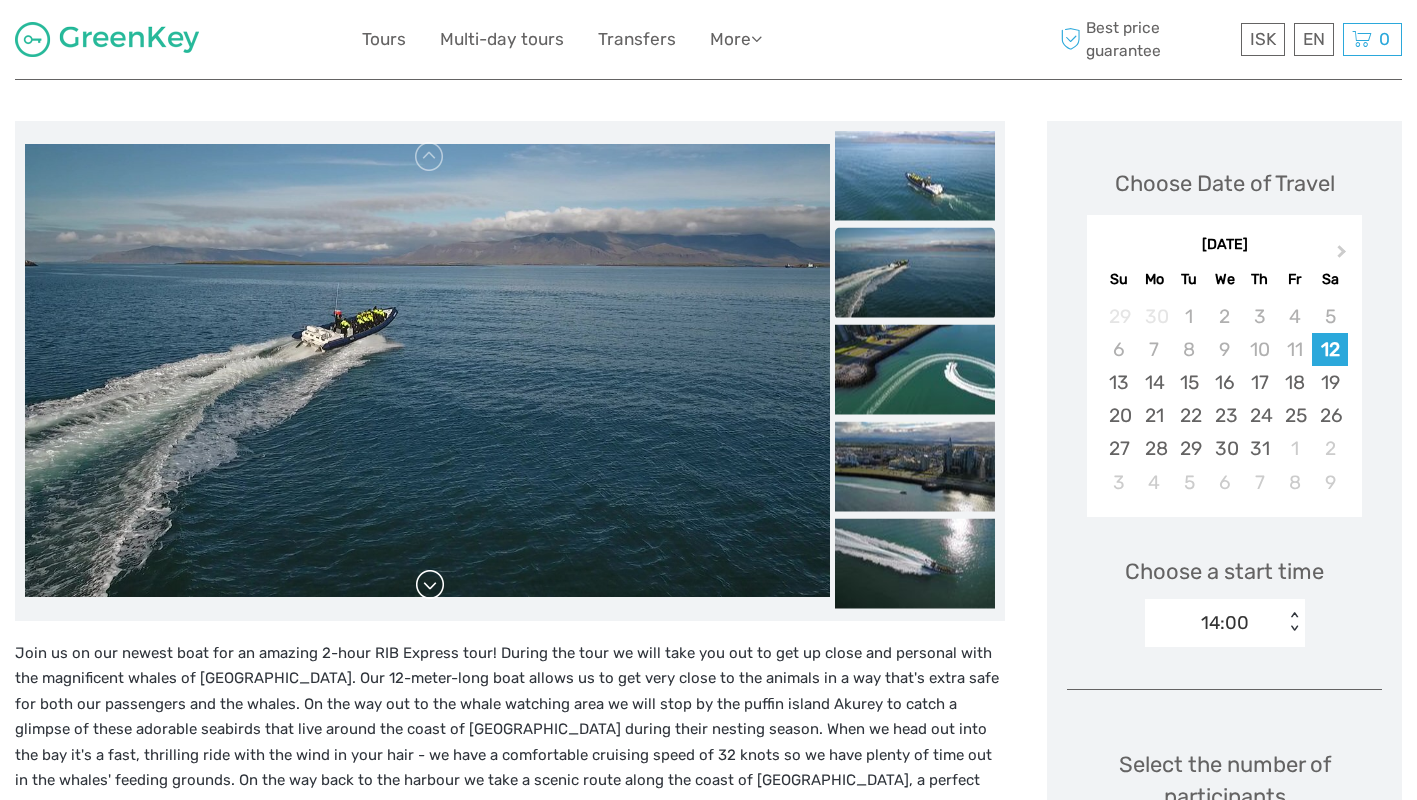 click at bounding box center (430, 585) 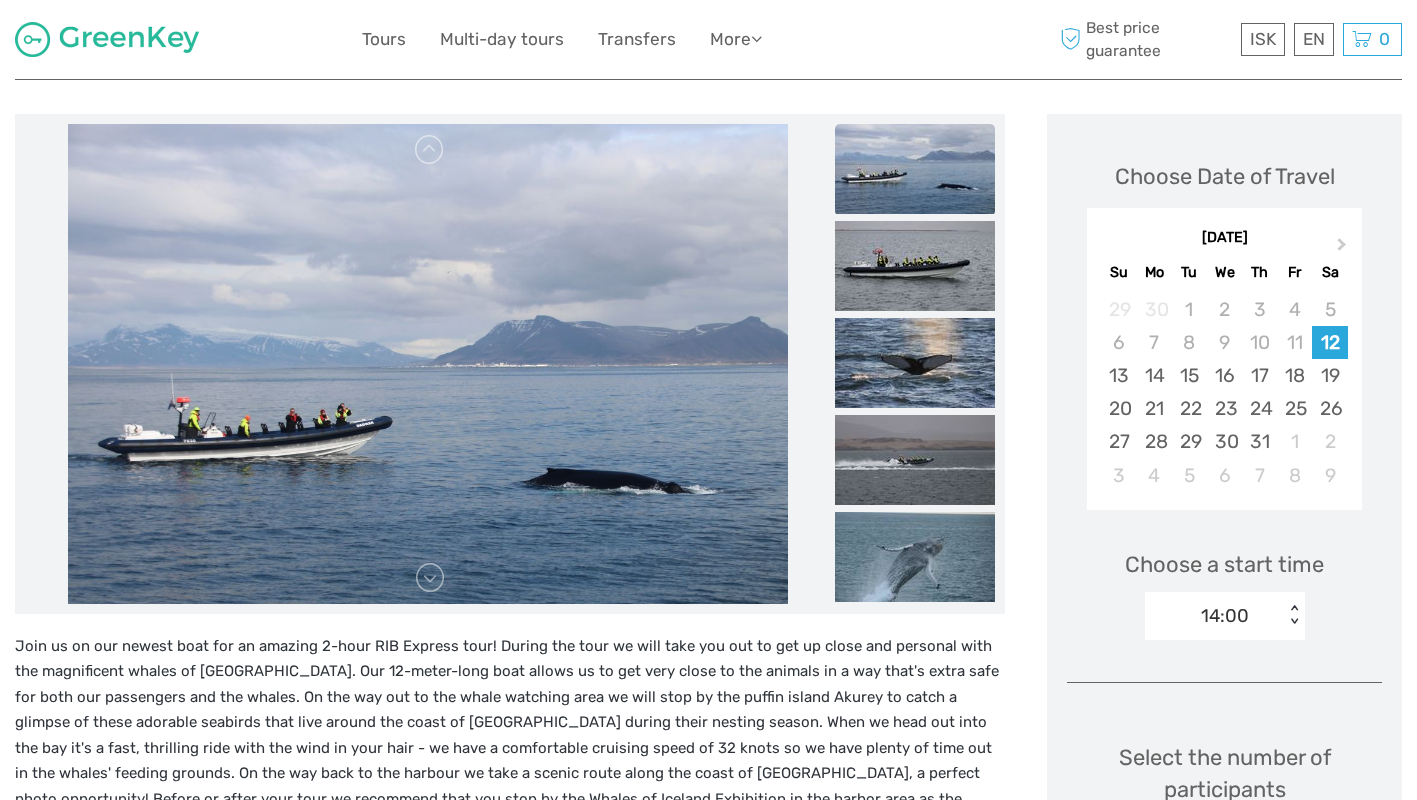 scroll, scrollTop: 222, scrollLeft: 0, axis: vertical 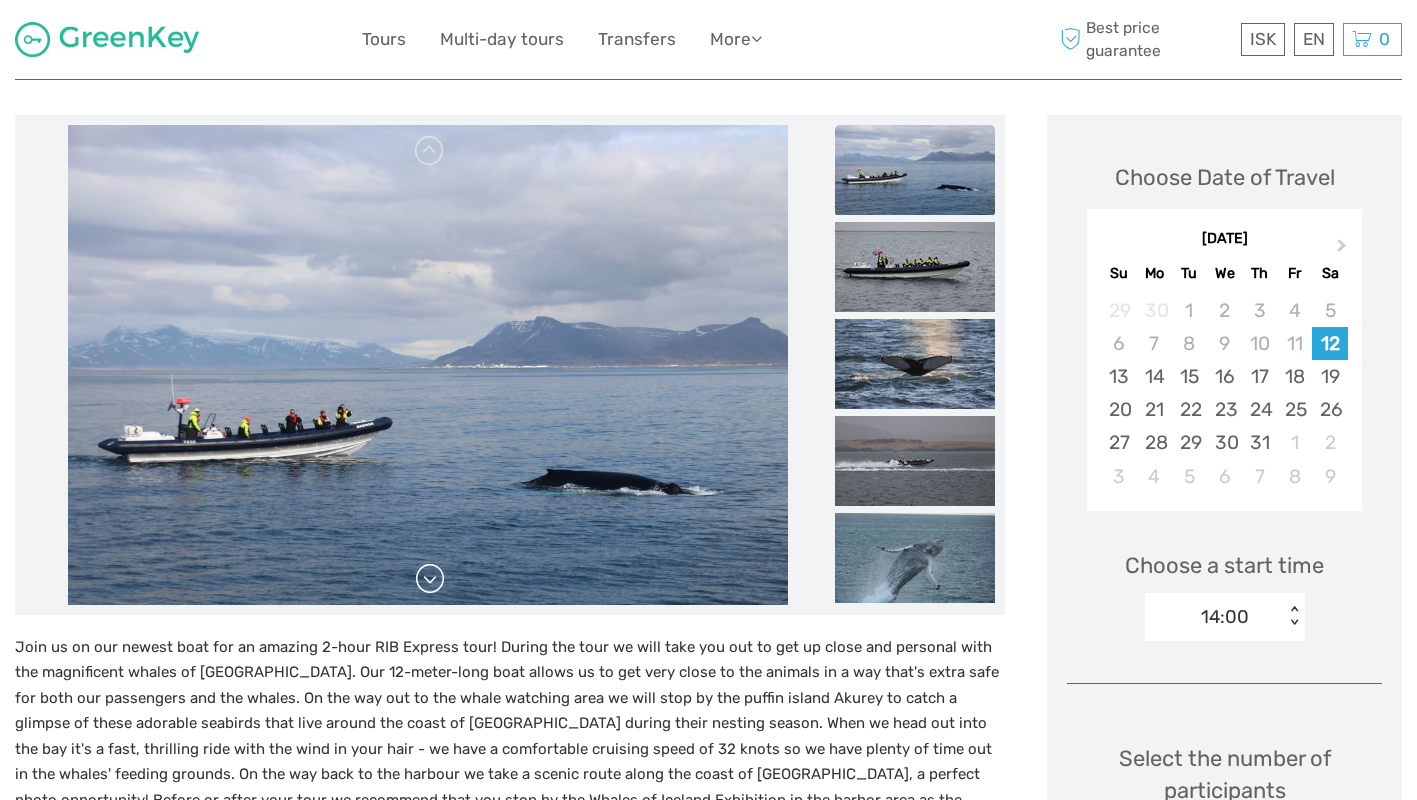 click at bounding box center (430, 579) 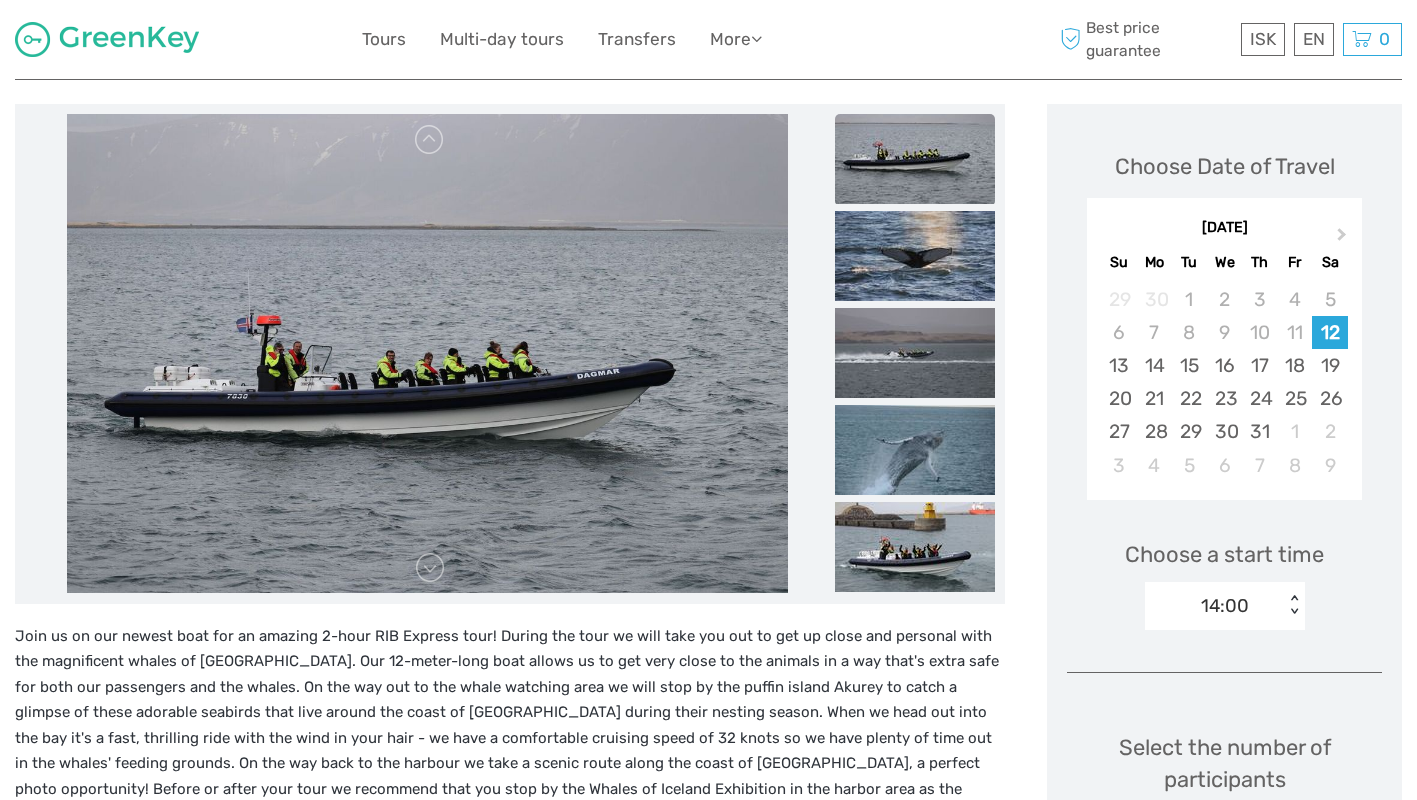 scroll, scrollTop: 232, scrollLeft: 0, axis: vertical 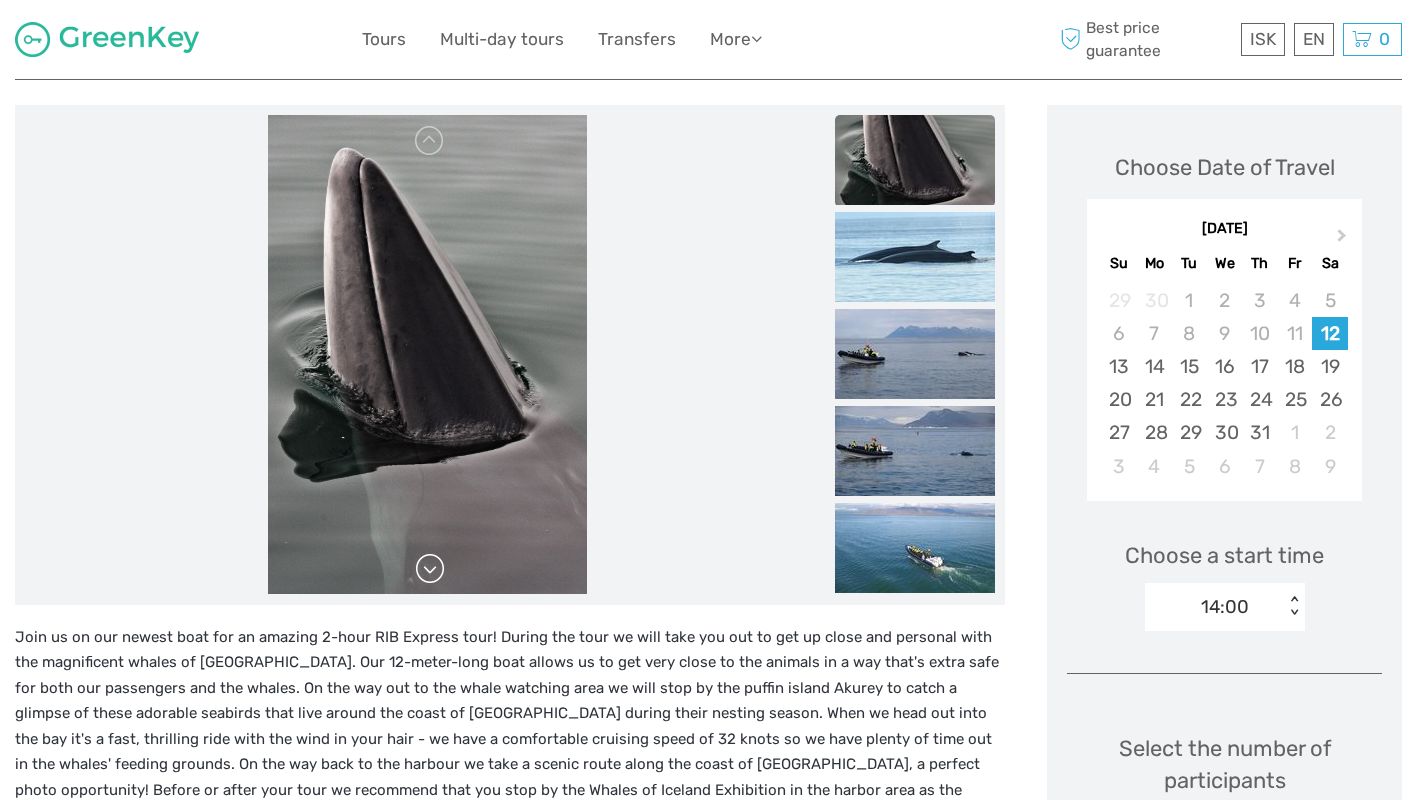 click at bounding box center (430, 569) 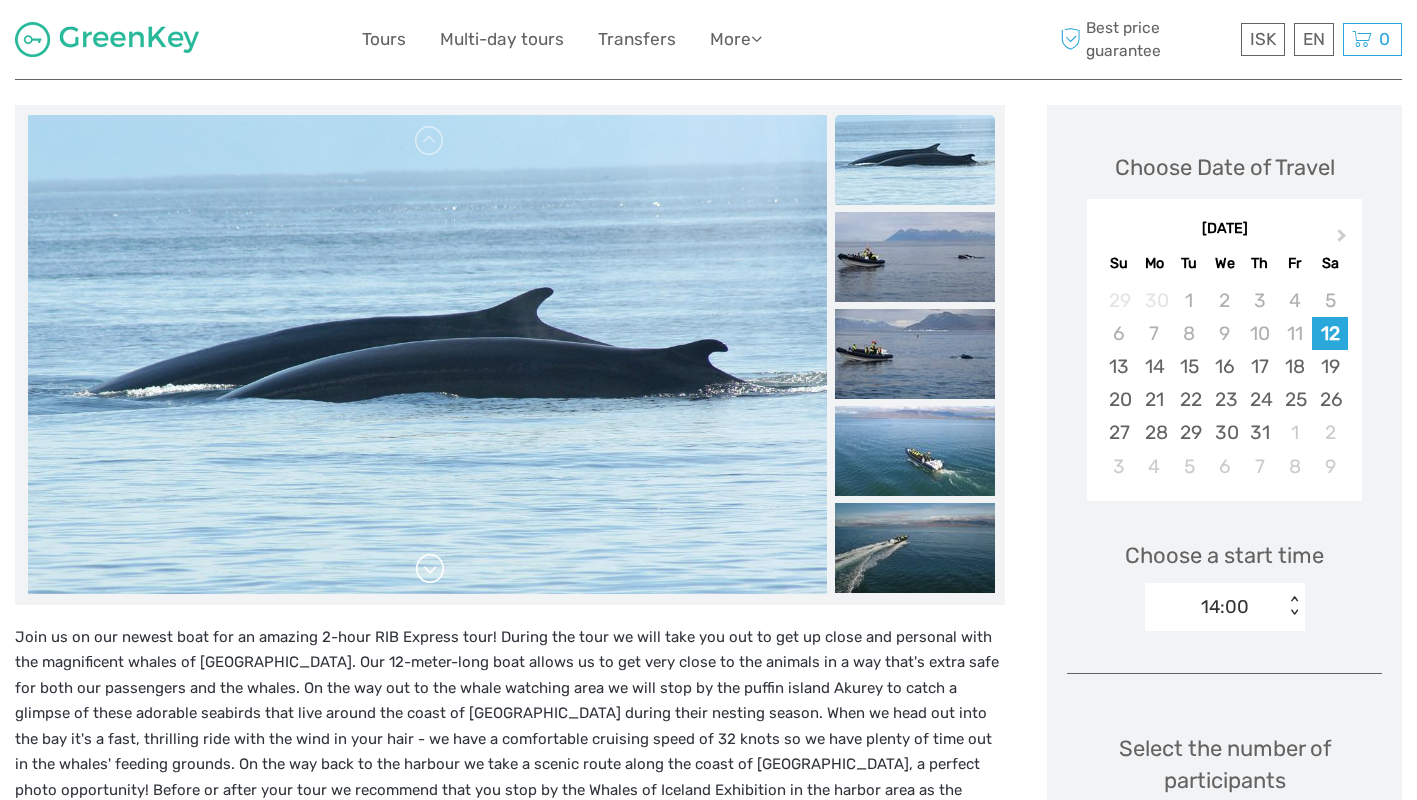 click at bounding box center (430, 569) 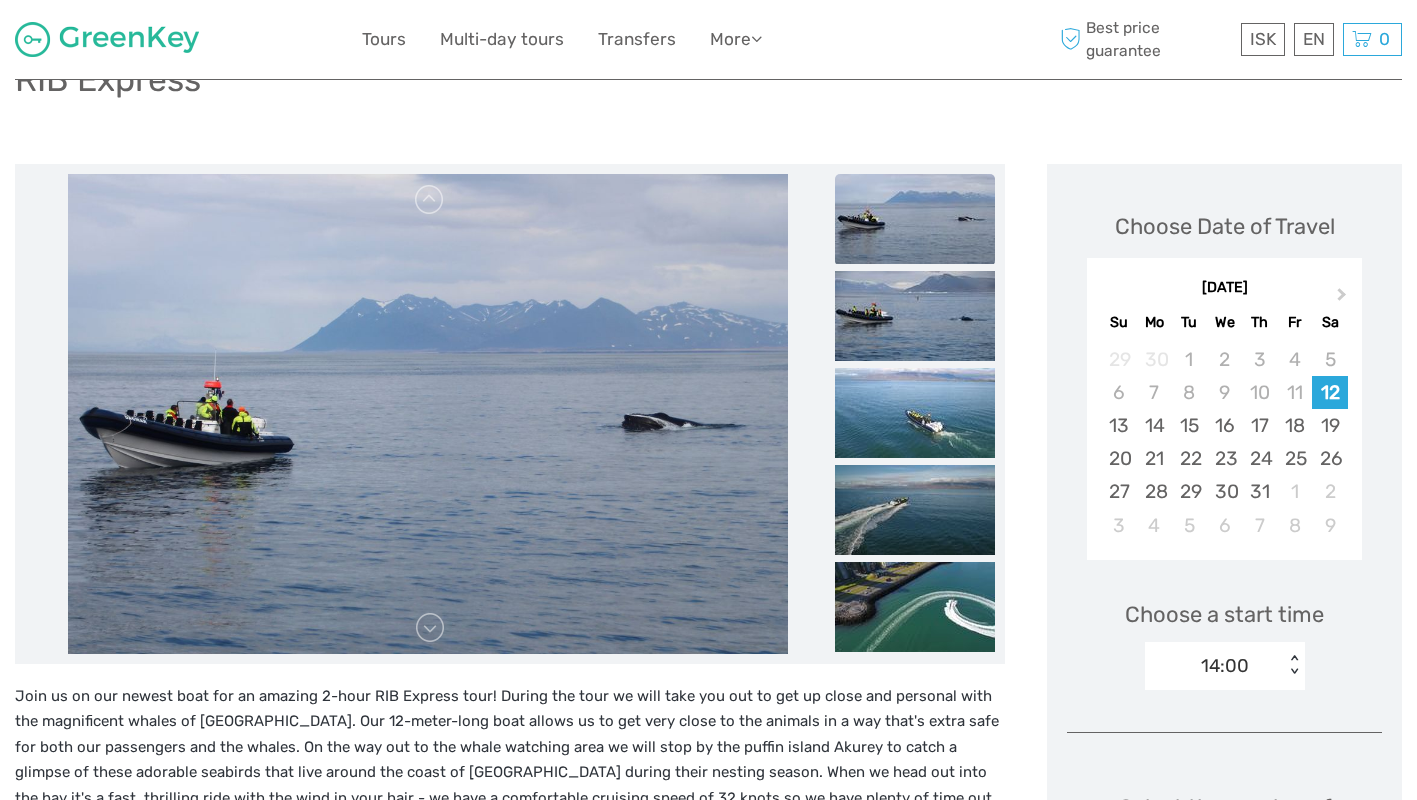 scroll, scrollTop: 172, scrollLeft: 0, axis: vertical 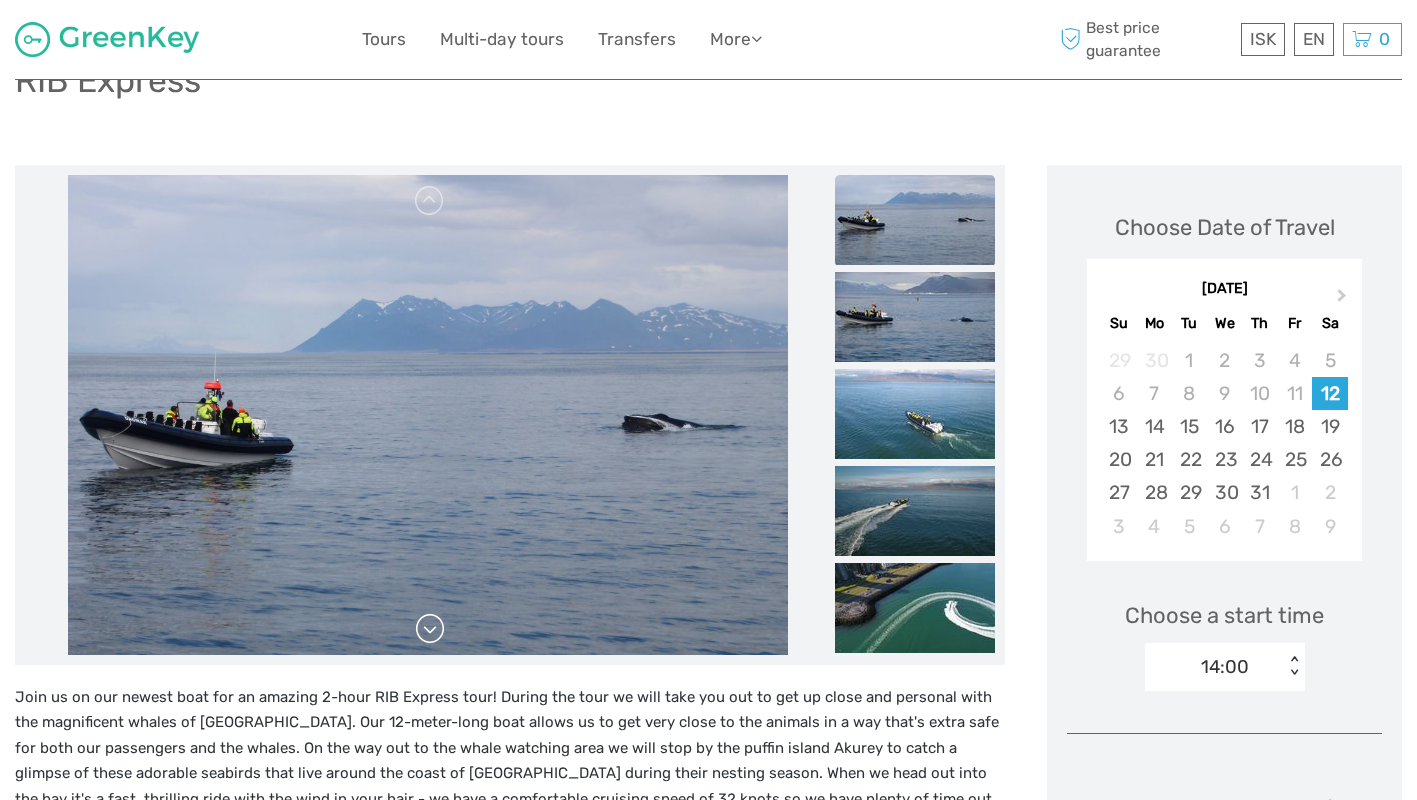 click at bounding box center (430, 629) 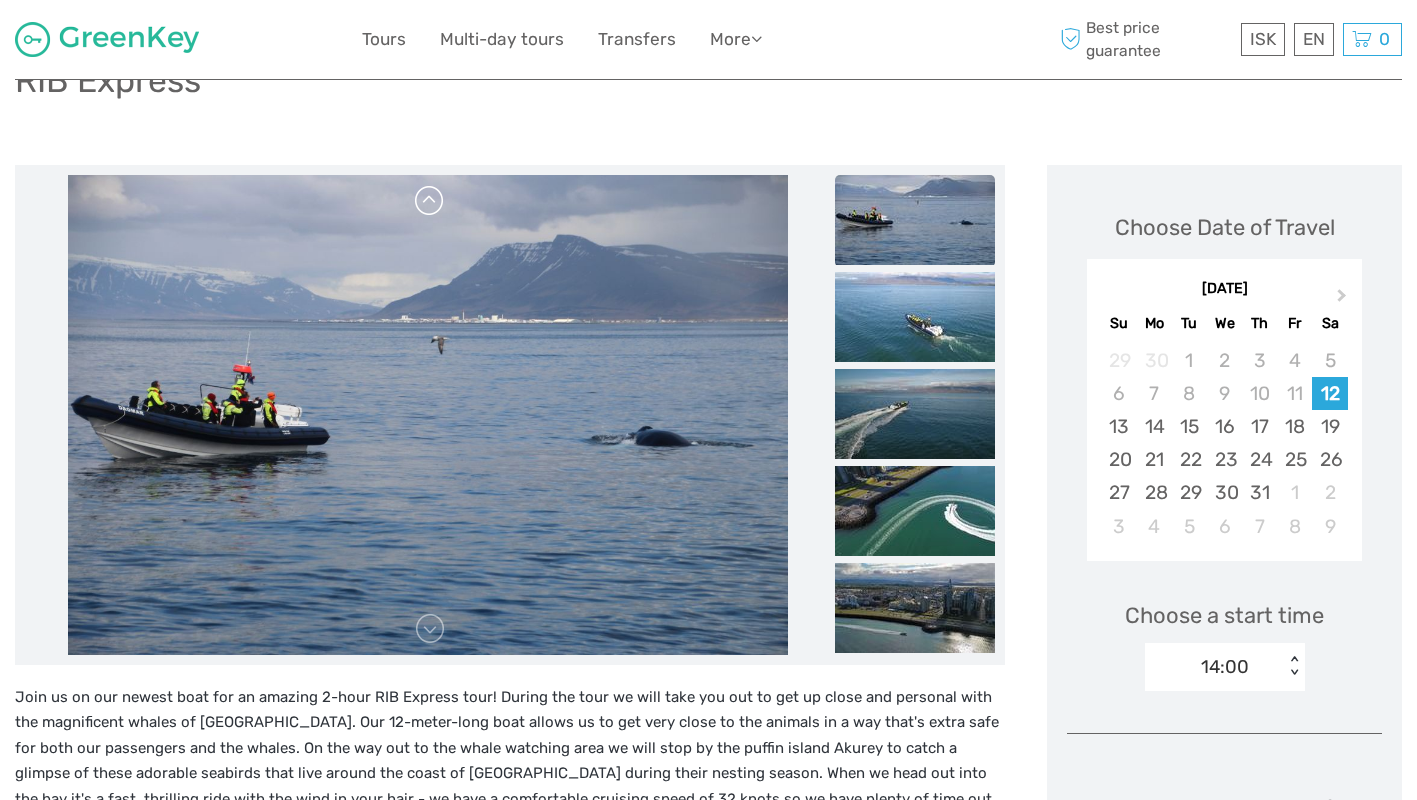 click at bounding box center (430, 201) 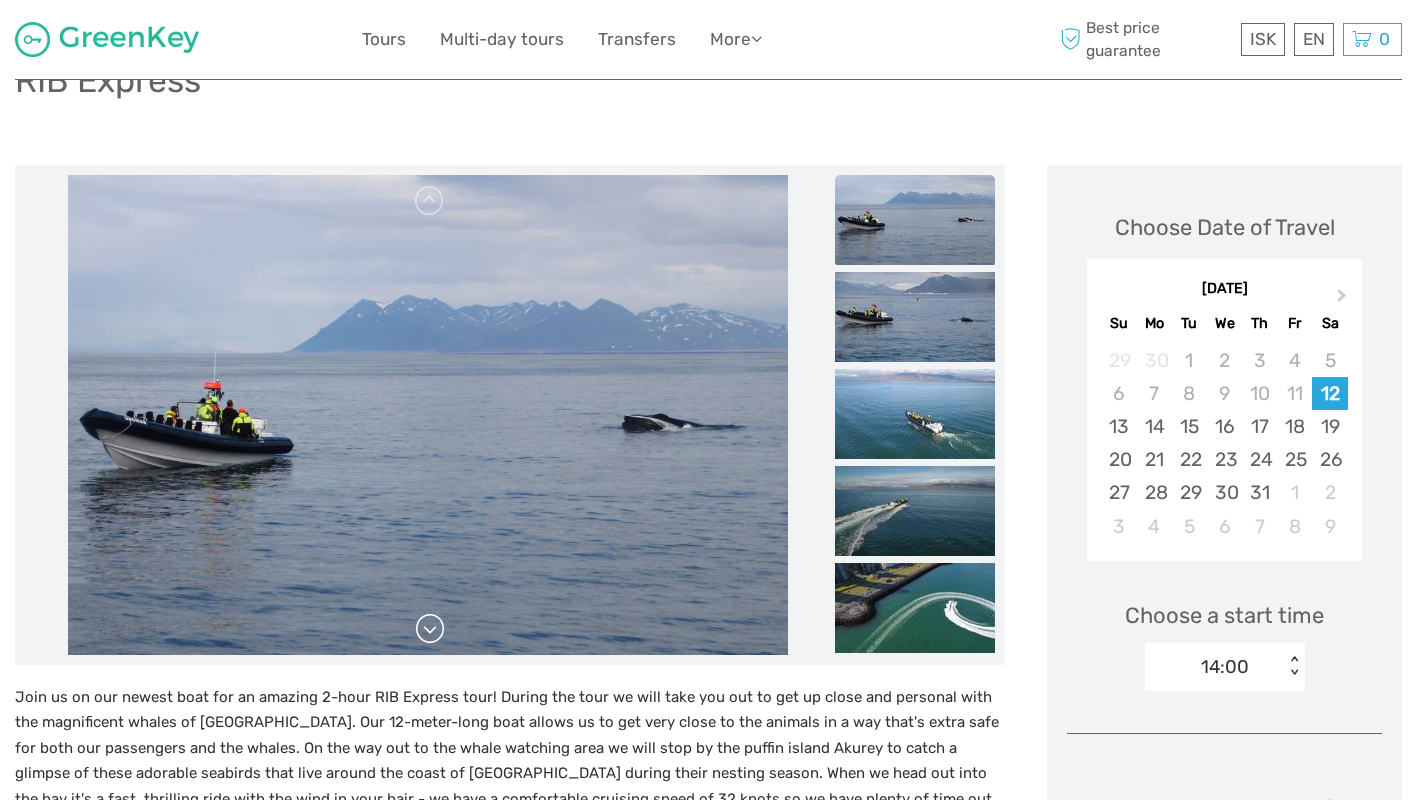 click at bounding box center [430, 629] 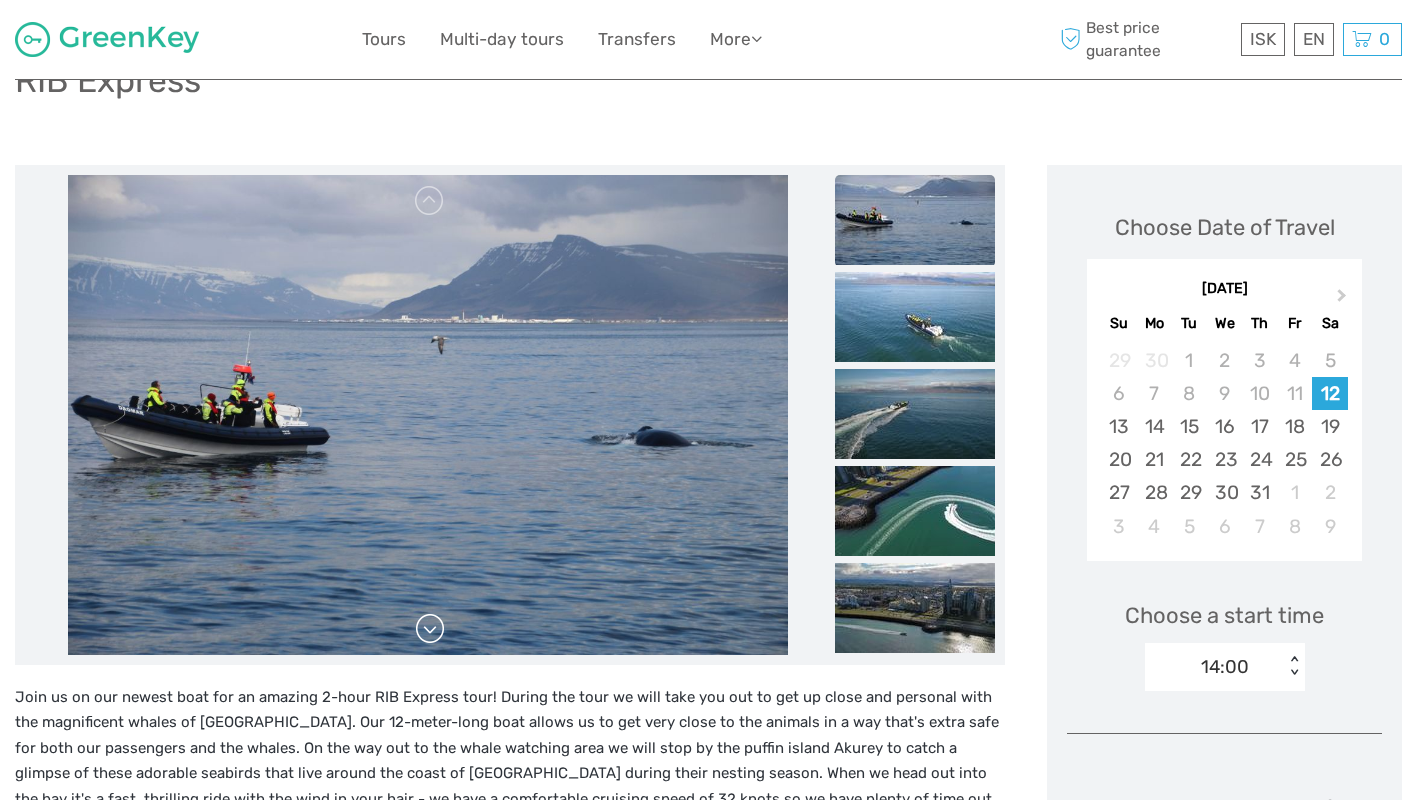 click at bounding box center [430, 629] 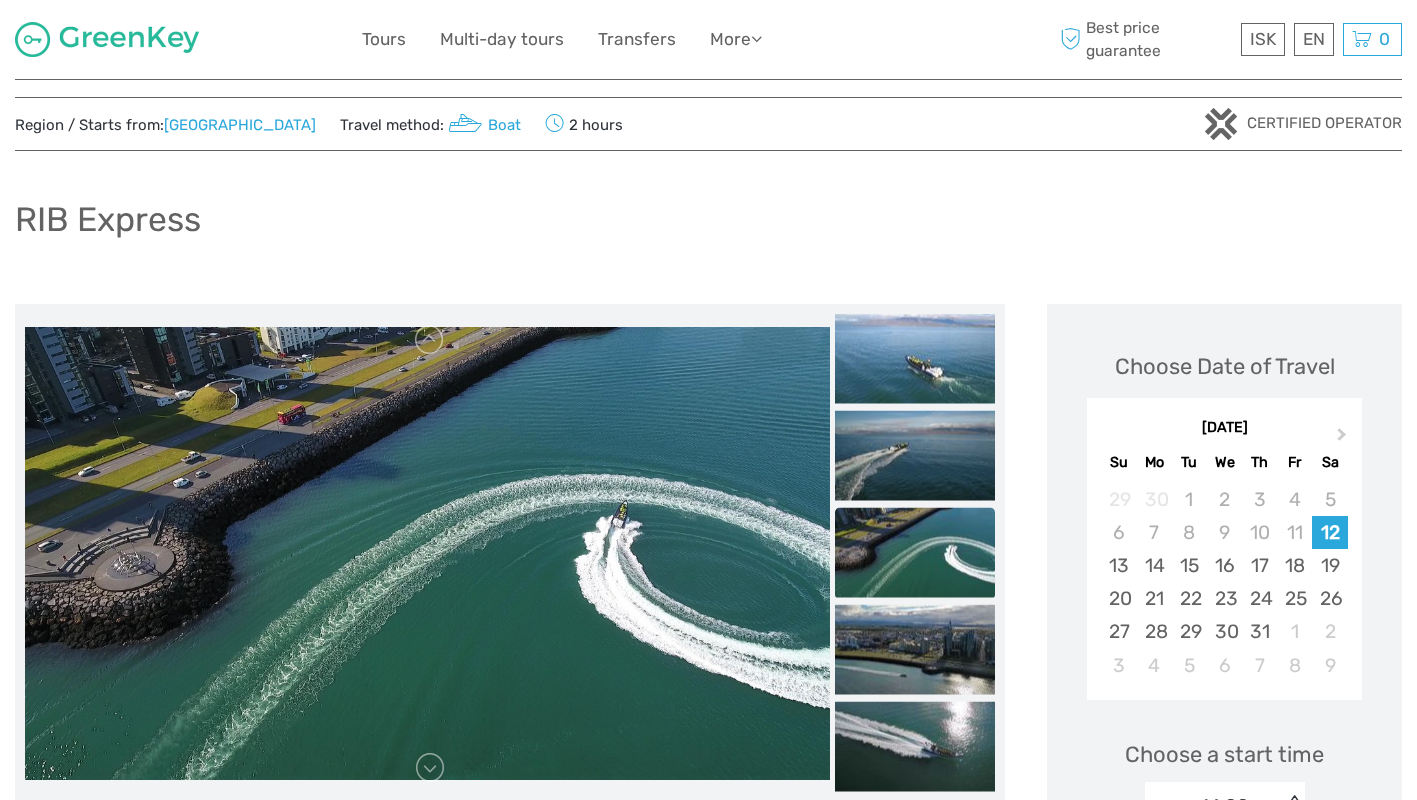 scroll, scrollTop: 211, scrollLeft: 0, axis: vertical 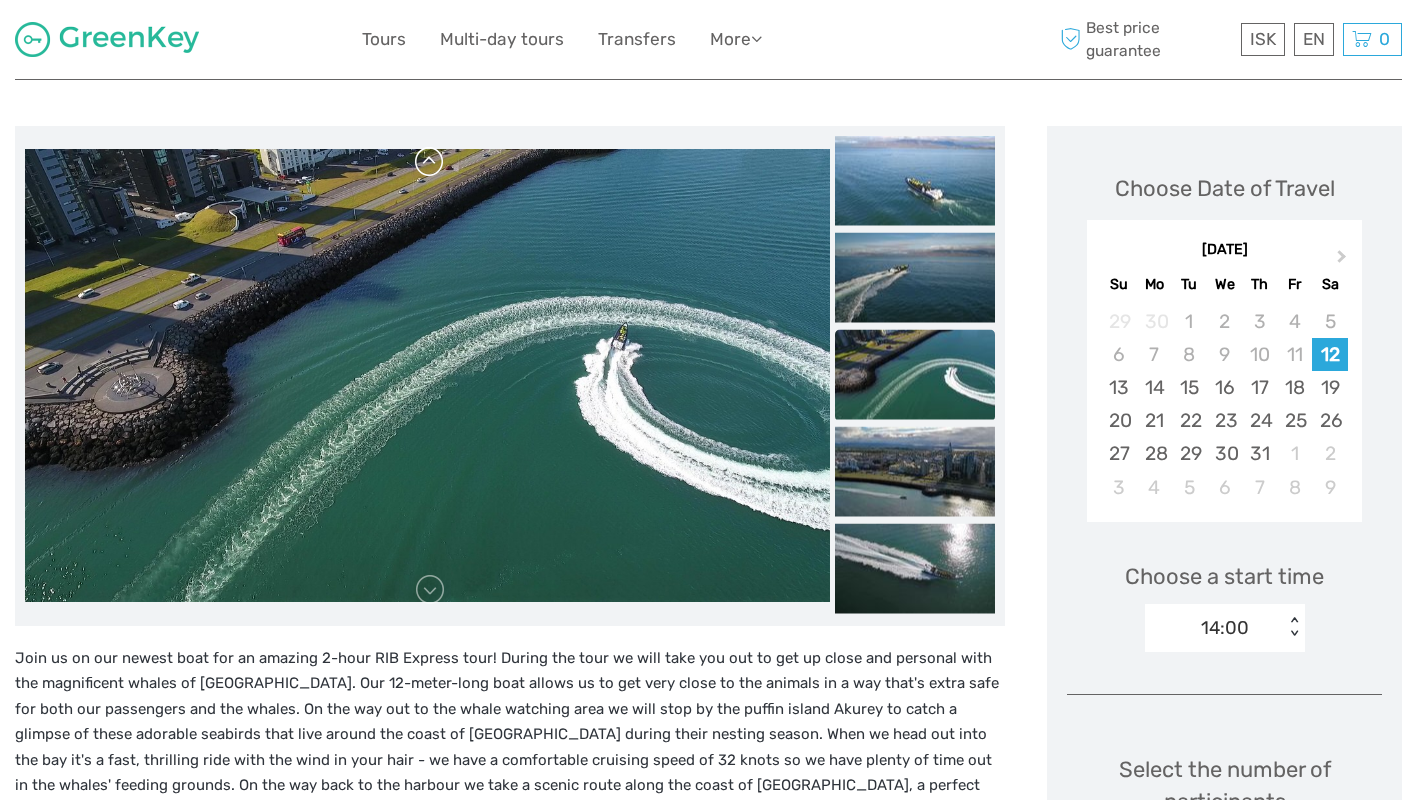 click at bounding box center (430, 162) 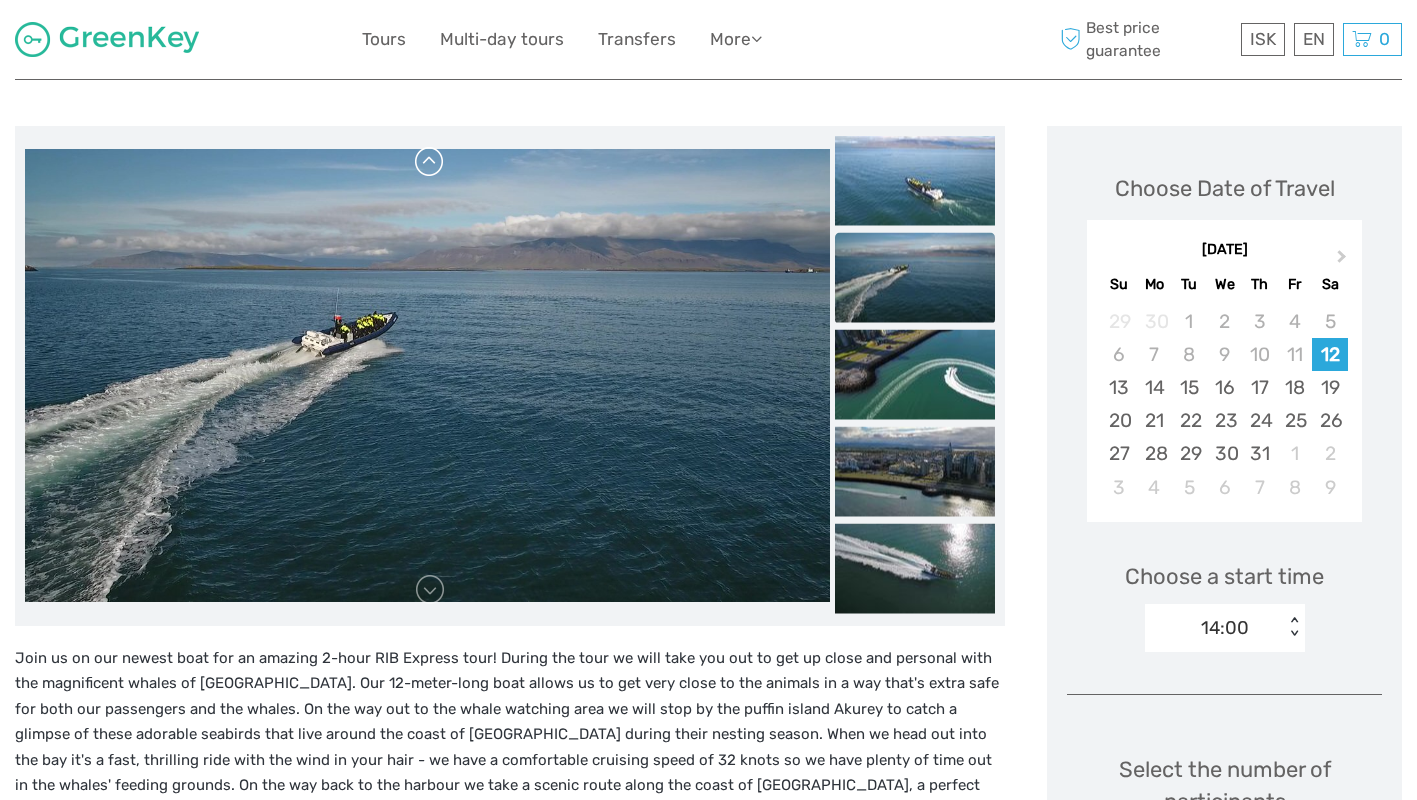 click at bounding box center (430, 162) 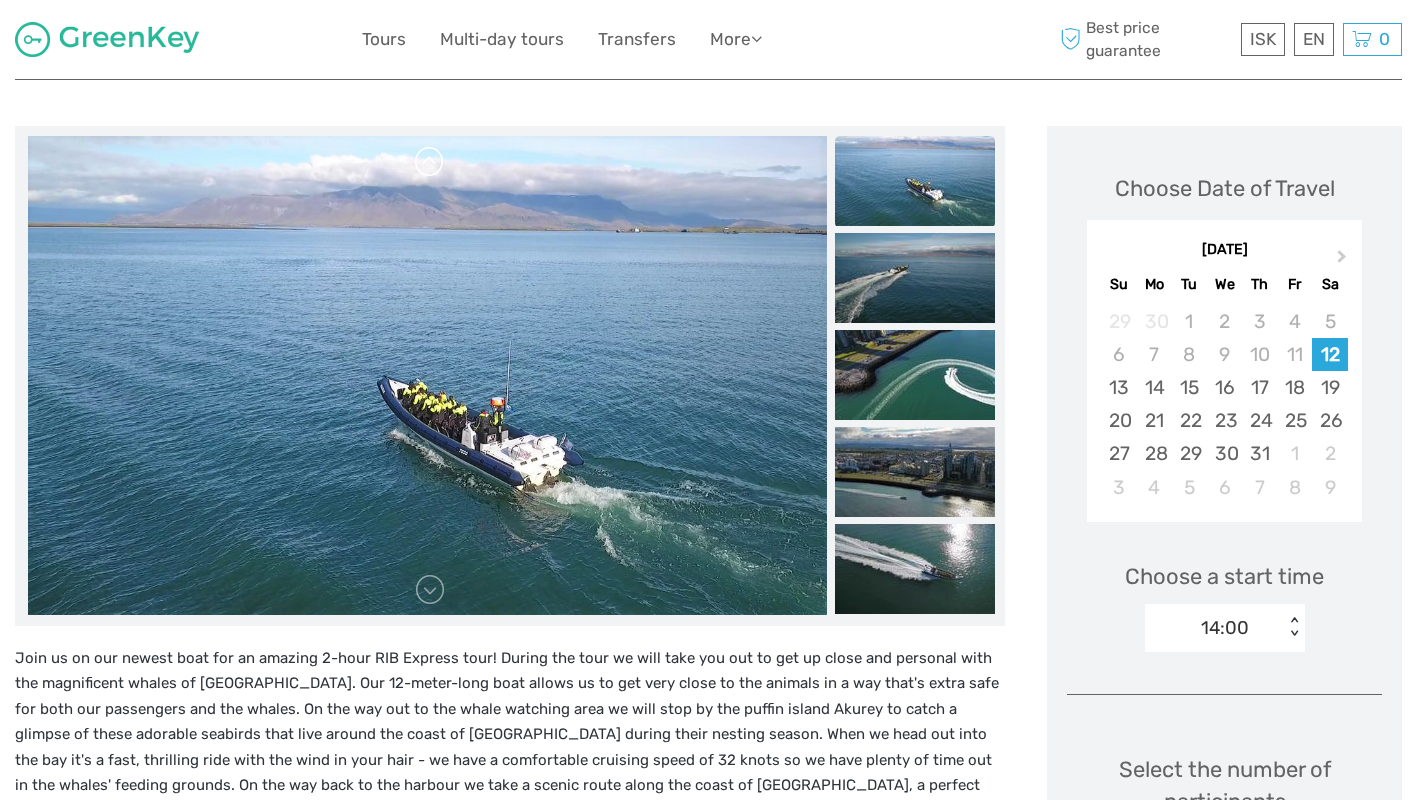 click at bounding box center (430, 162) 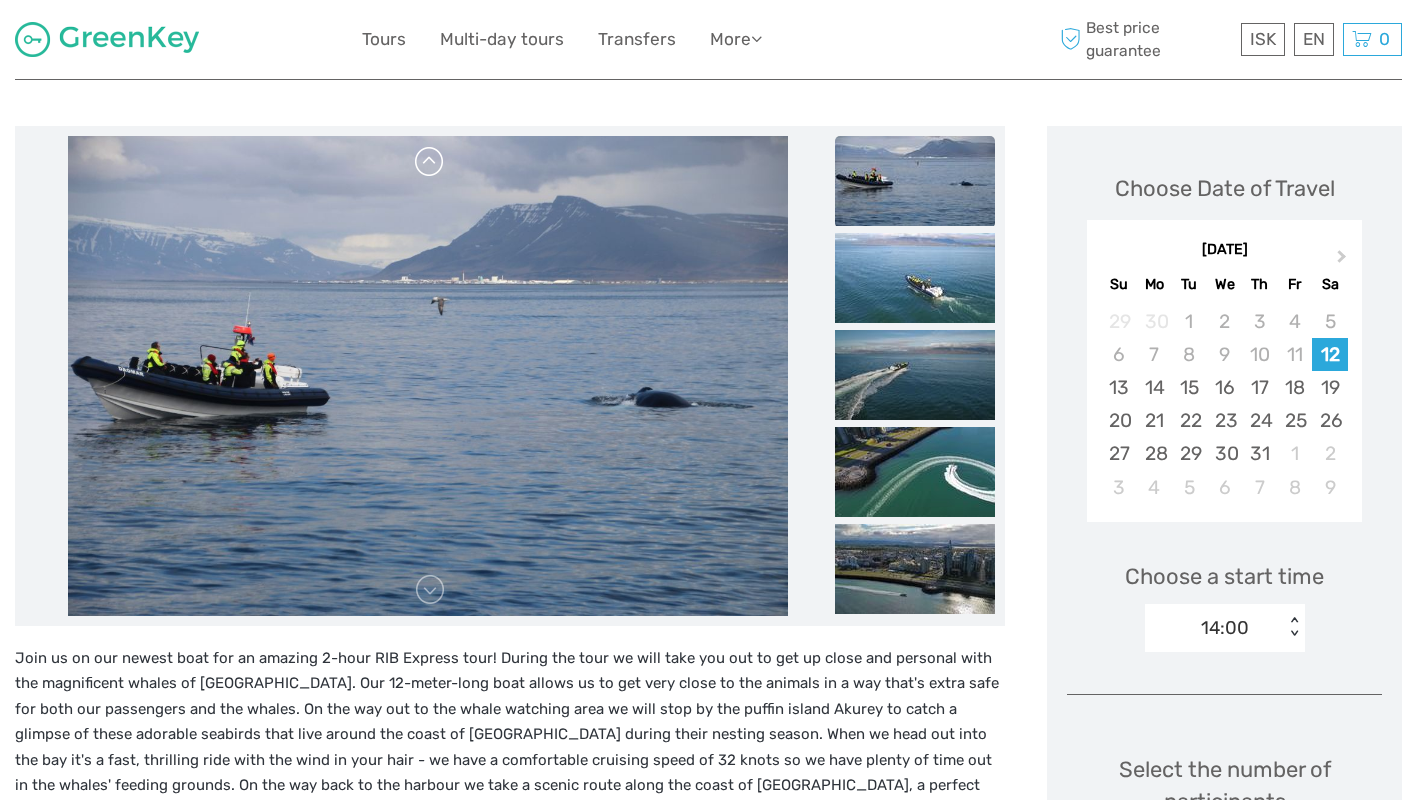 click at bounding box center [430, 162] 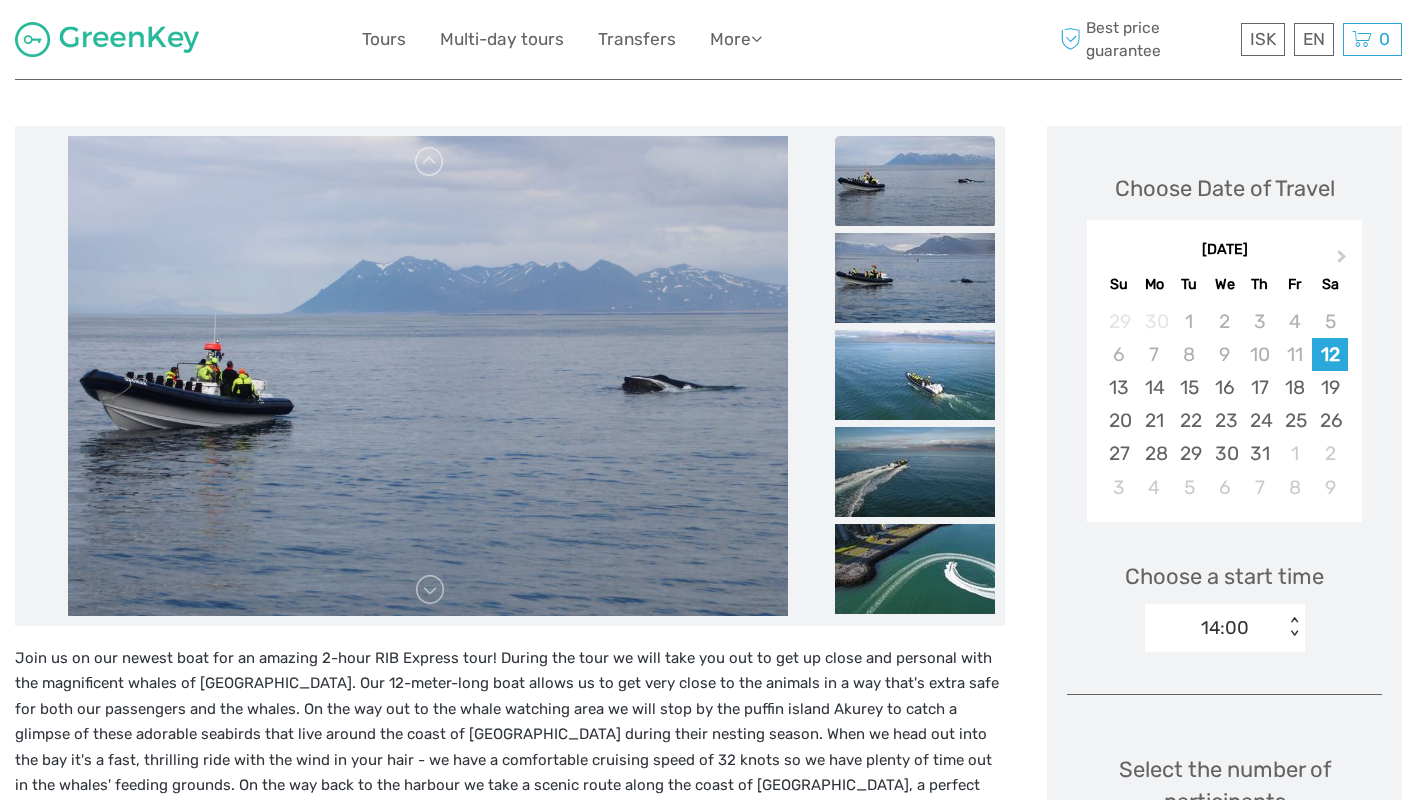 scroll, scrollTop: 0, scrollLeft: 0, axis: both 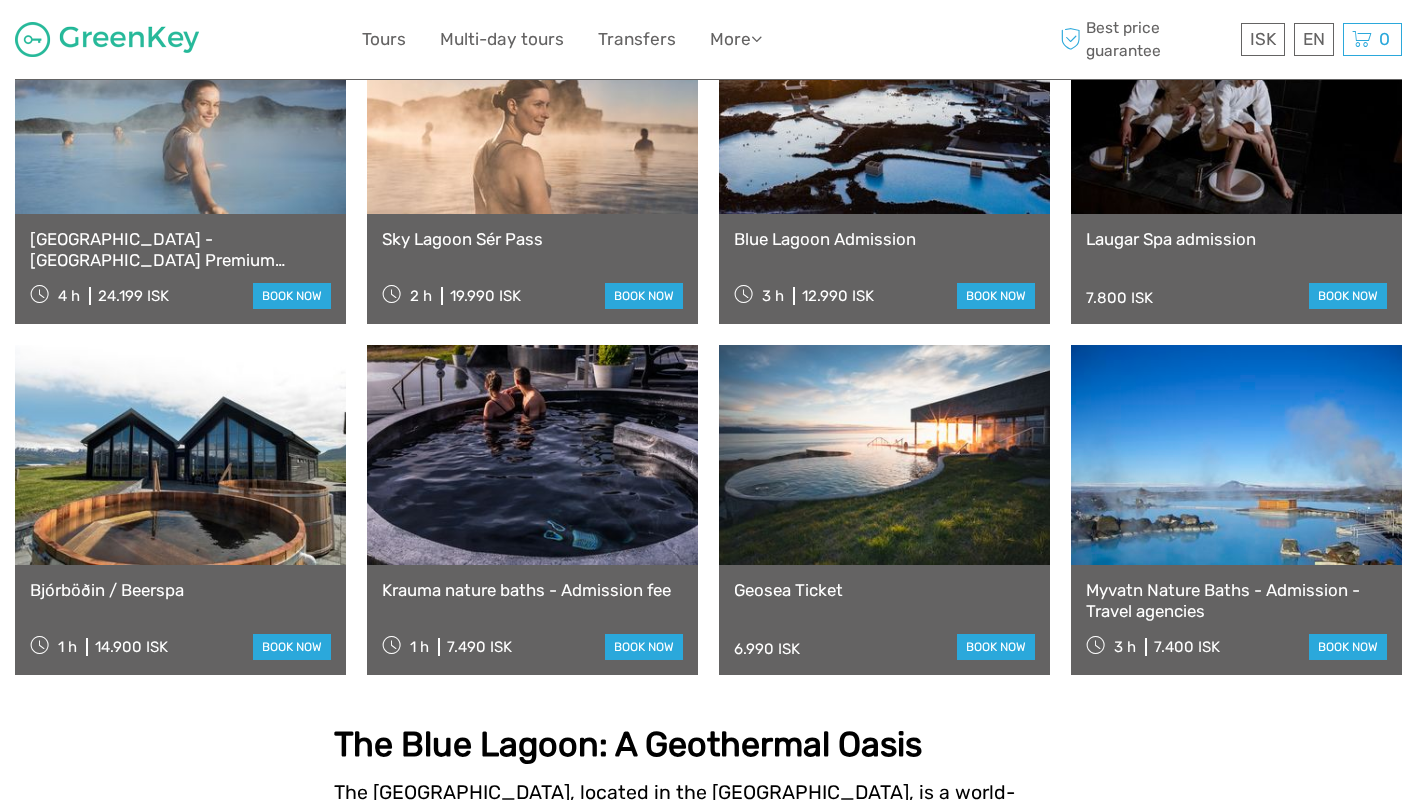 click at bounding box center (532, 455) 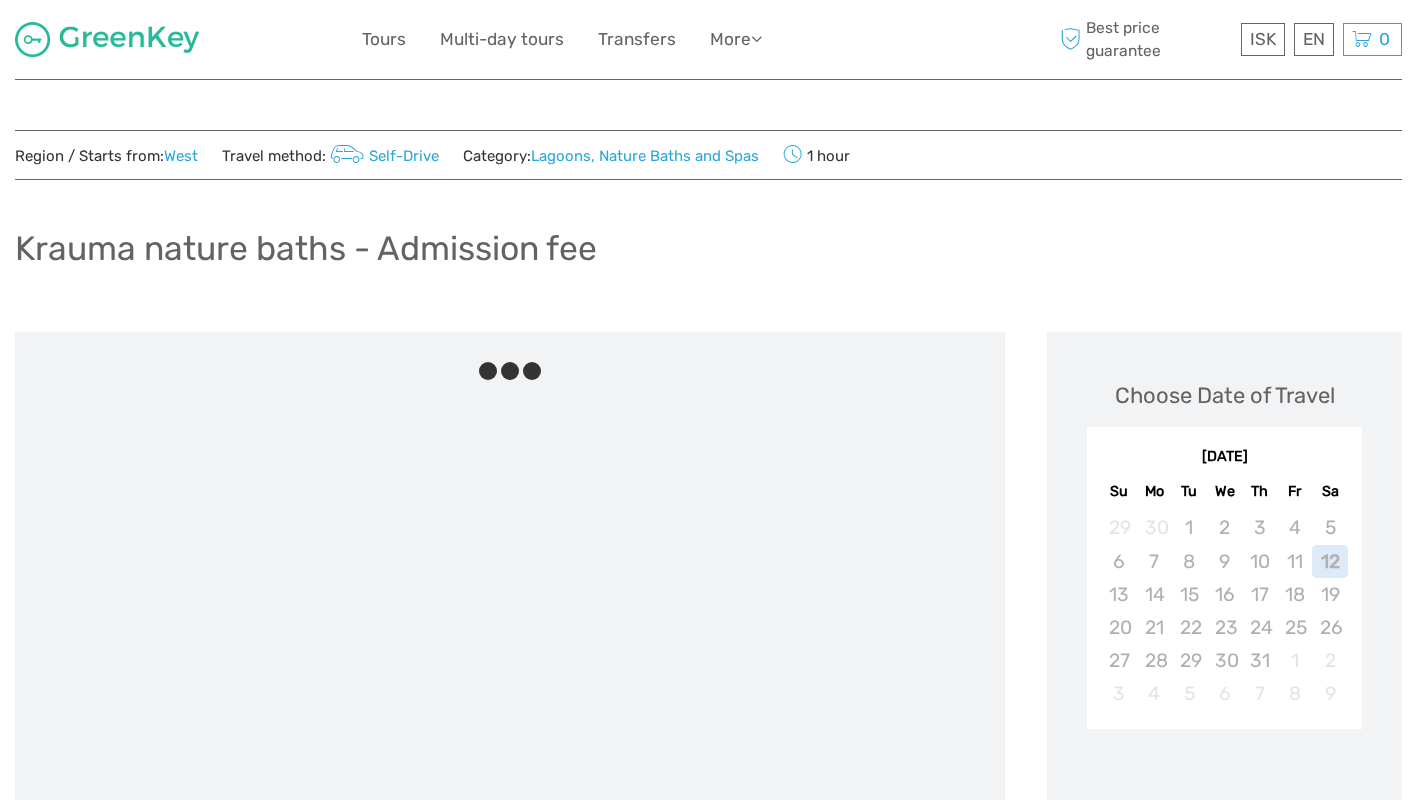 scroll, scrollTop: 0, scrollLeft: 0, axis: both 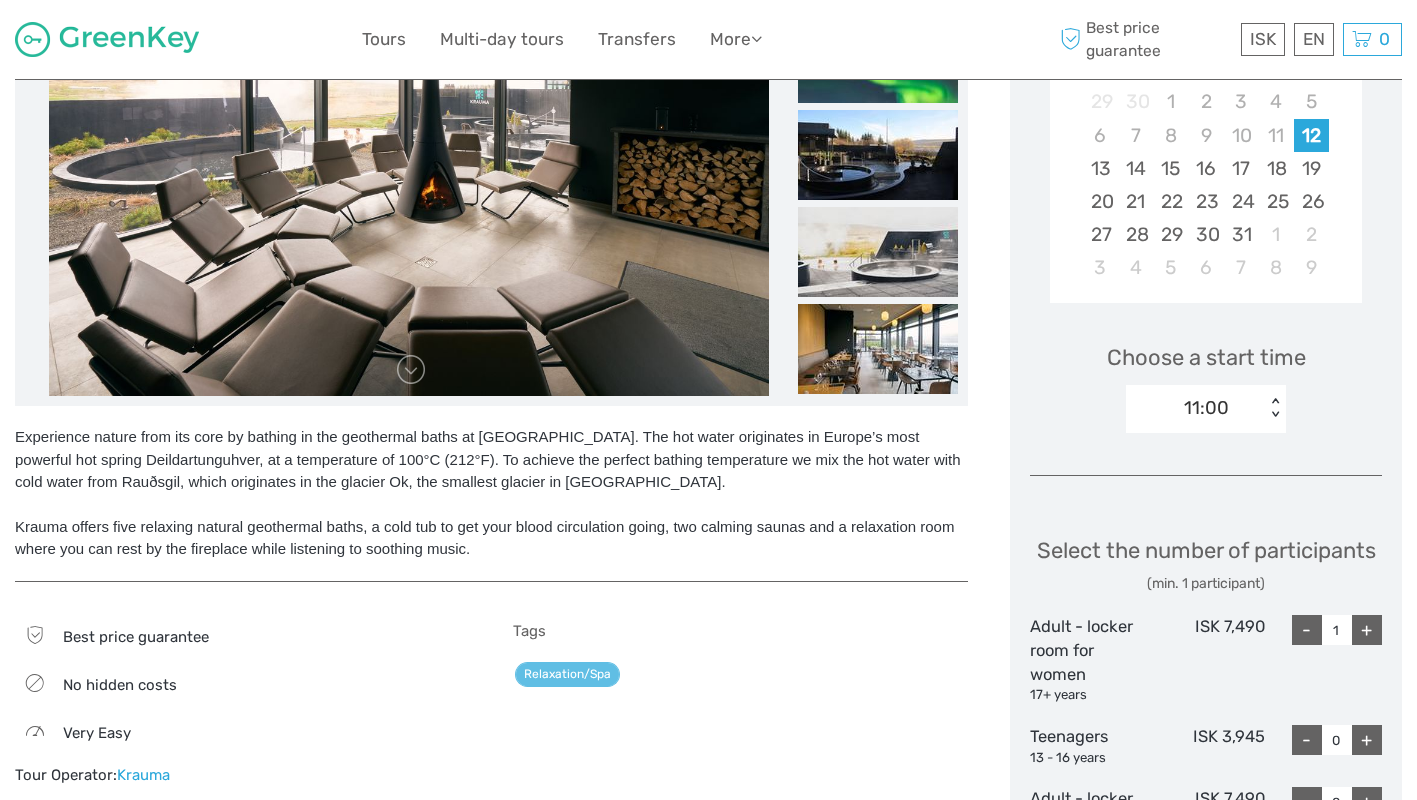 drag, startPoint x: 1335, startPoint y: 172, endPoint x: 1044, endPoint y: 299, distance: 317.50592 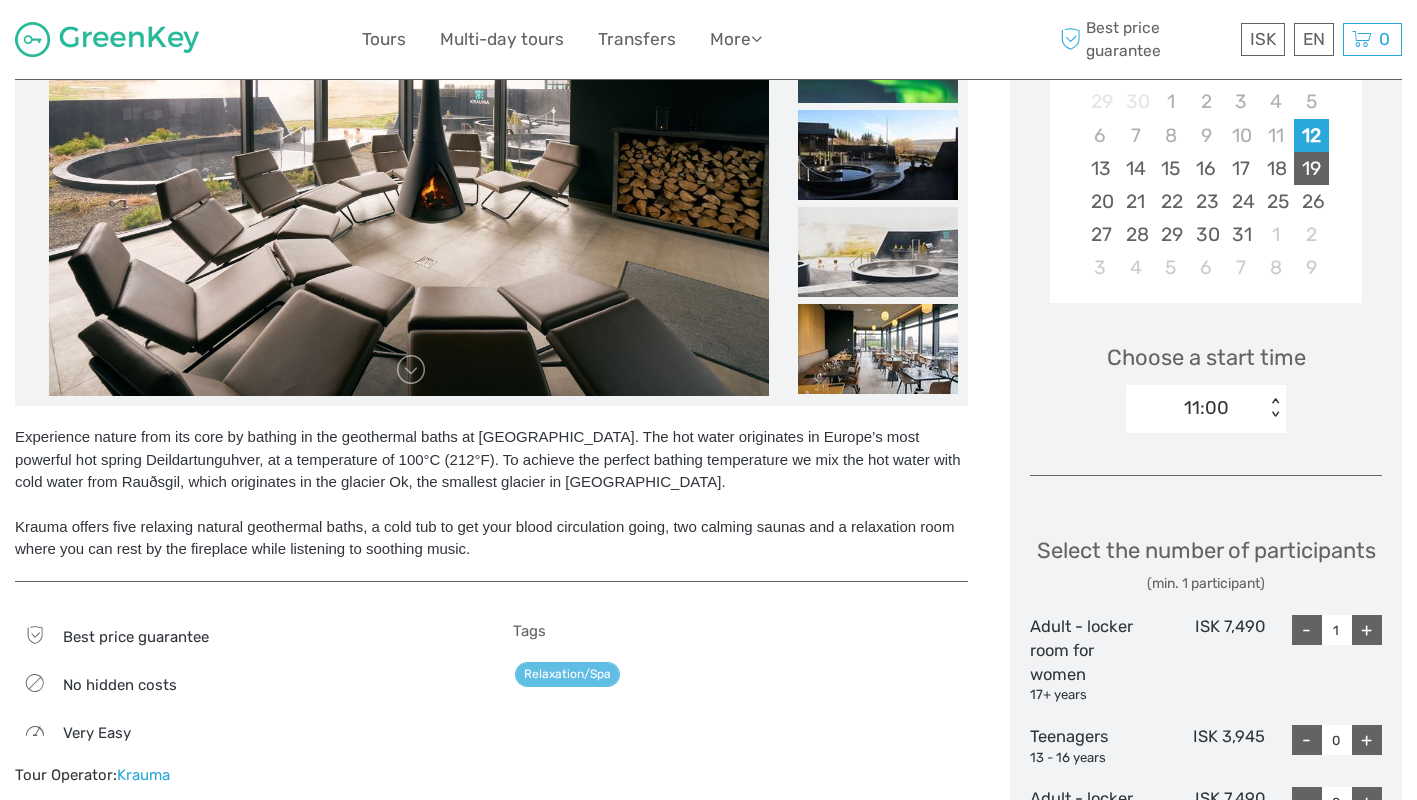 click on "19" at bounding box center [1311, 168] 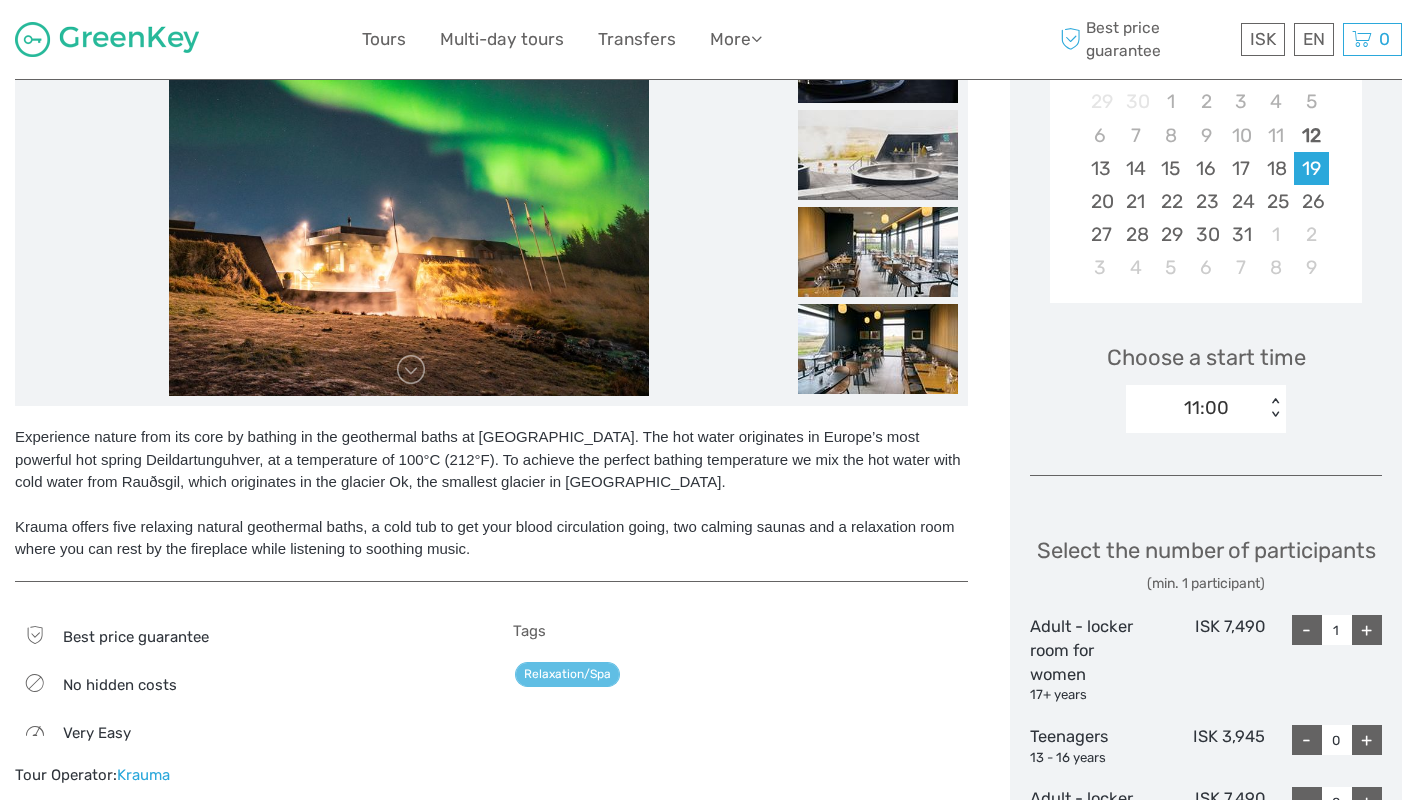 click on "11:00" at bounding box center [1195, 408] 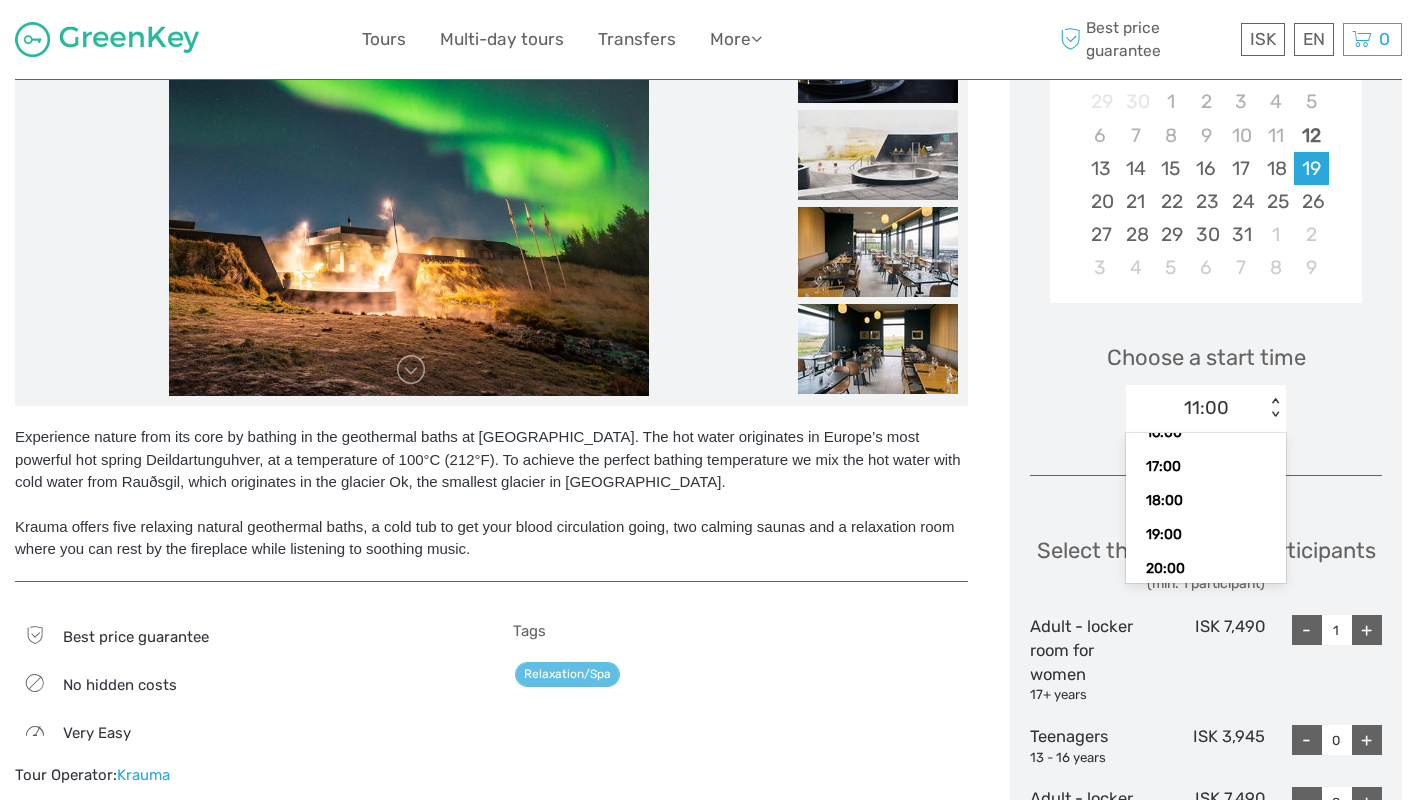scroll, scrollTop: 209, scrollLeft: 0, axis: vertical 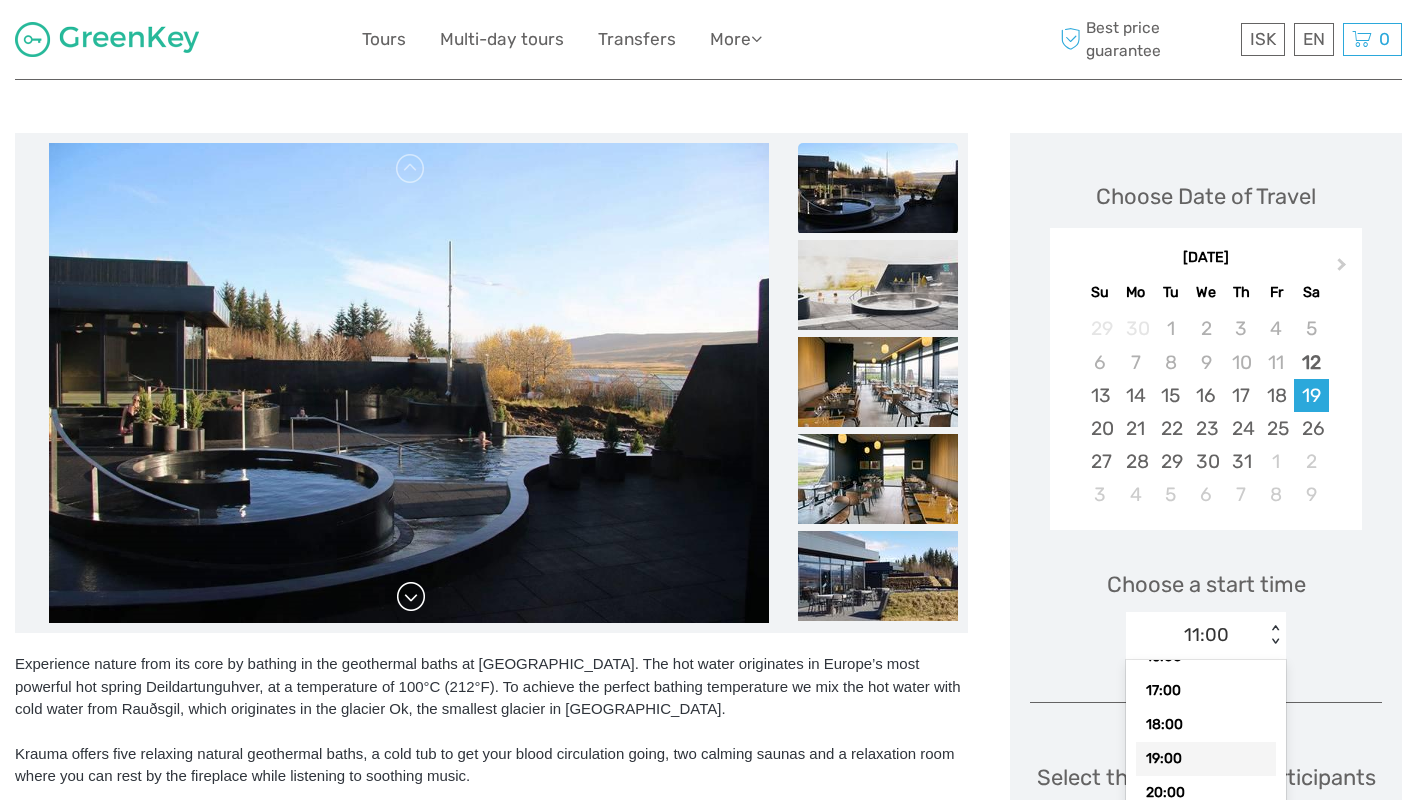 click at bounding box center (411, 597) 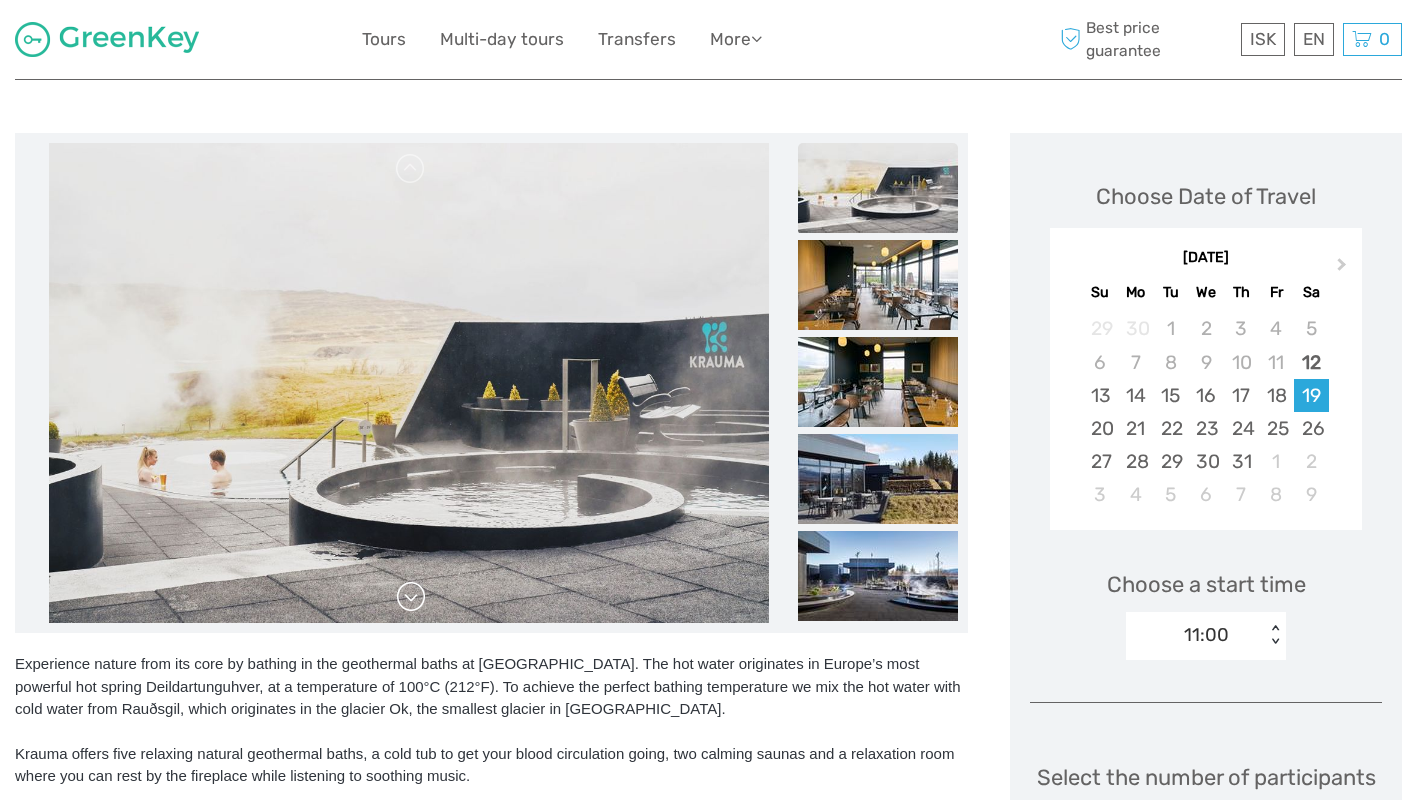 click at bounding box center (411, 597) 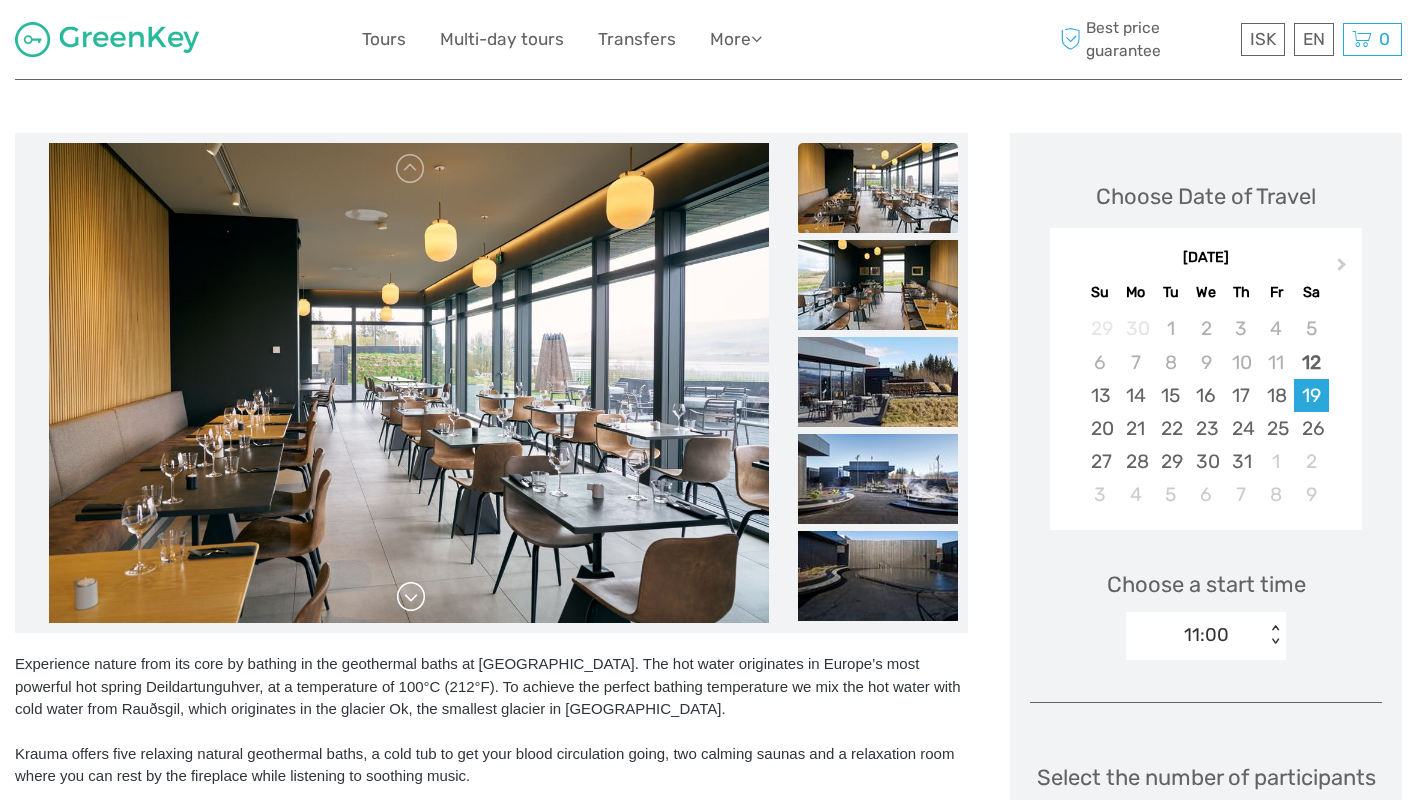 click at bounding box center [411, 597] 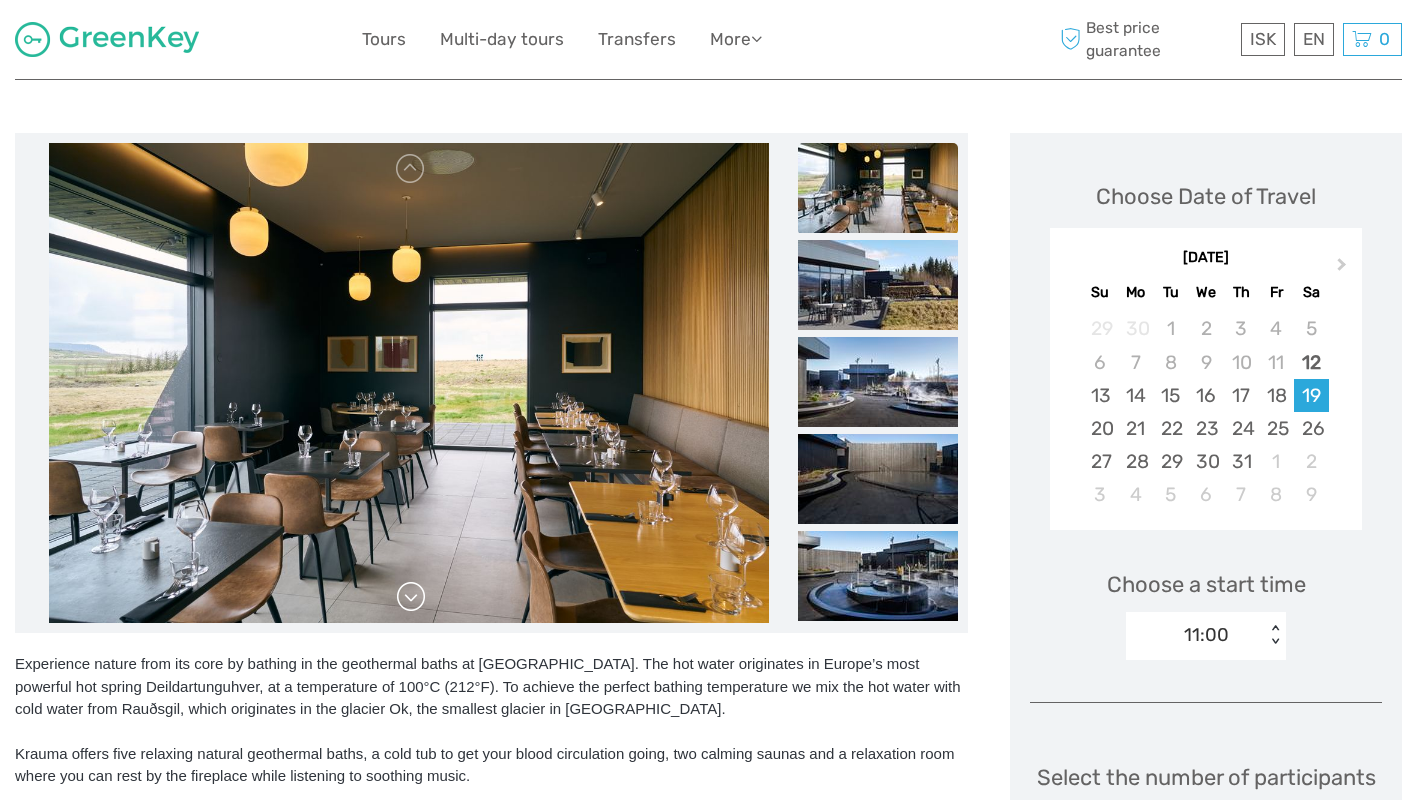 click at bounding box center [411, 597] 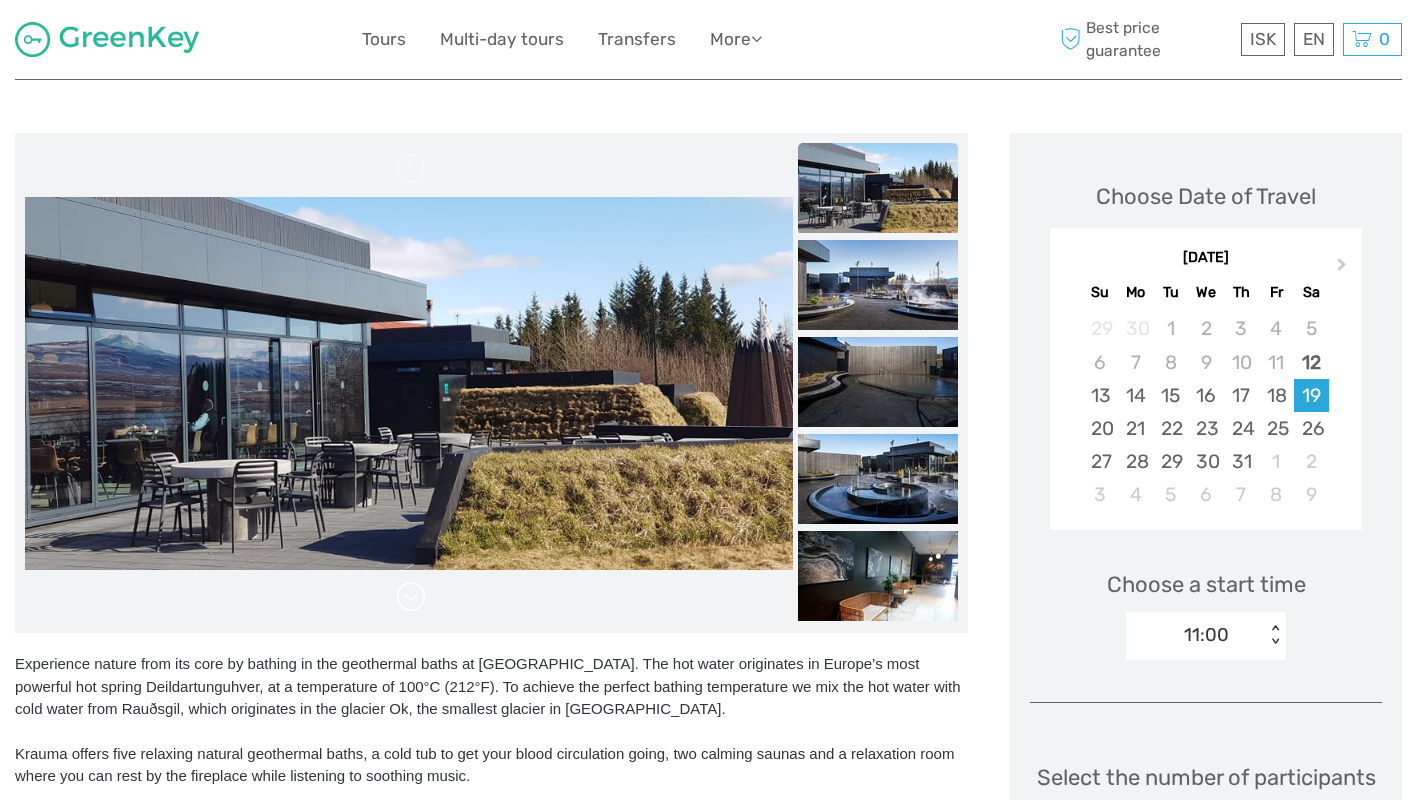 click at bounding box center (411, 597) 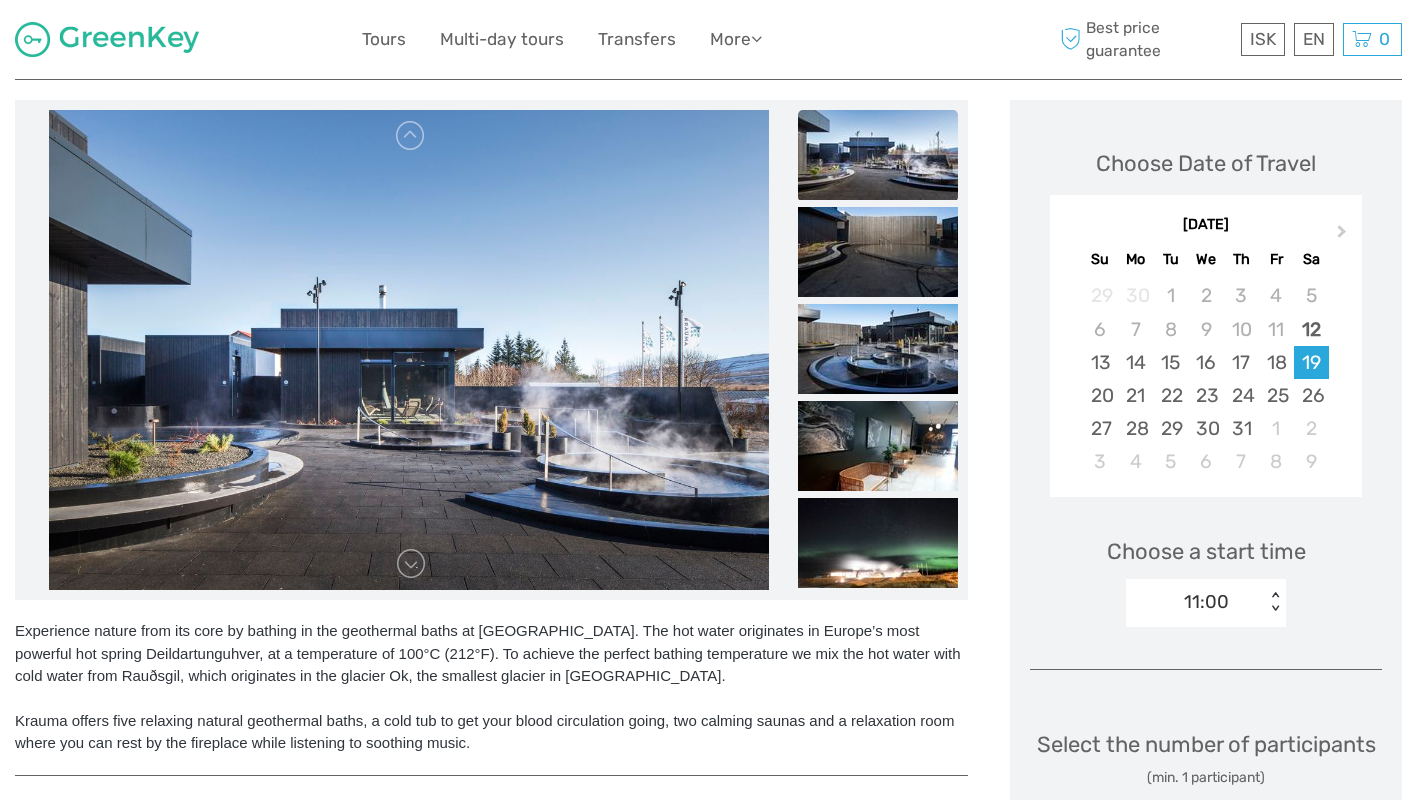 scroll, scrollTop: 231, scrollLeft: 0, axis: vertical 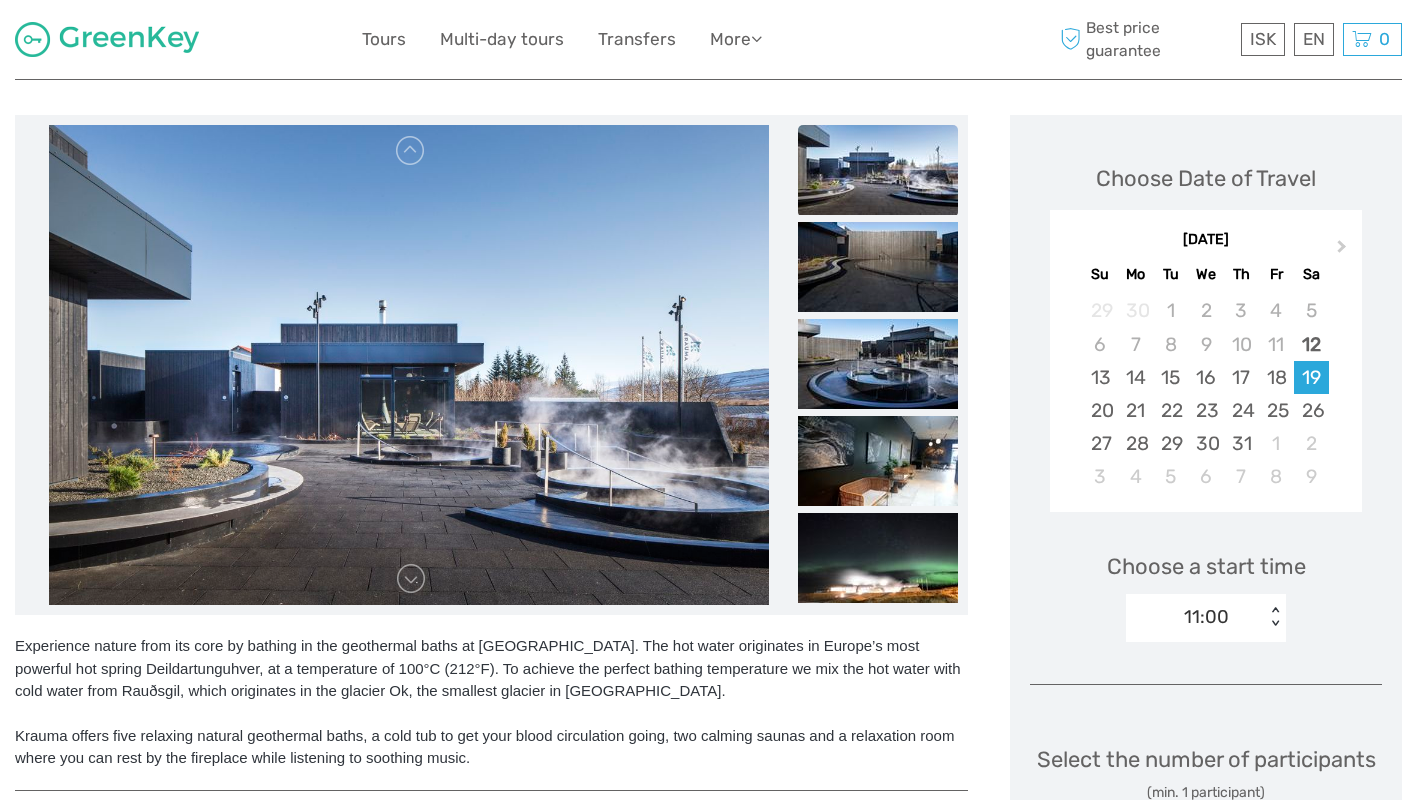 click at bounding box center [409, 365] 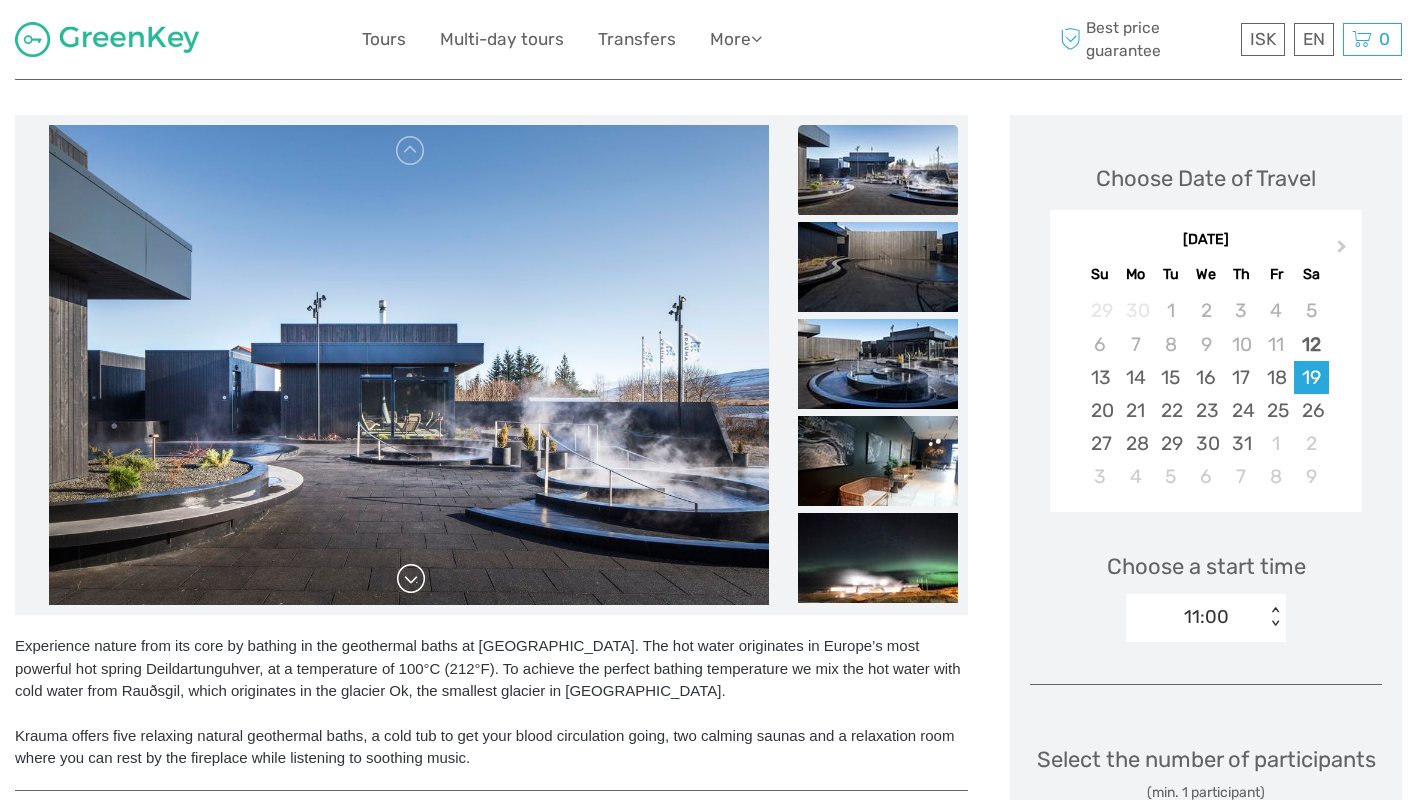 click at bounding box center [411, 579] 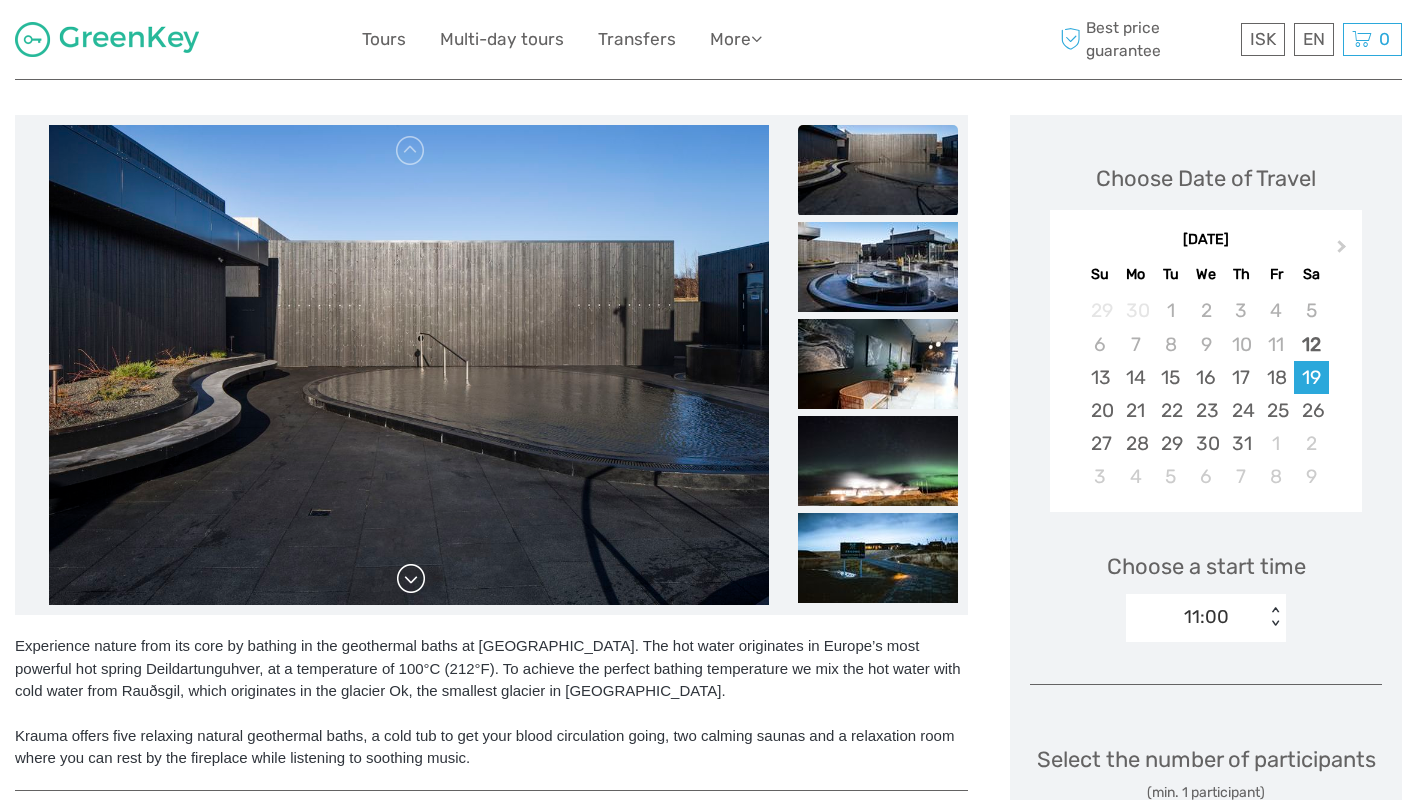 click at bounding box center [411, 579] 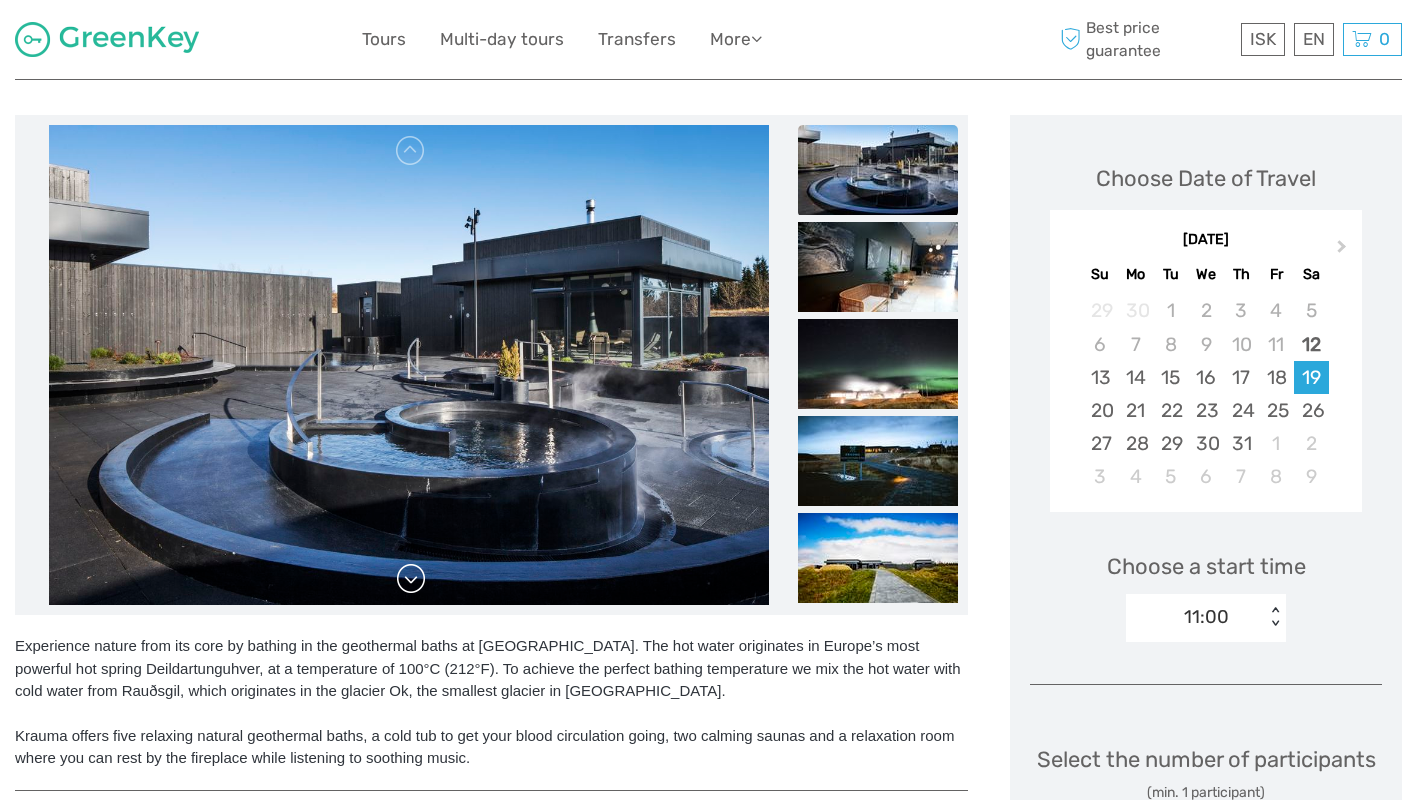 click at bounding box center [411, 579] 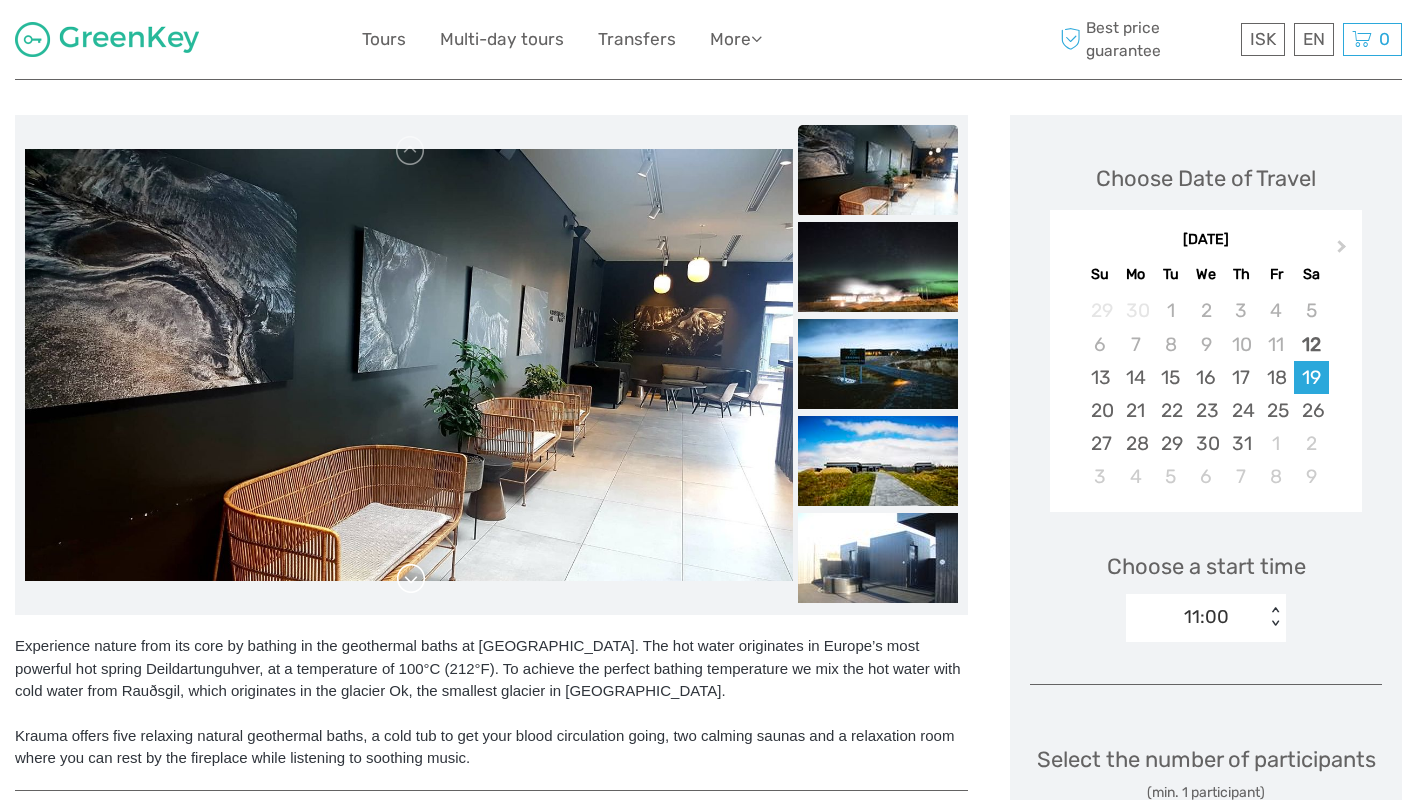 click at bounding box center (411, 579) 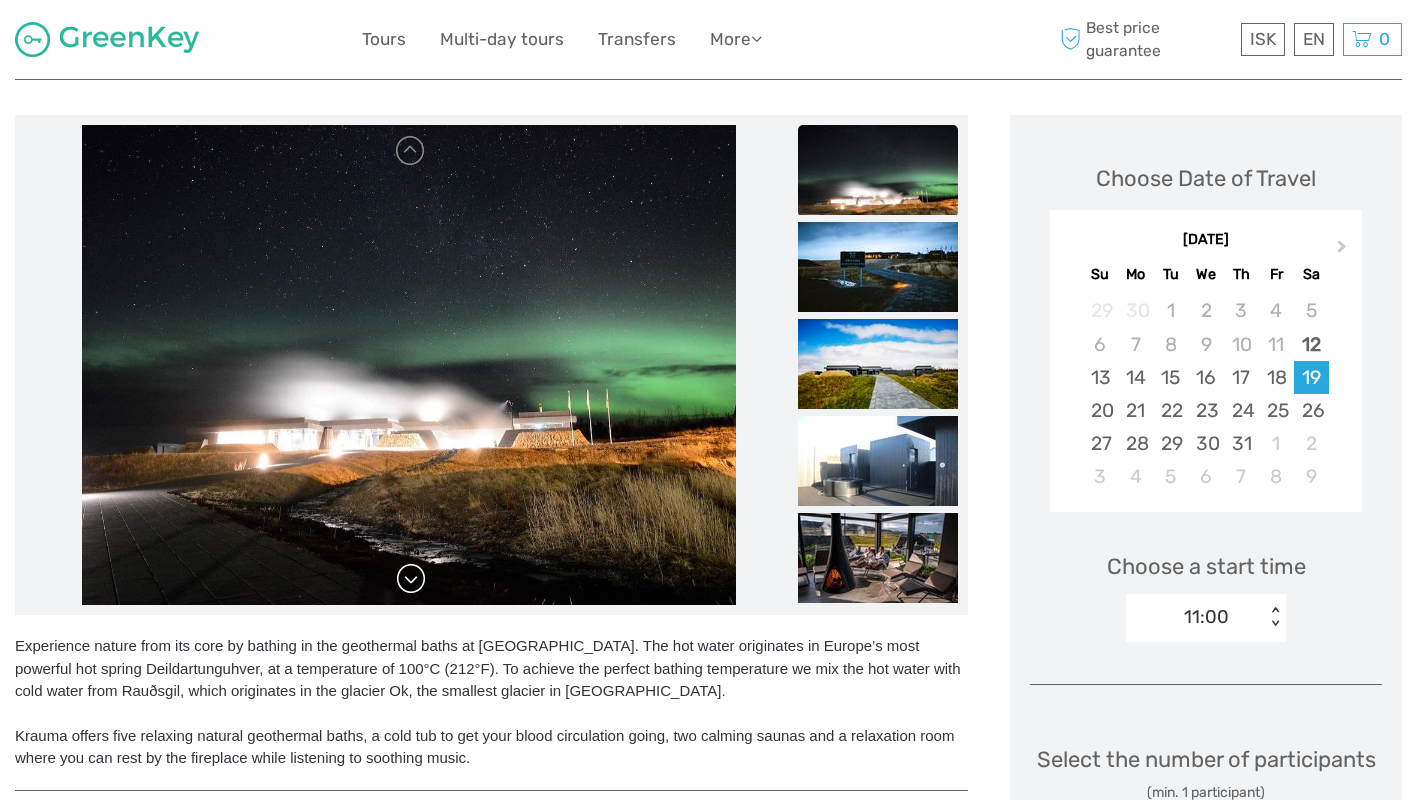click at bounding box center [411, 579] 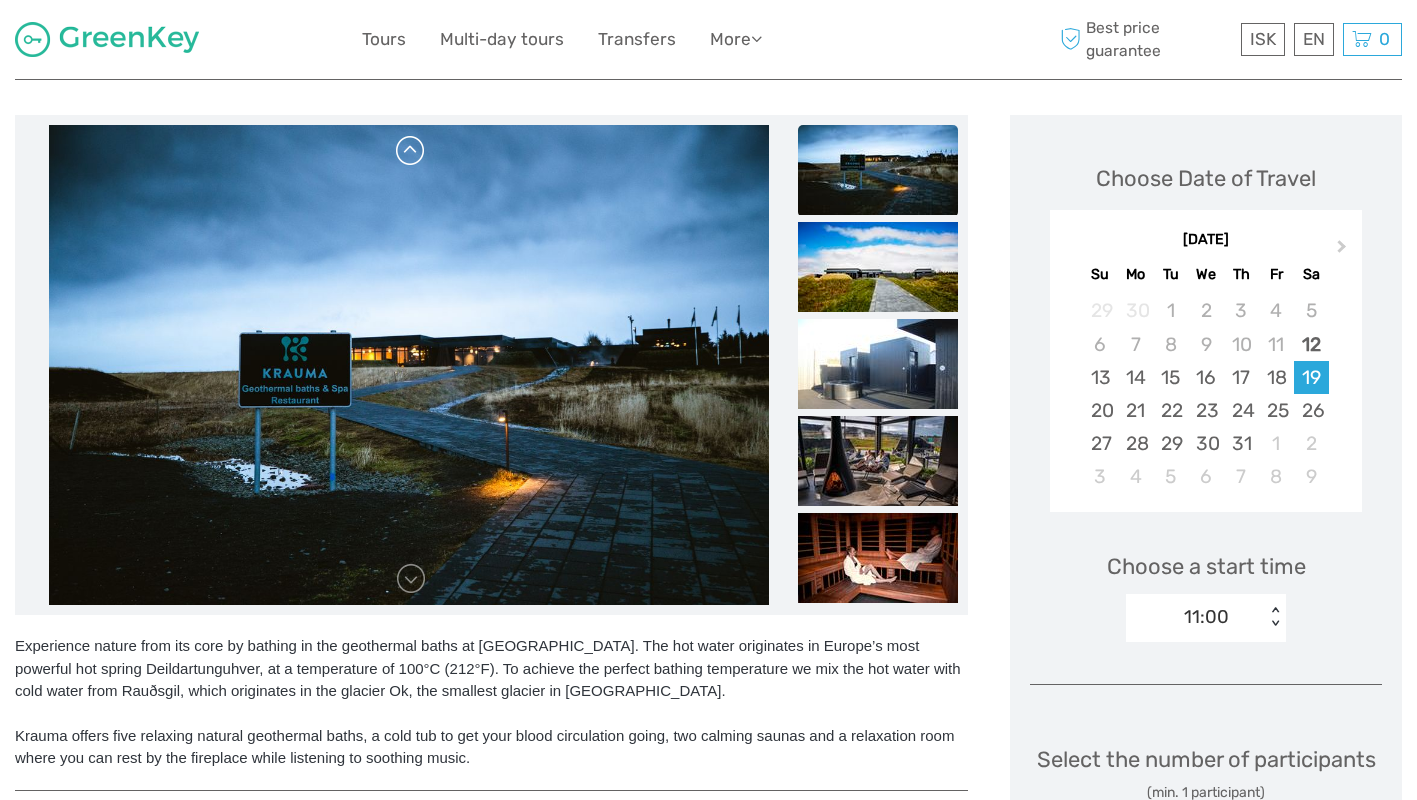 click at bounding box center (411, 151) 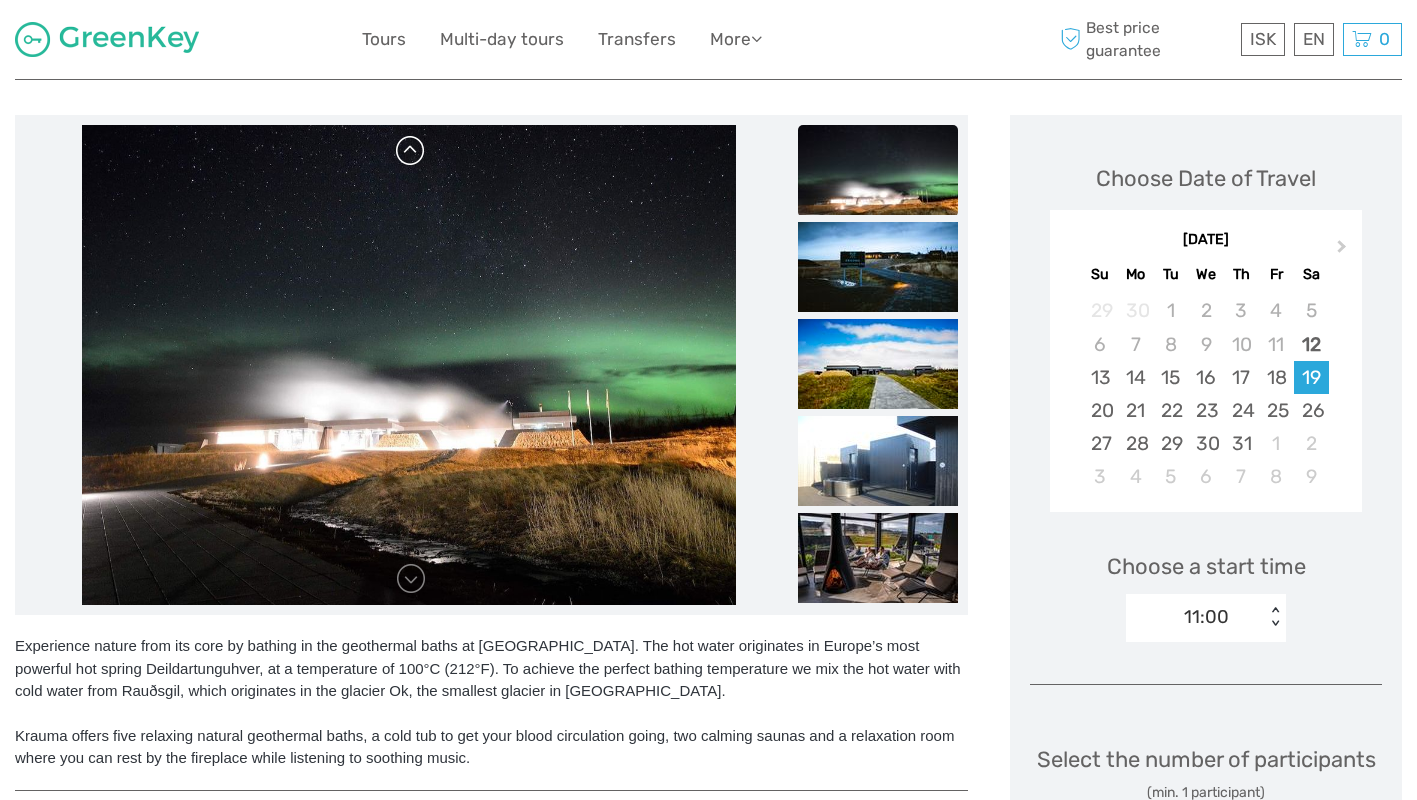 click at bounding box center [411, 151] 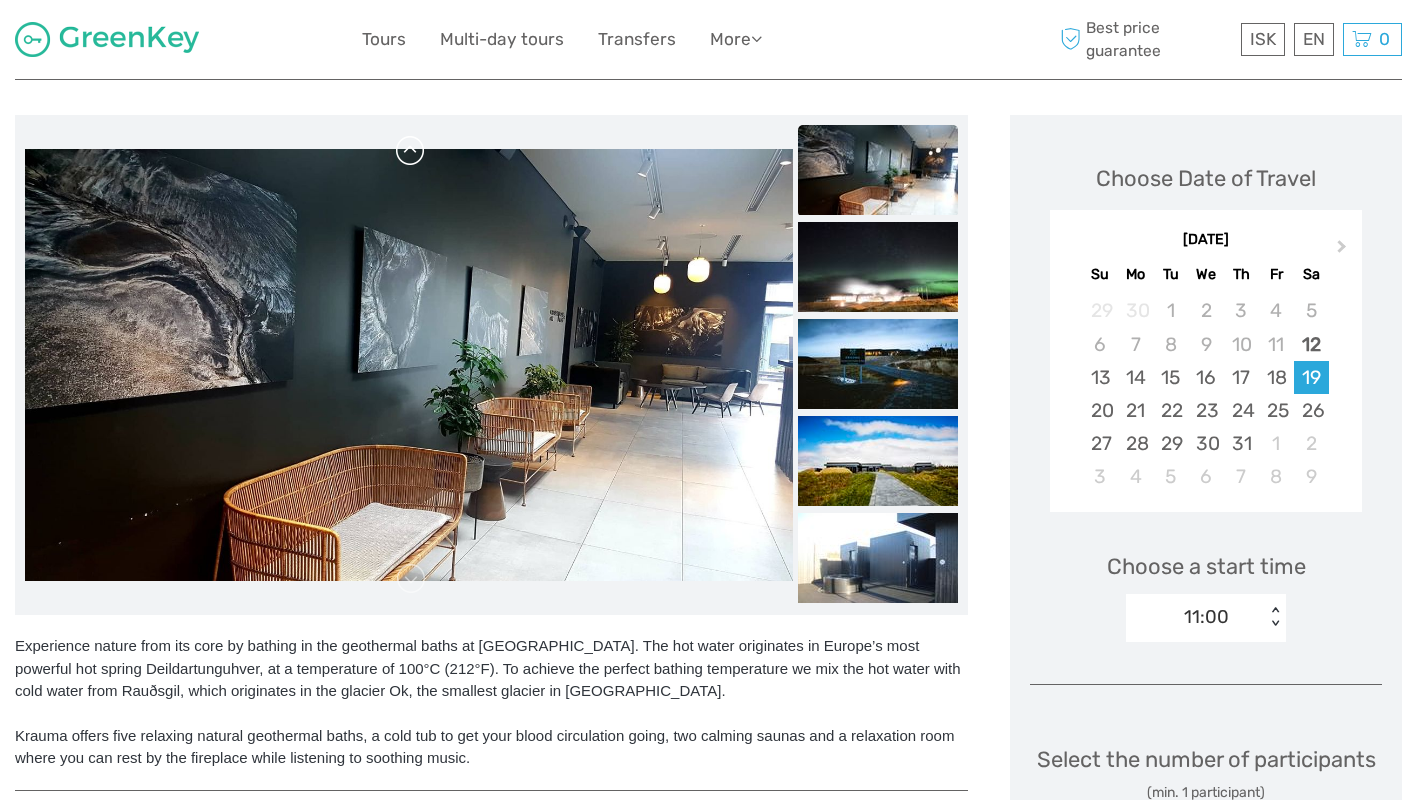click at bounding box center [411, 151] 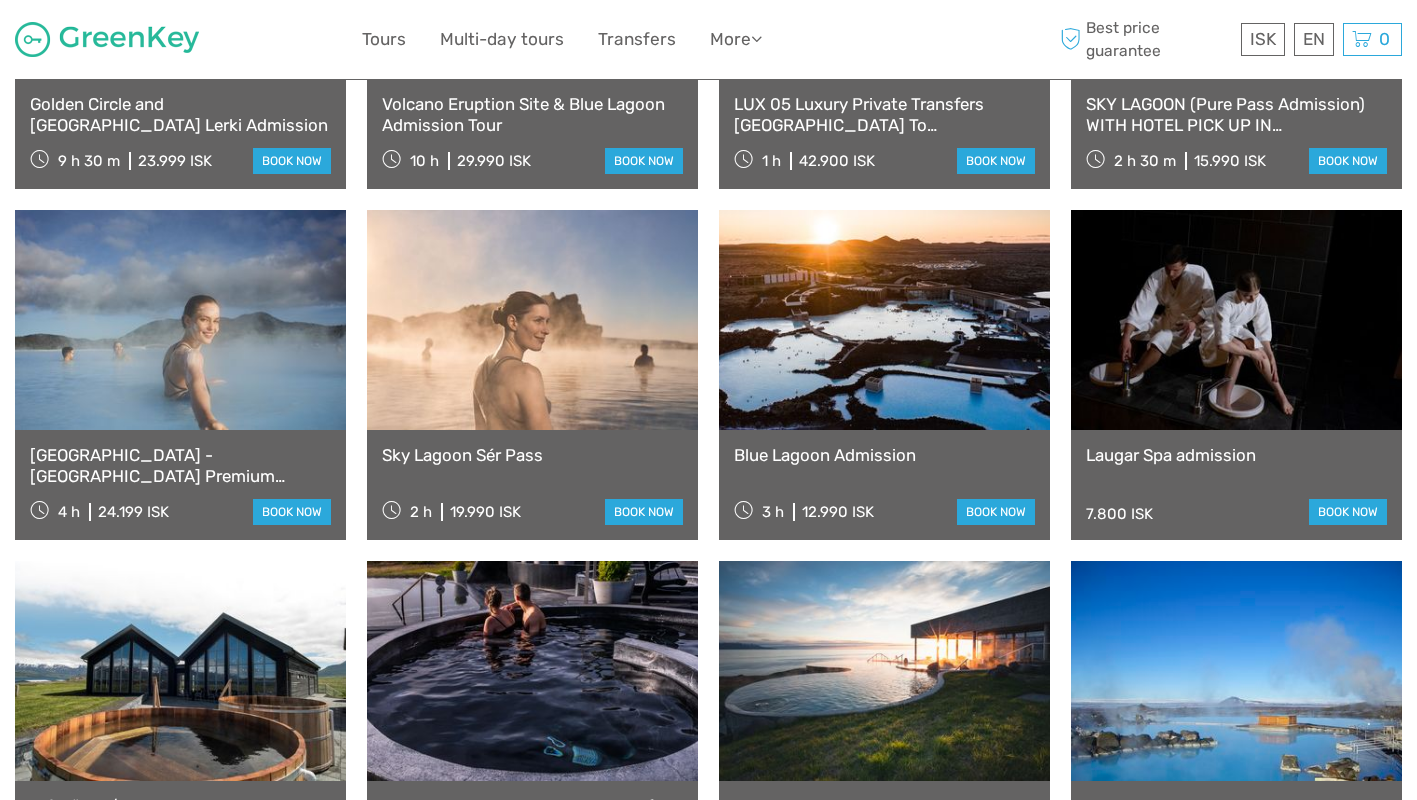 scroll, scrollTop: 1409, scrollLeft: 0, axis: vertical 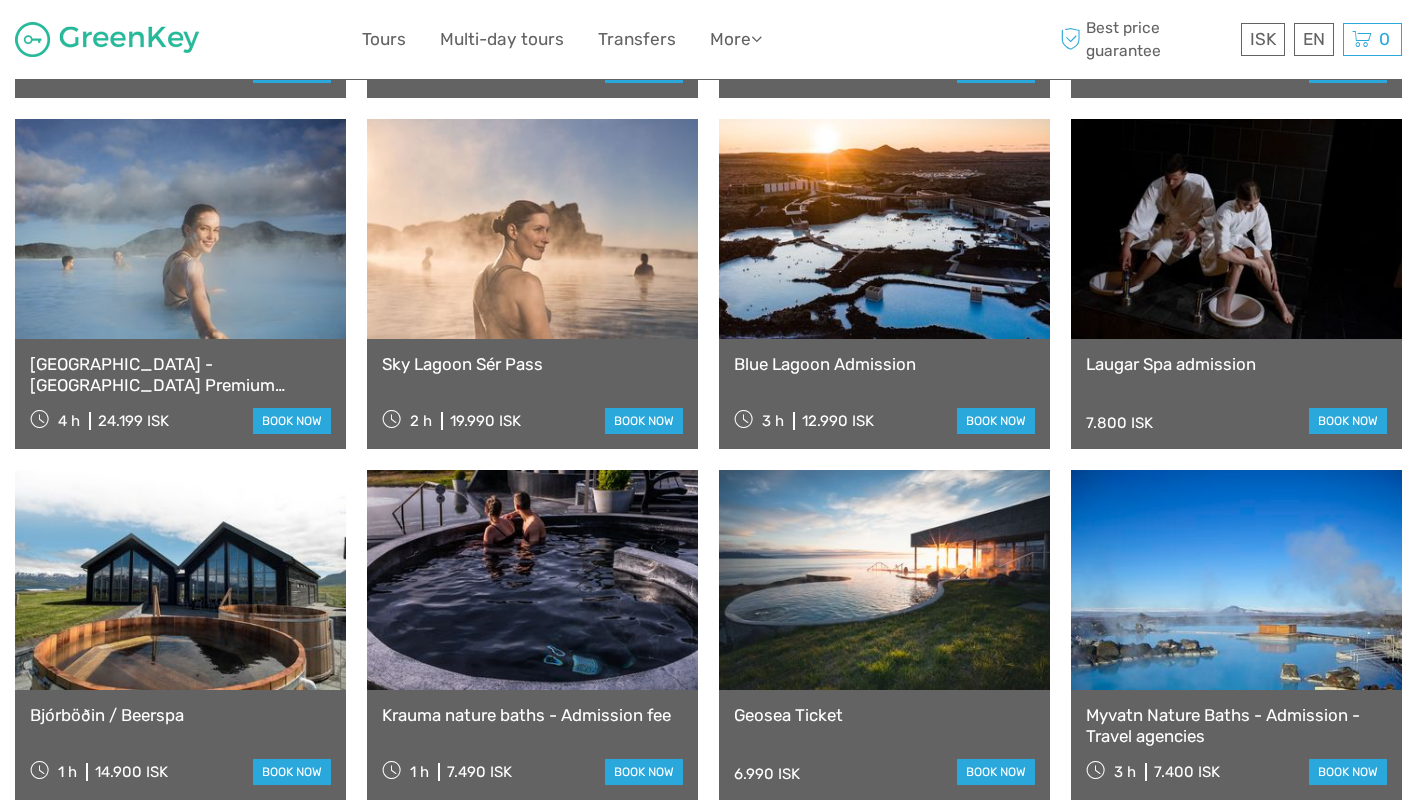 click at bounding box center [884, 229] 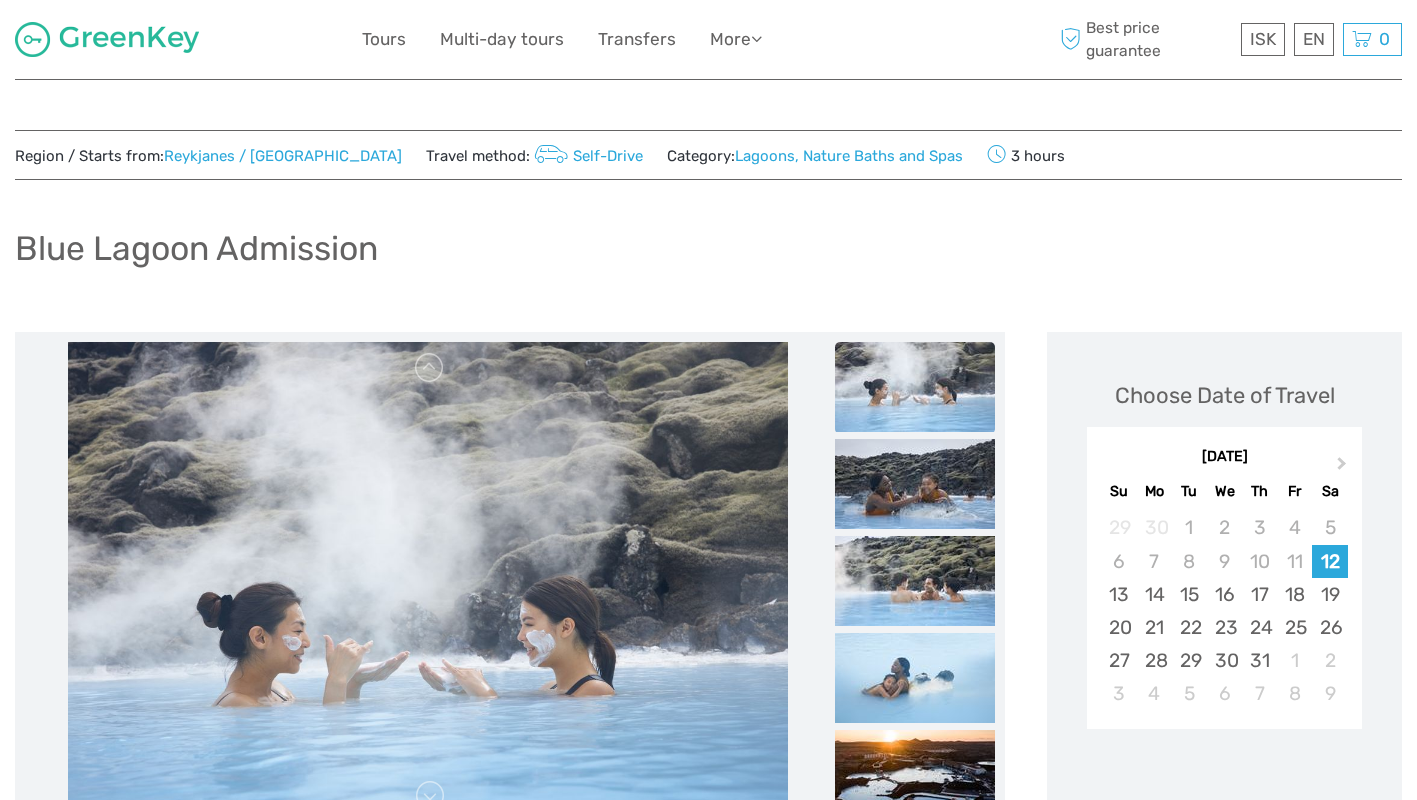 scroll, scrollTop: 138, scrollLeft: 0, axis: vertical 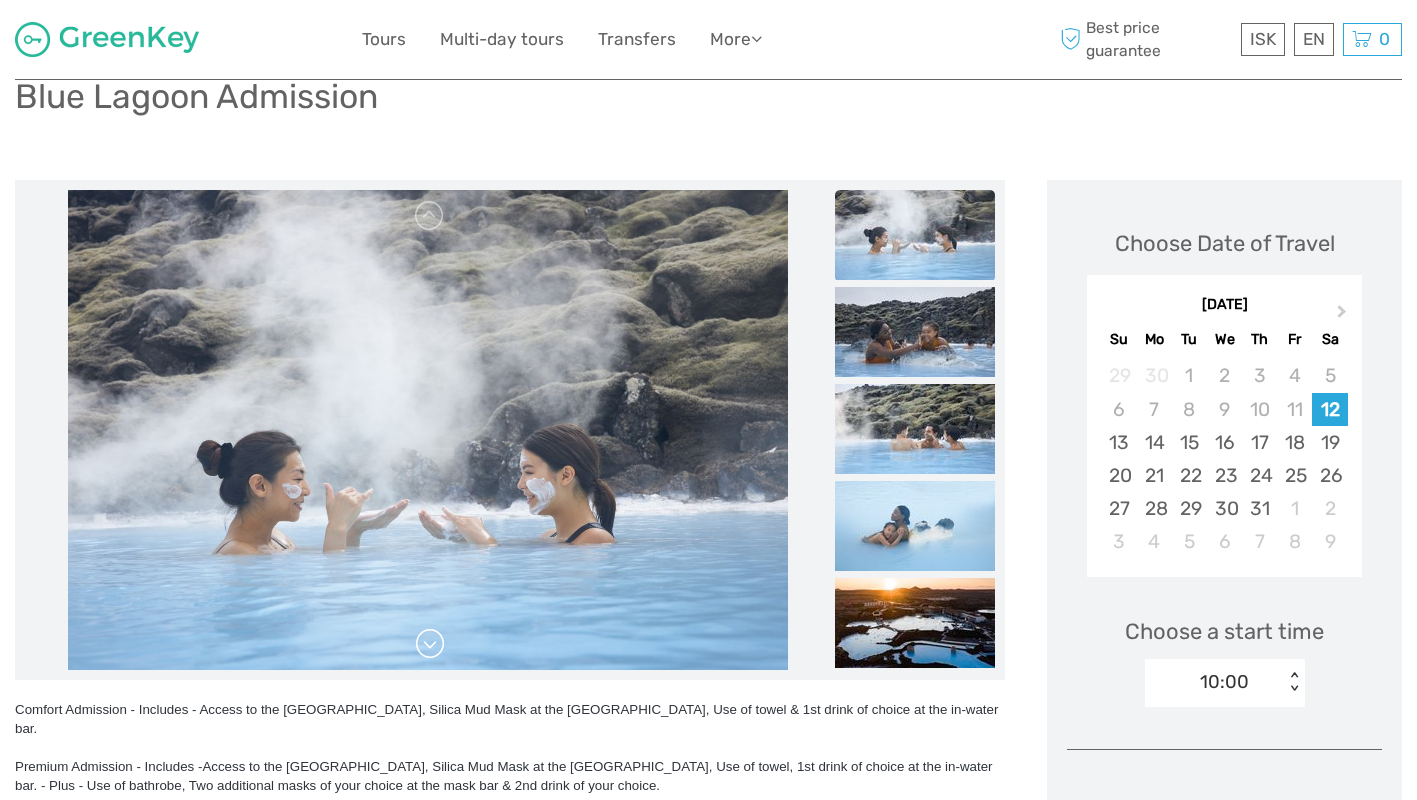 click at bounding box center (430, 644) 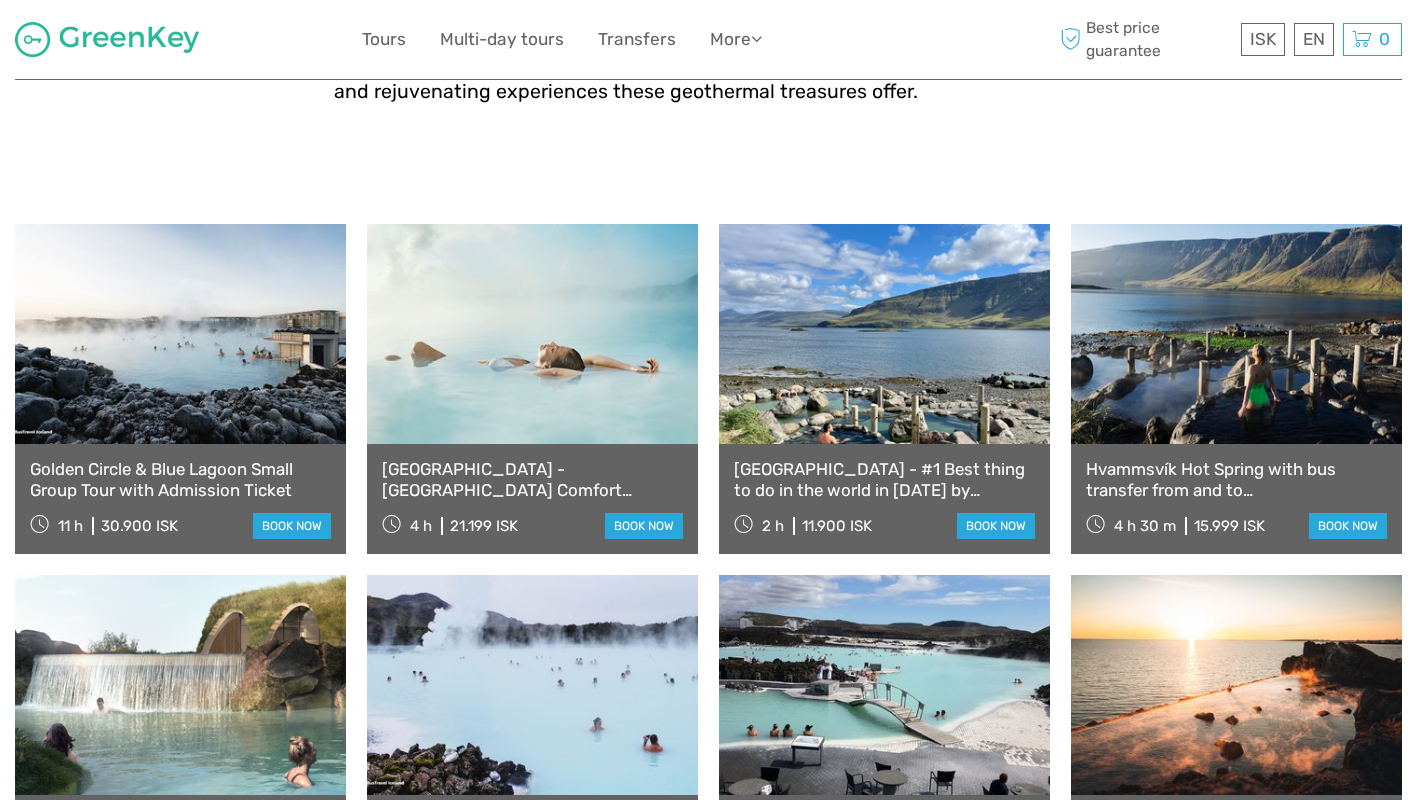 scroll, scrollTop: 570, scrollLeft: 0, axis: vertical 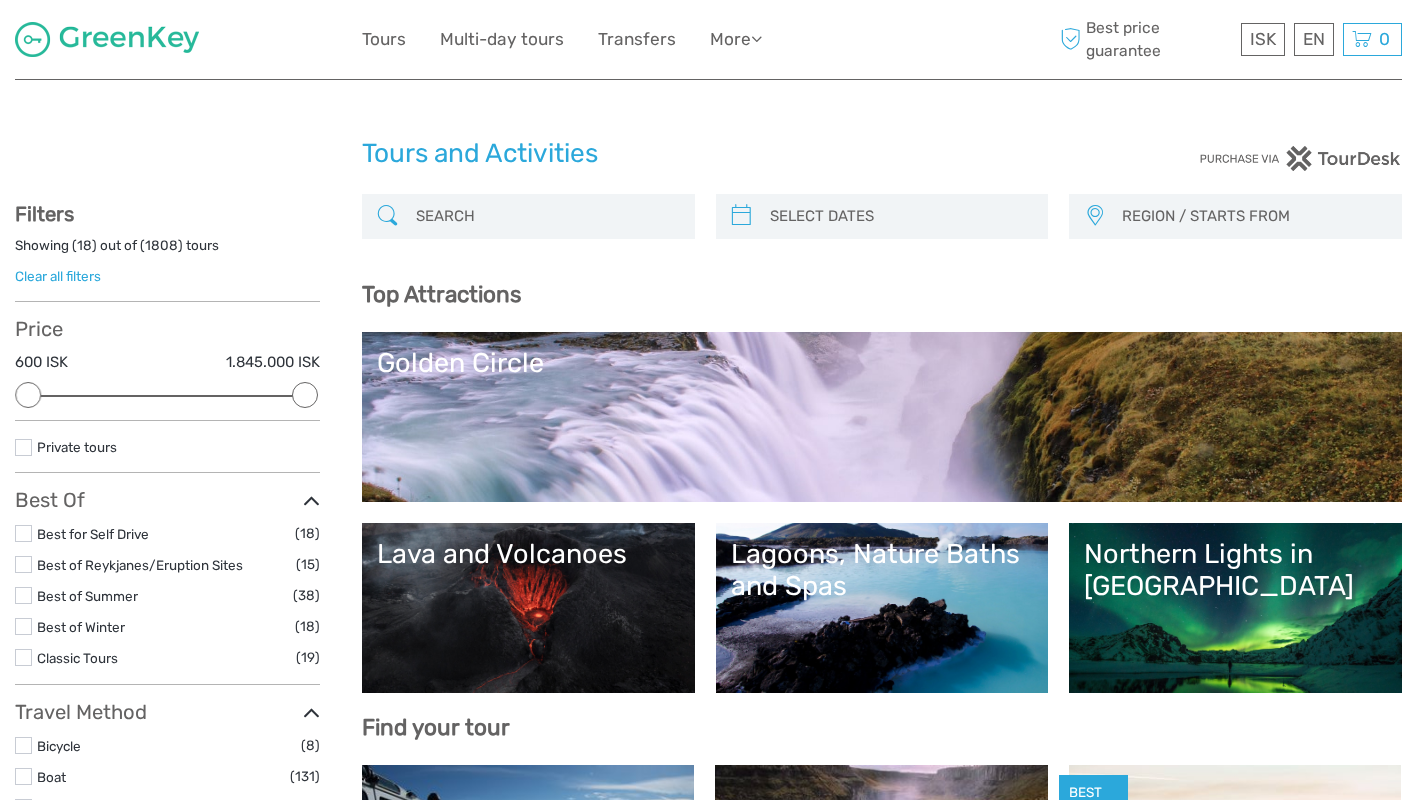 select 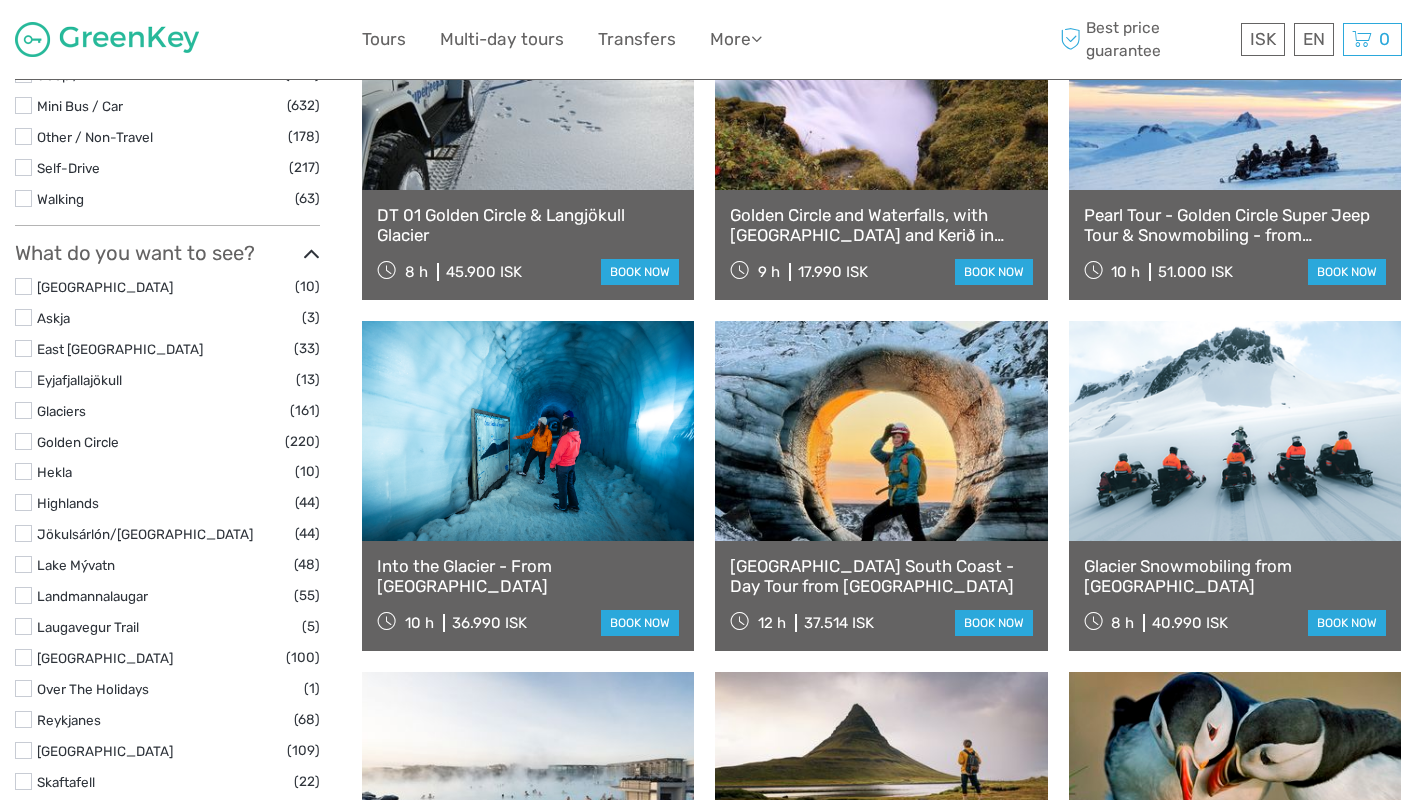 scroll, scrollTop: 292, scrollLeft: 0, axis: vertical 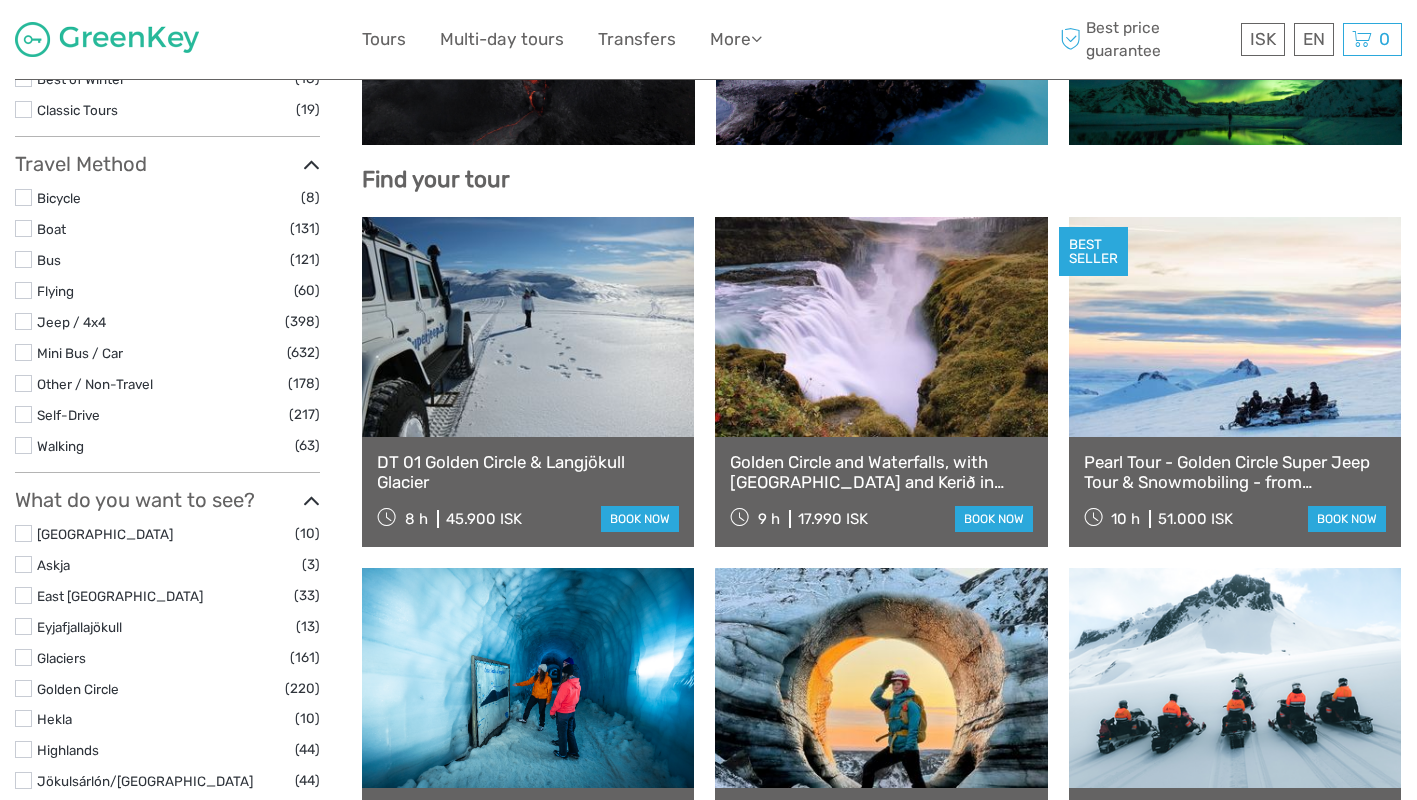click at bounding box center [881, 327] 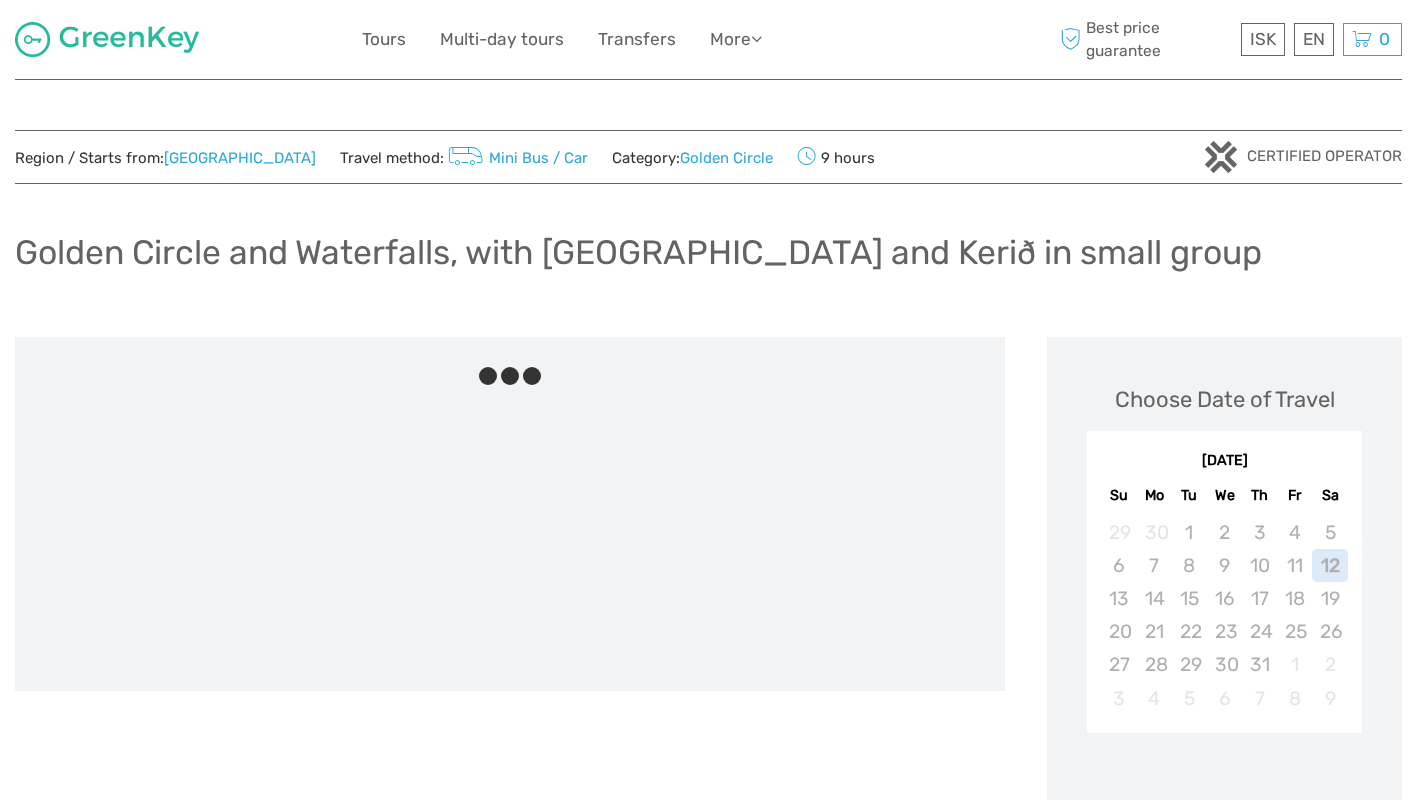 scroll, scrollTop: 0, scrollLeft: 0, axis: both 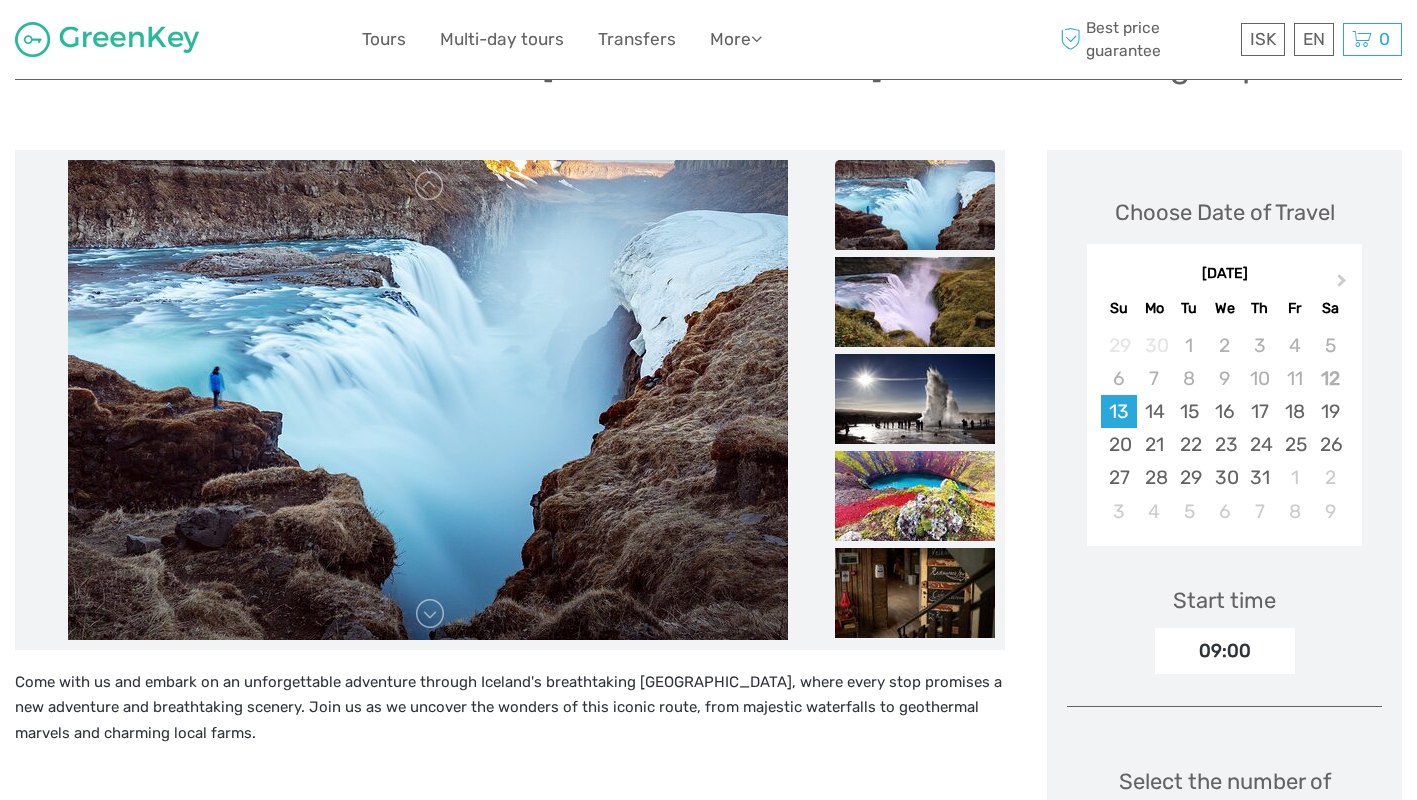 click at bounding box center [915, 205] 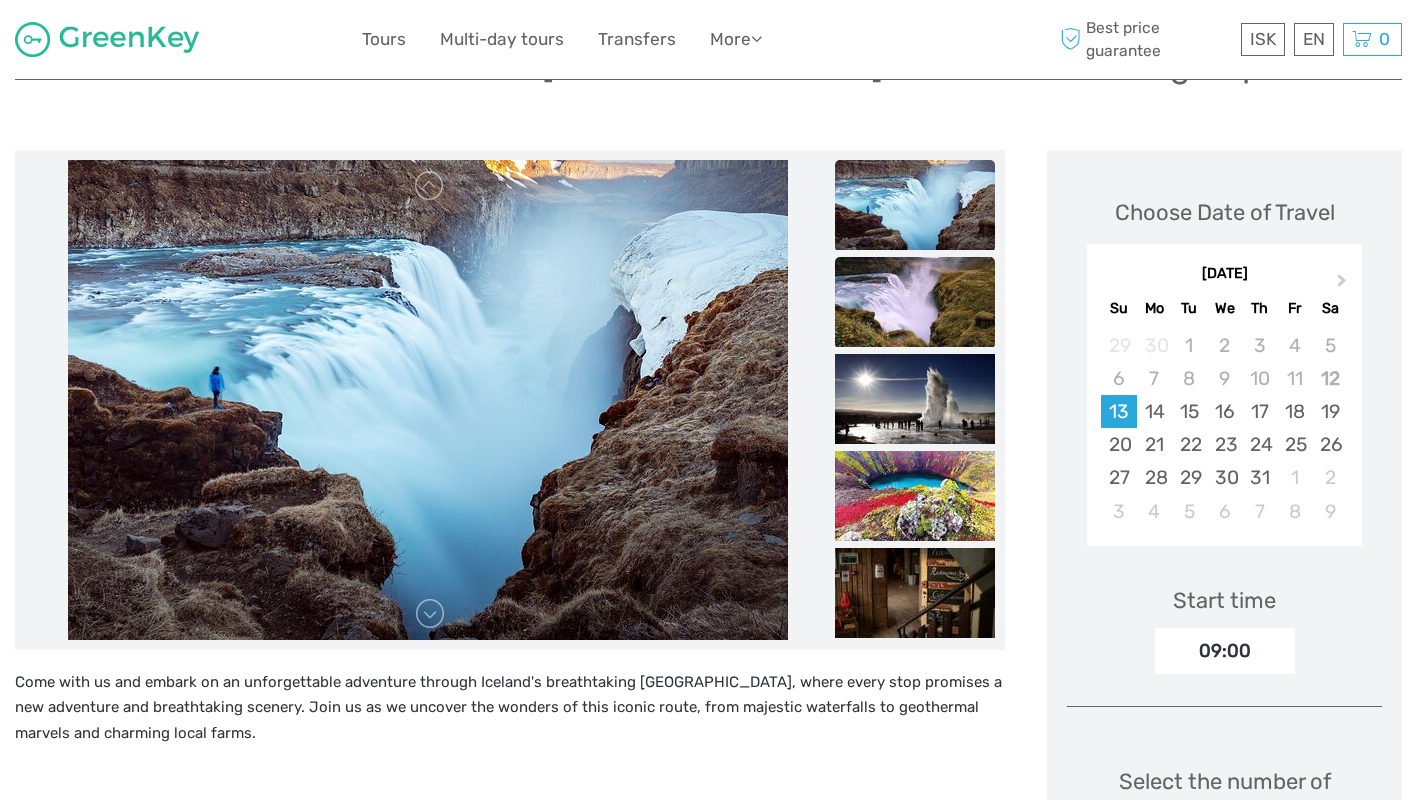 click at bounding box center (915, 302) 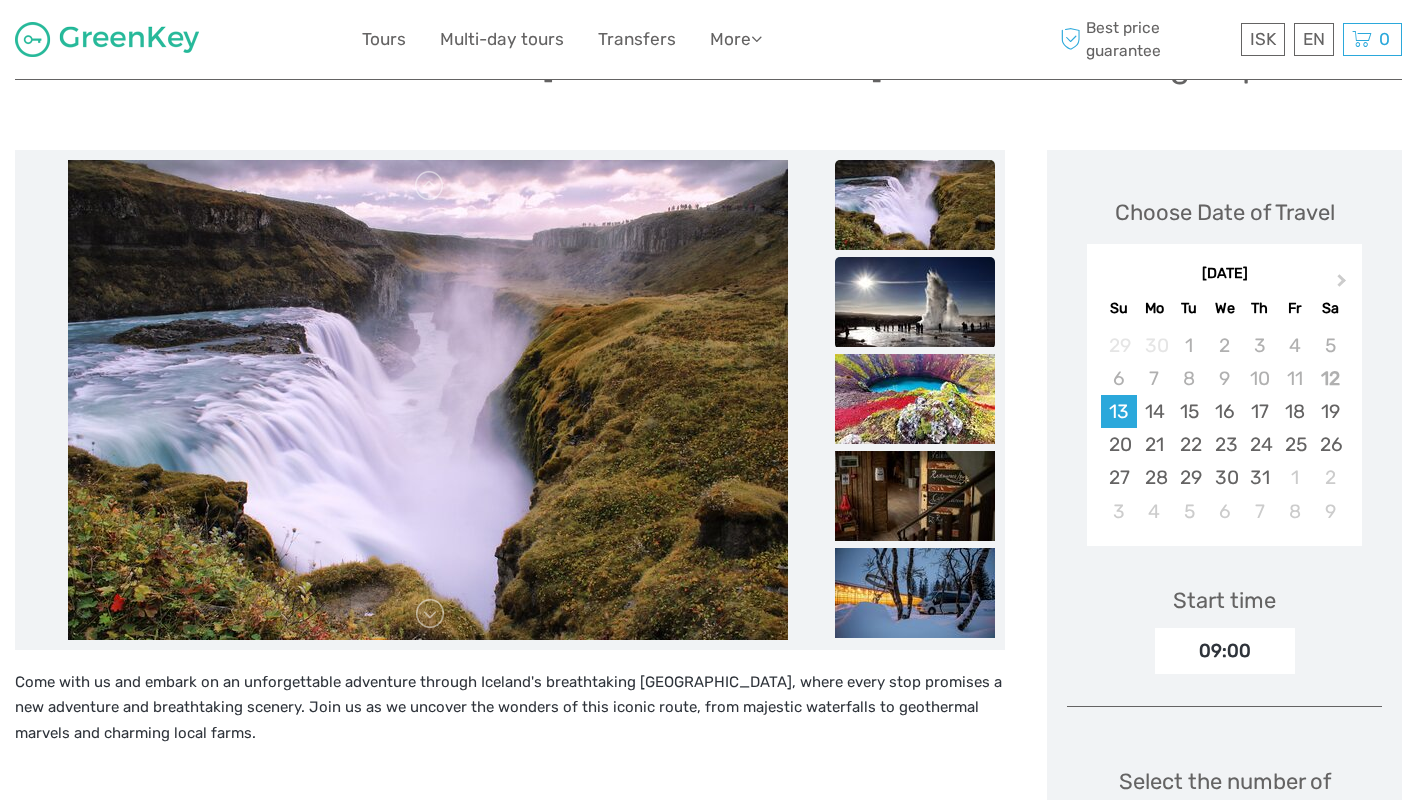 click at bounding box center [915, 302] 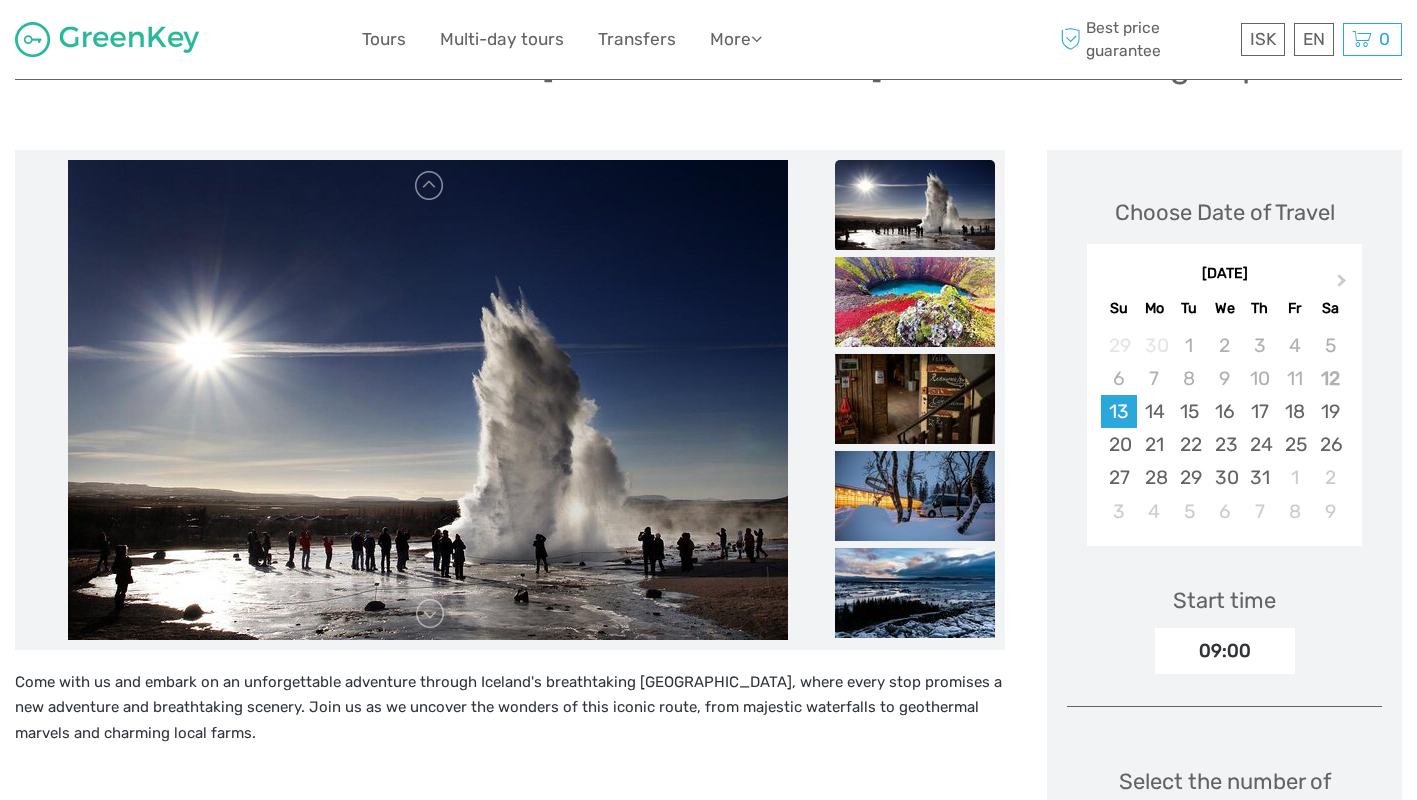 click at bounding box center [915, 302] 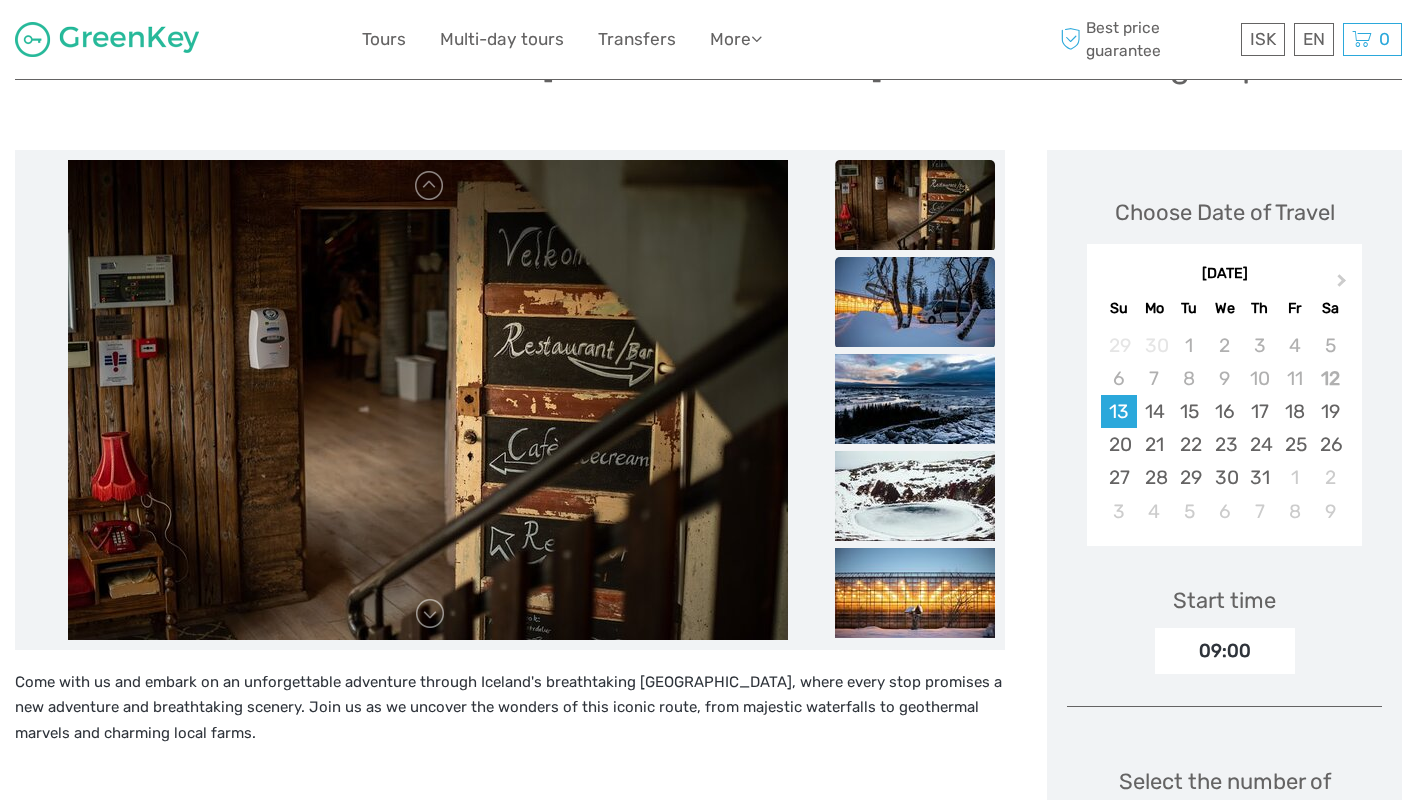 click at bounding box center [915, 302] 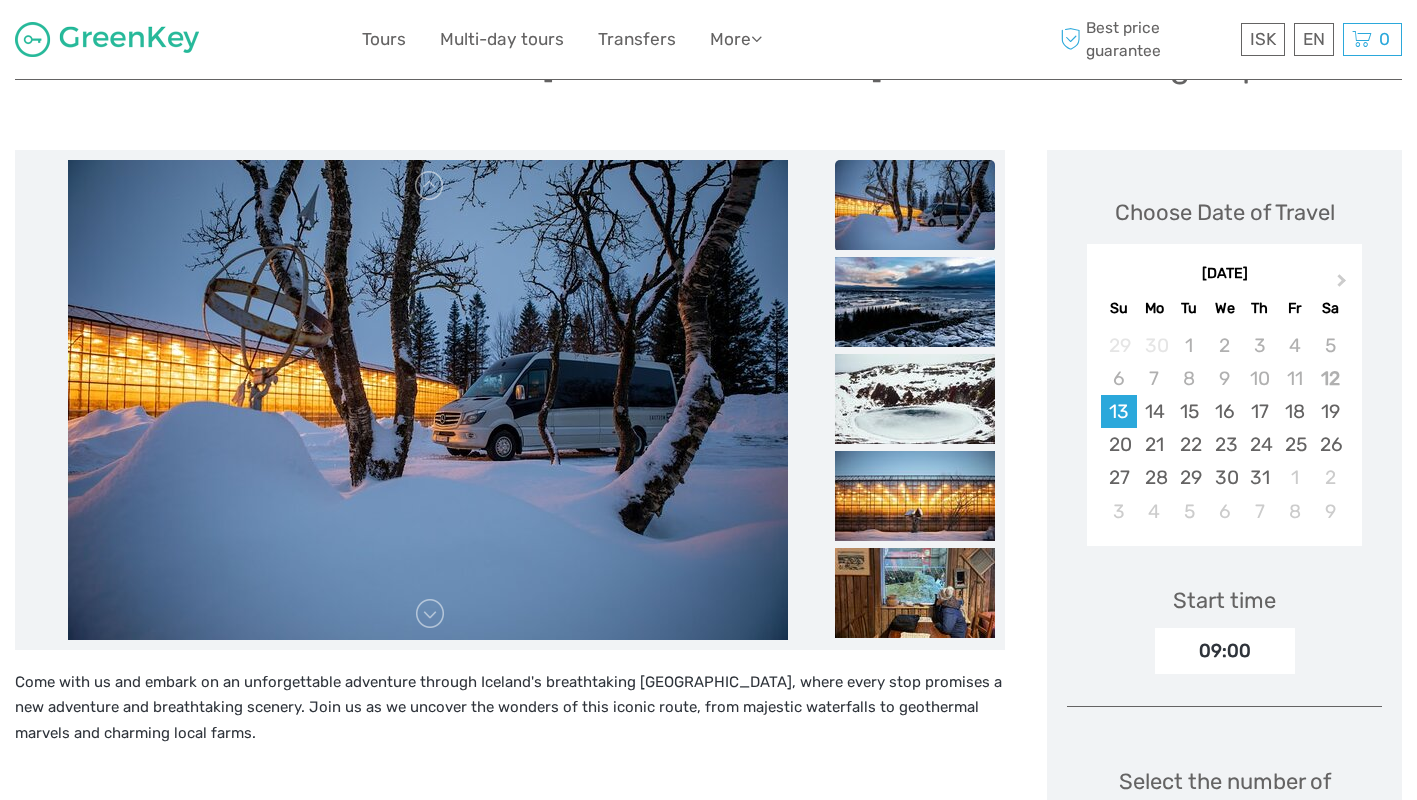 click at bounding box center [915, 302] 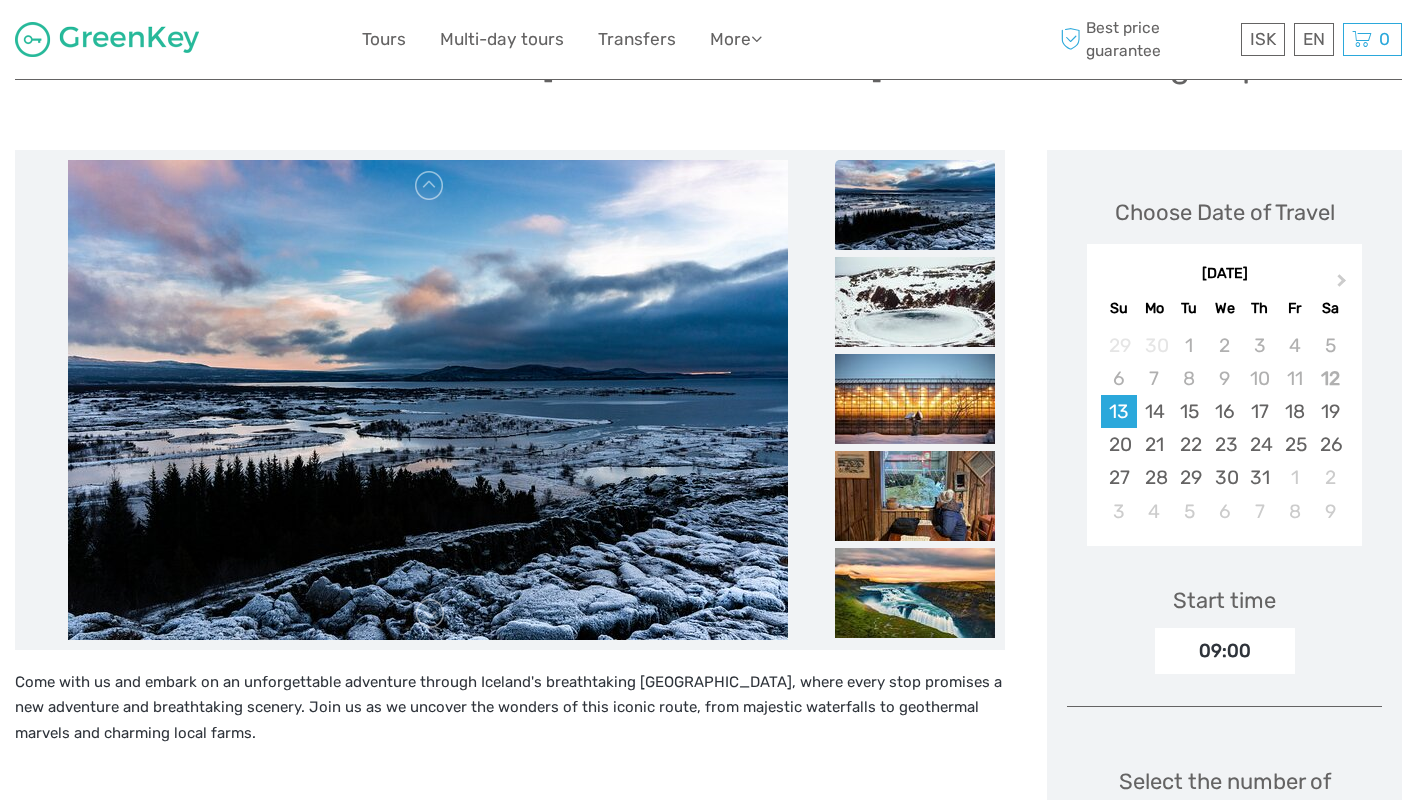 click at bounding box center [915, 302] 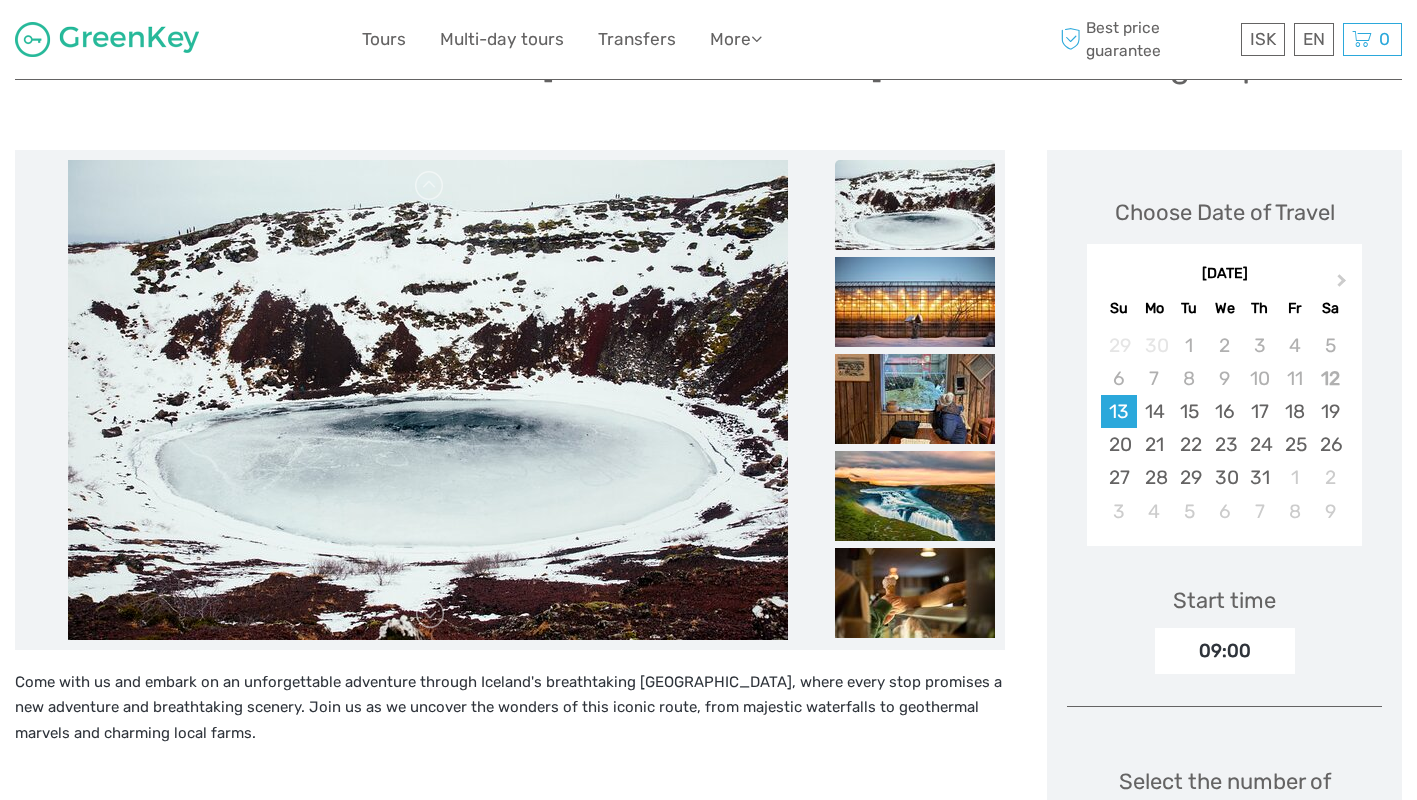 click at bounding box center (915, 302) 